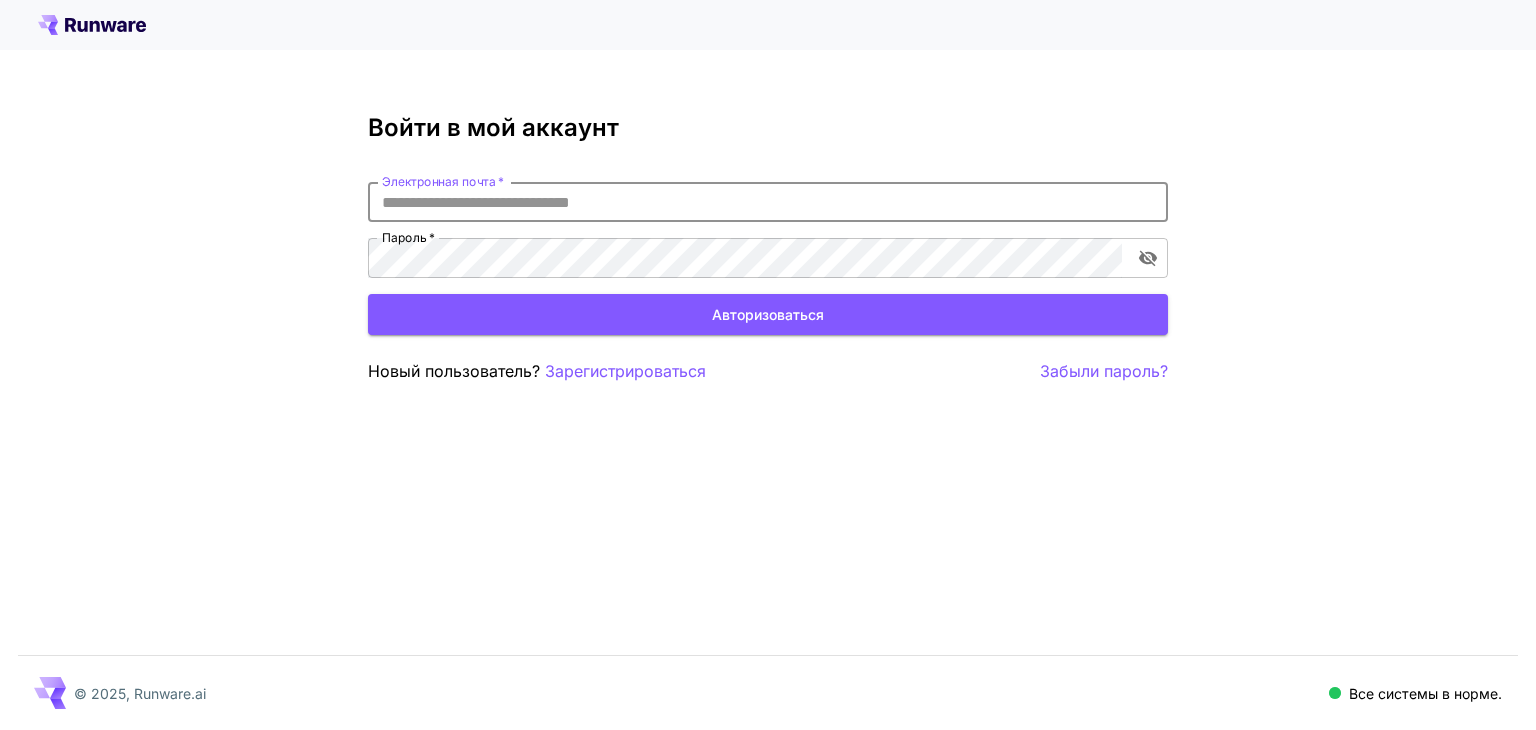 scroll, scrollTop: 0, scrollLeft: 0, axis: both 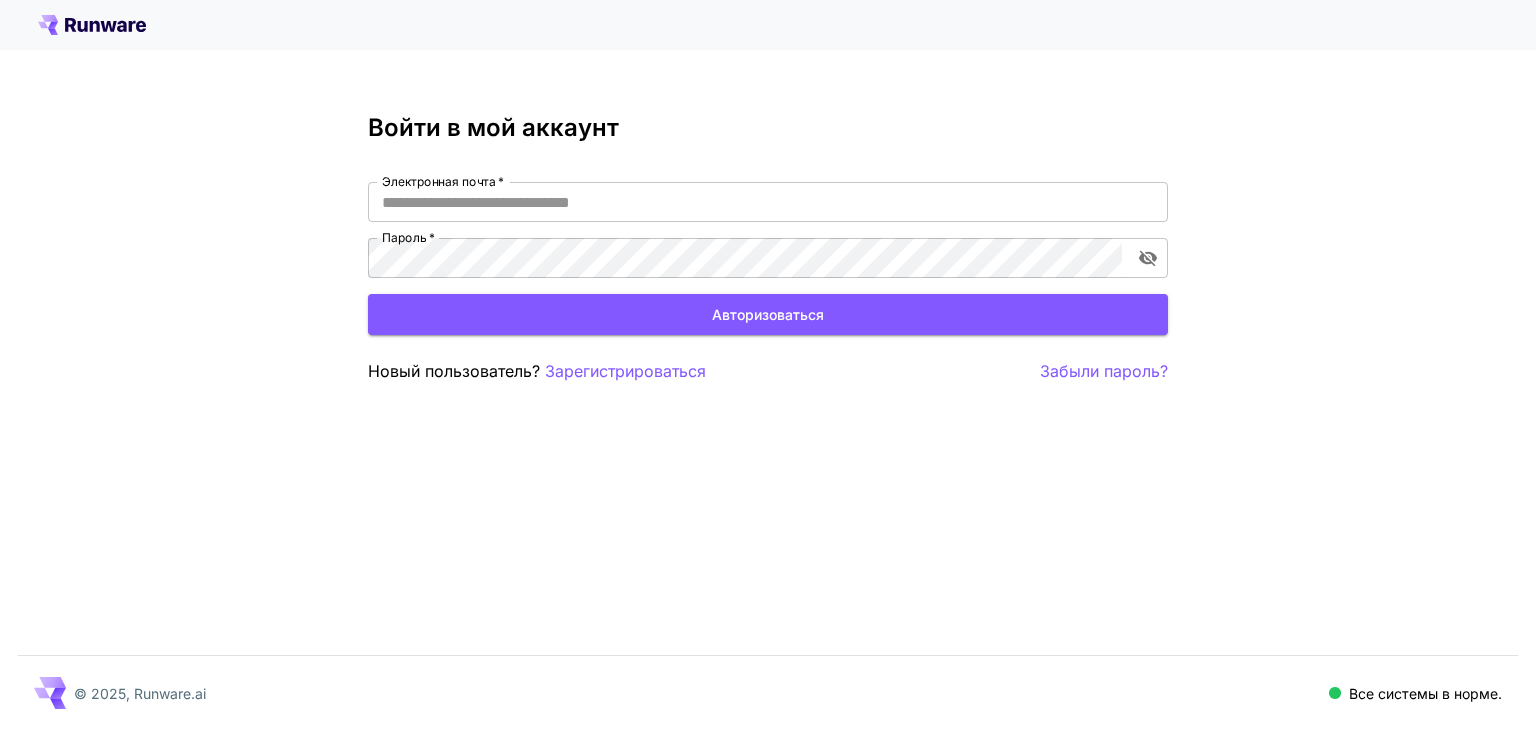 click on "Войти в мой аккаунт Электронная почта    * Электронная почта    * Пароль    * Пароль    * Авторизоваться Новый пользователь?   Зарегистрироваться Забыли пароль? © 2025, Runware.ai Все системы в норме." at bounding box center [768, 365] 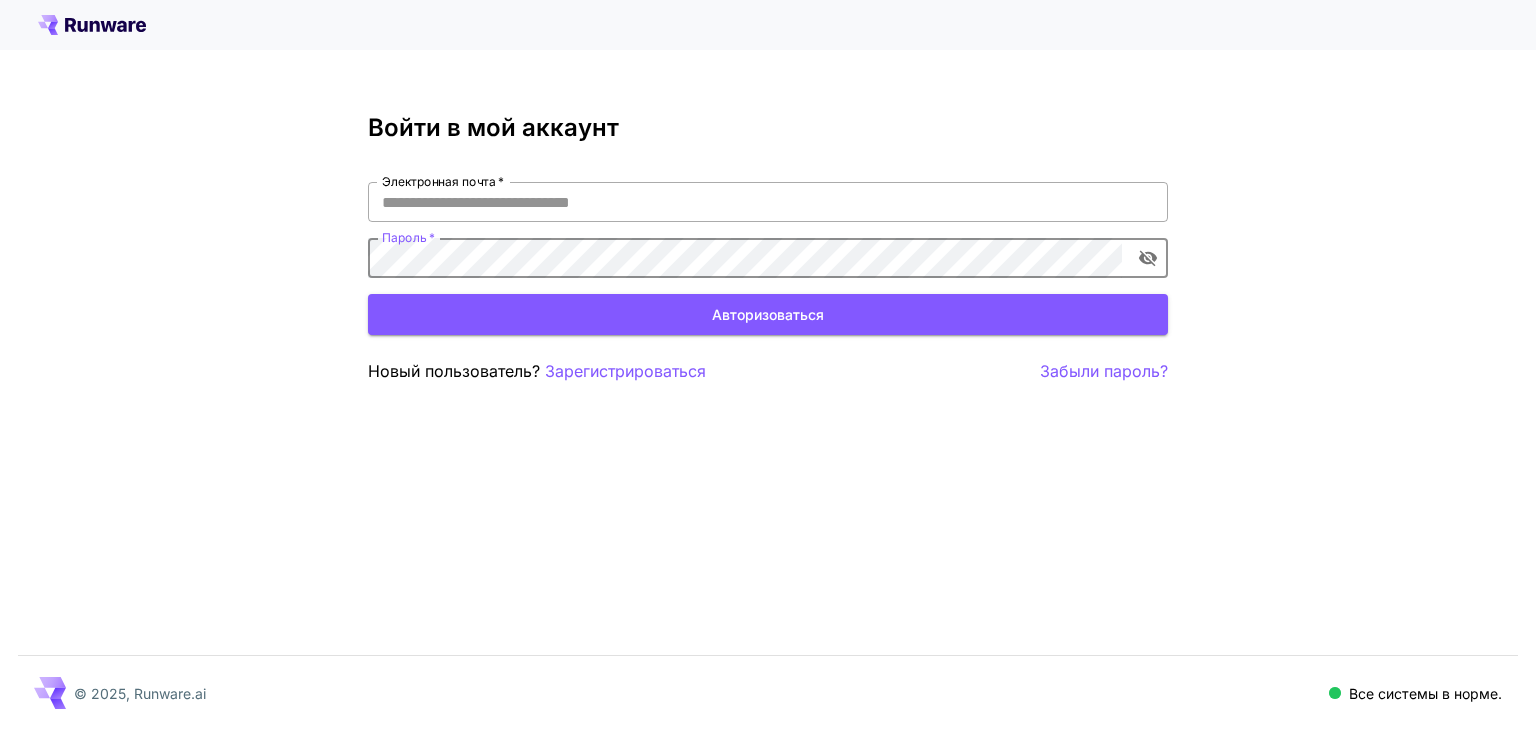 click on "Электронная почта    *" at bounding box center [768, 202] 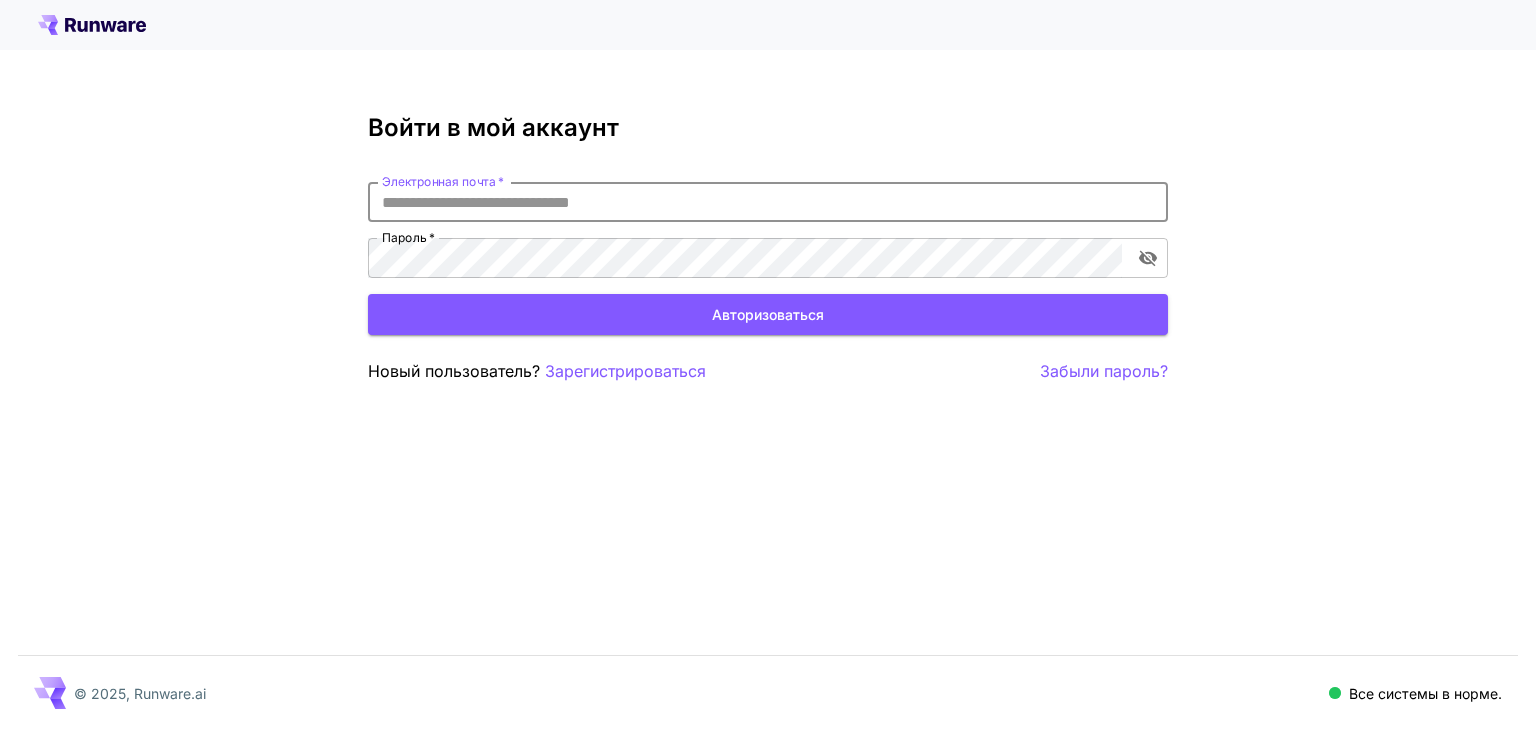 click on "Электронная почта    *" at bounding box center (768, 202) 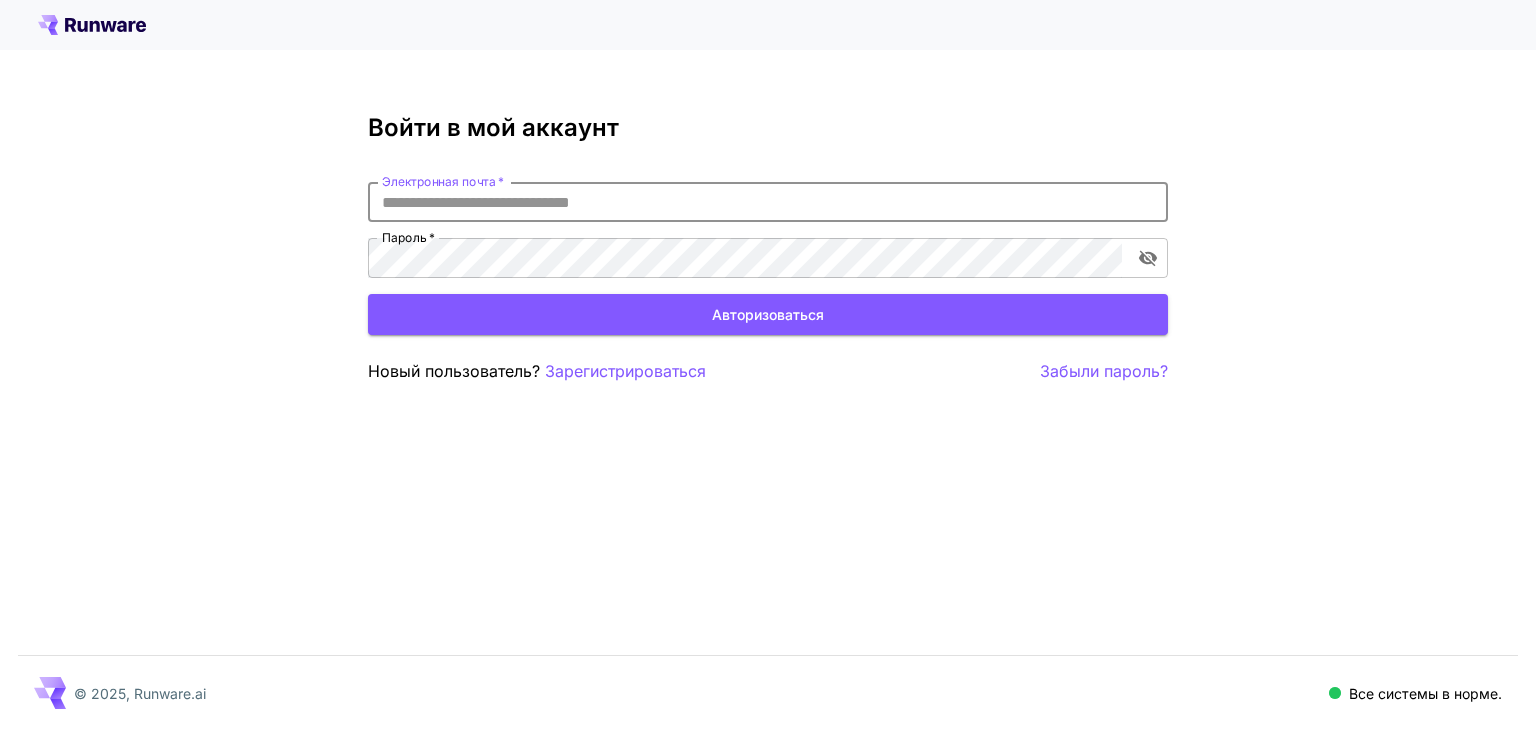 click on "Электронная почта    *" at bounding box center (768, 202) 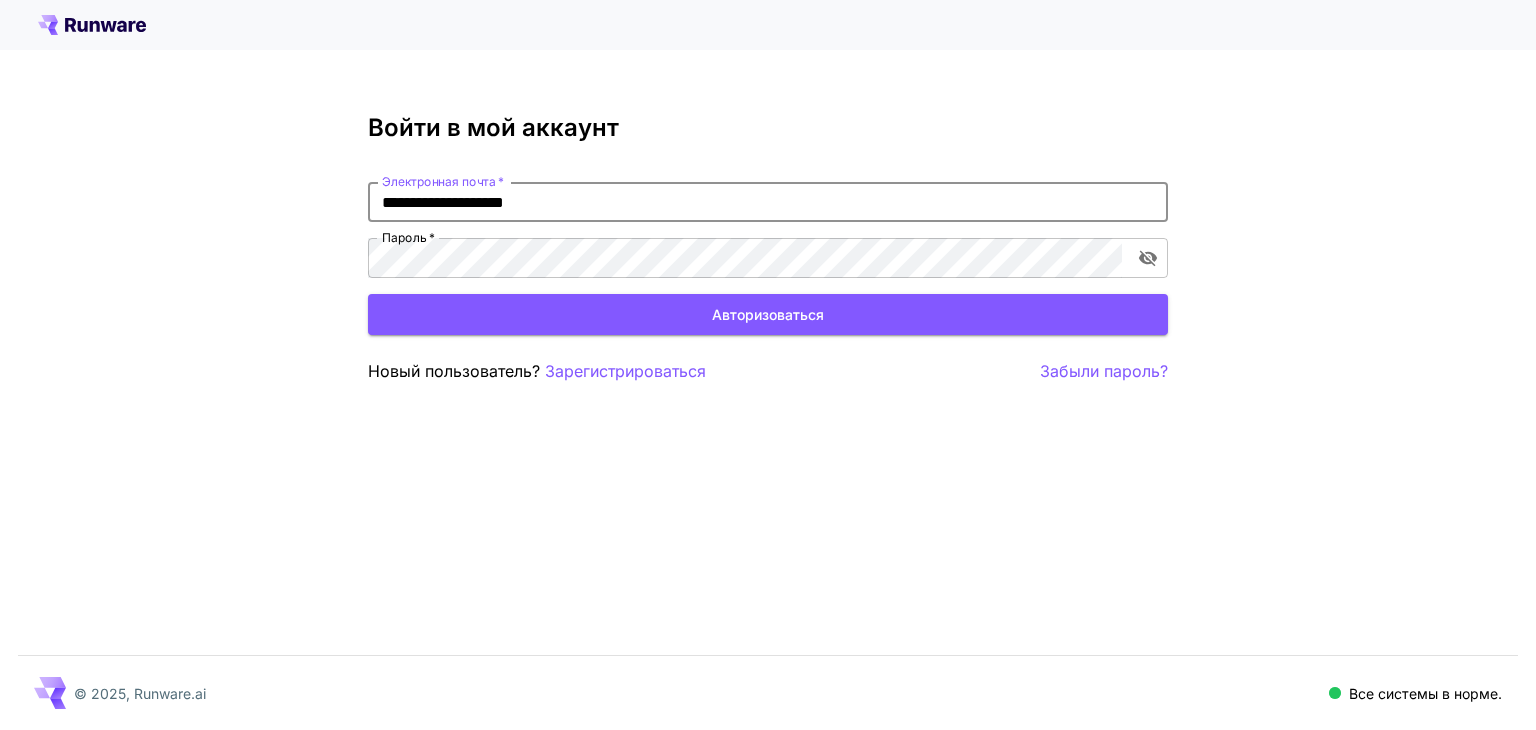 type on "**********" 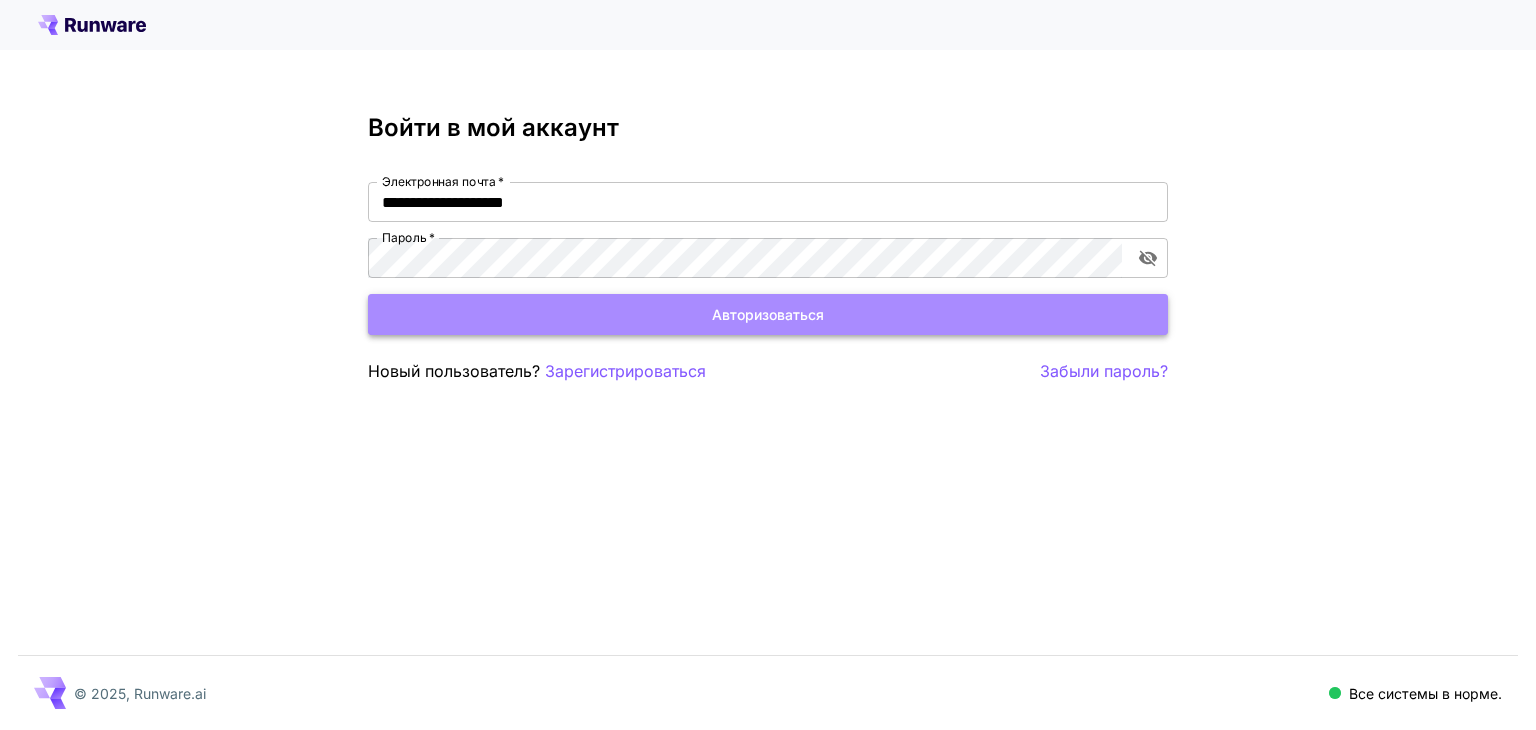 click on "Авторизоваться" at bounding box center (768, 314) 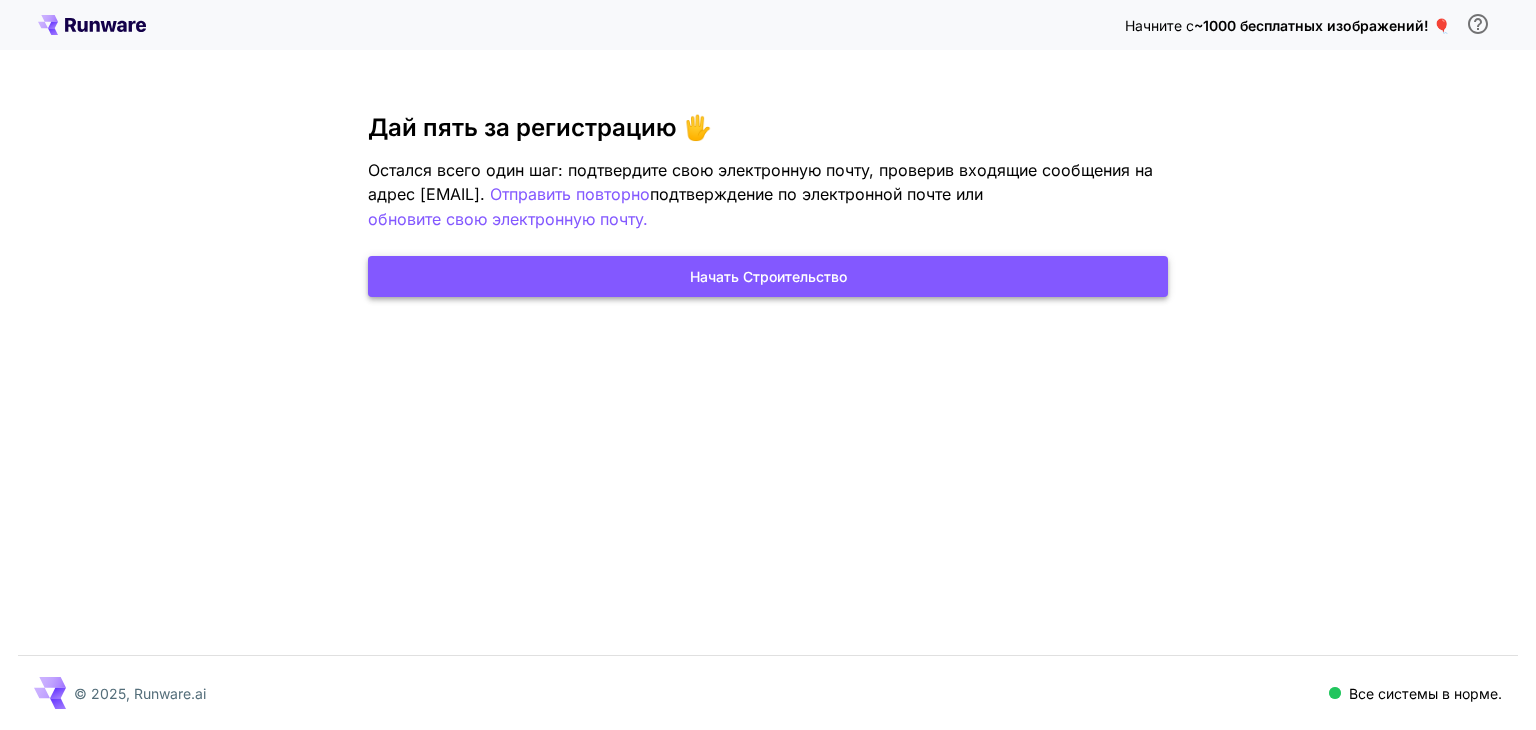 click on "Начать строительство" at bounding box center [768, 276] 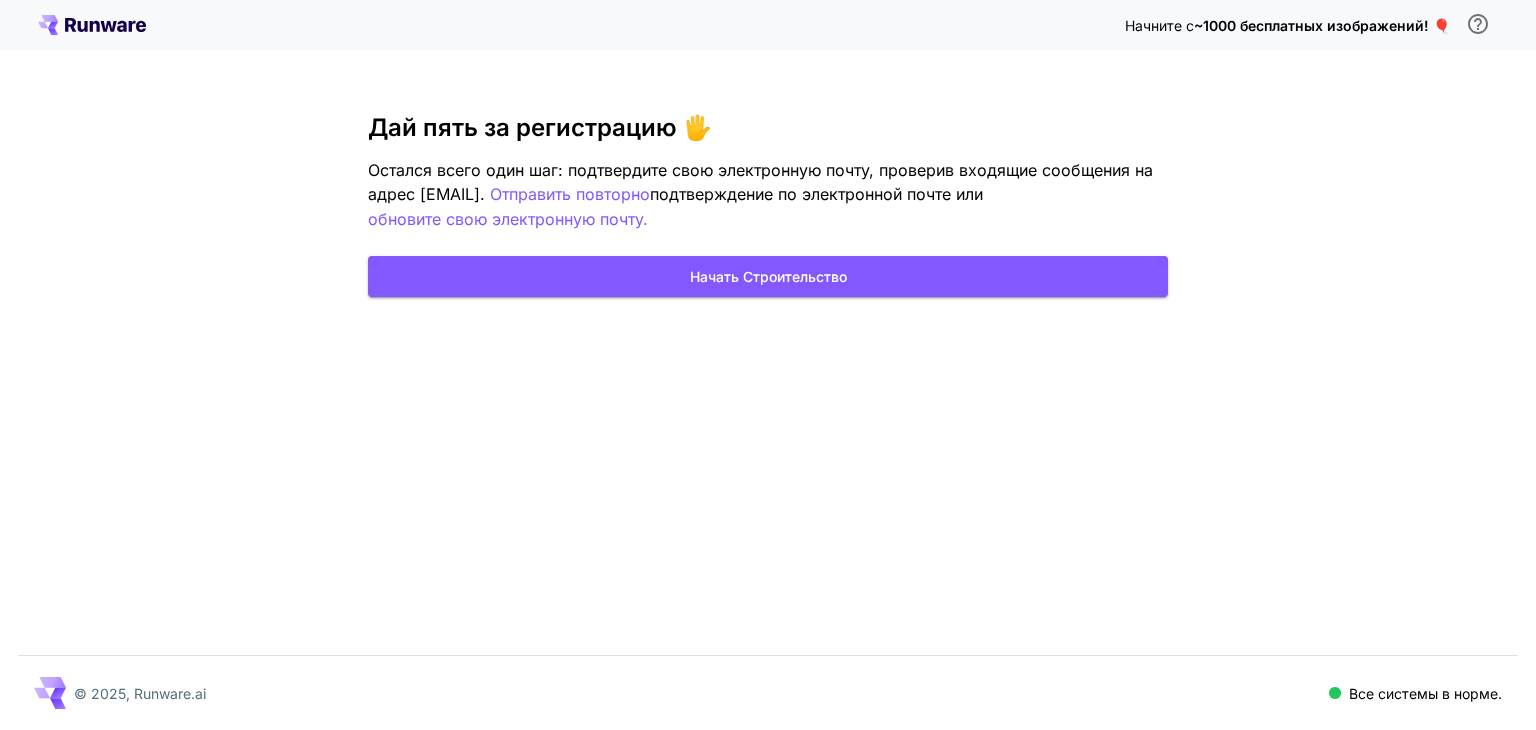 click on "Начните с  ~1000 бесплатных изображений! 🎈 Дай пять за регистрацию 🖐️ Остался всего один шаг: подтвердите свою электронную почту, проверив входящие сообщения на адрес    kaptelov98@gmail.com.   Отправить повторно подтверждение по электронной почте или обновите свою электронную почту. Начать строительство © 2025, Runware.ai Все системы в норме." at bounding box center (768, 365) 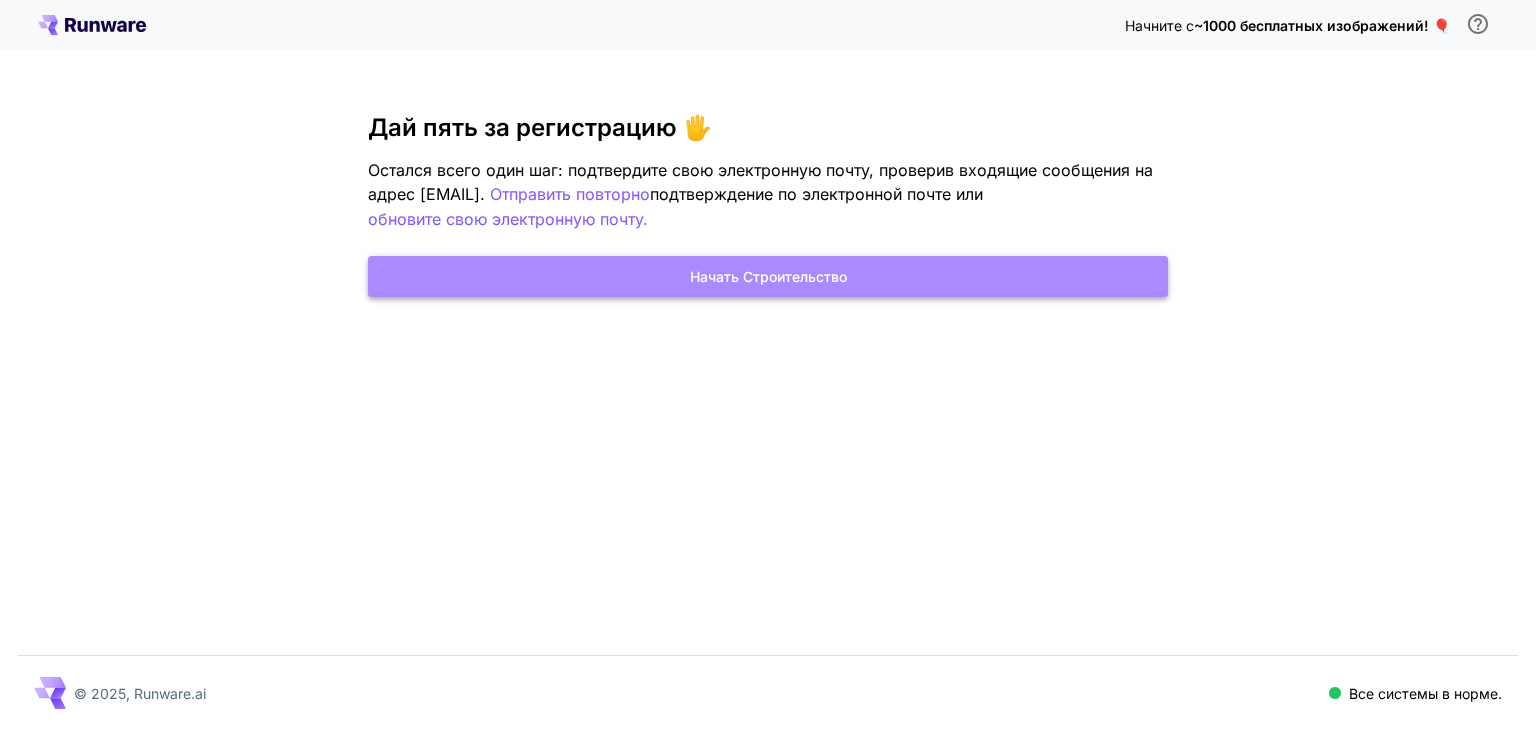 click on "Начать строительство" at bounding box center [768, 276] 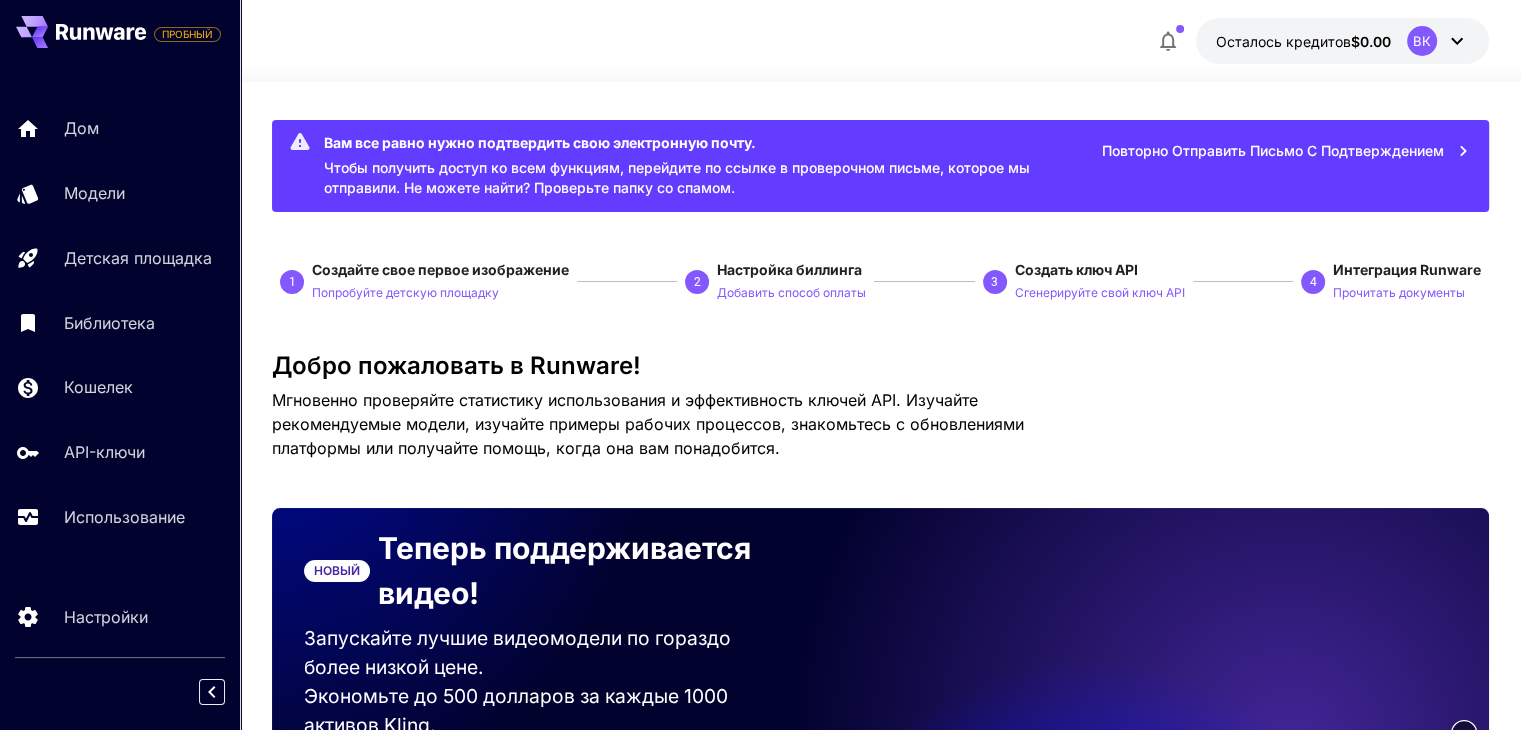scroll, scrollTop: 0, scrollLeft: 0, axis: both 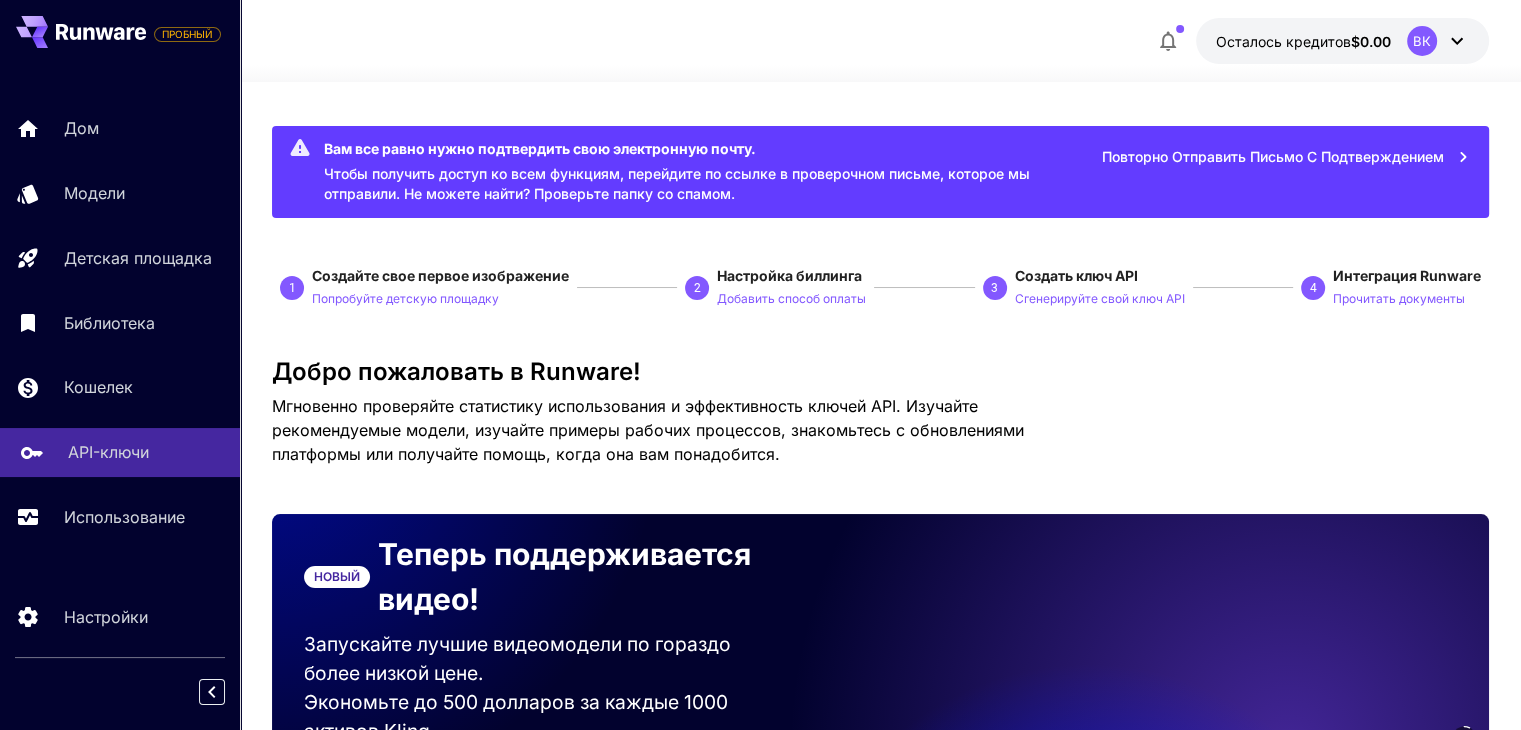 click on "API-ключи" at bounding box center [108, 452] 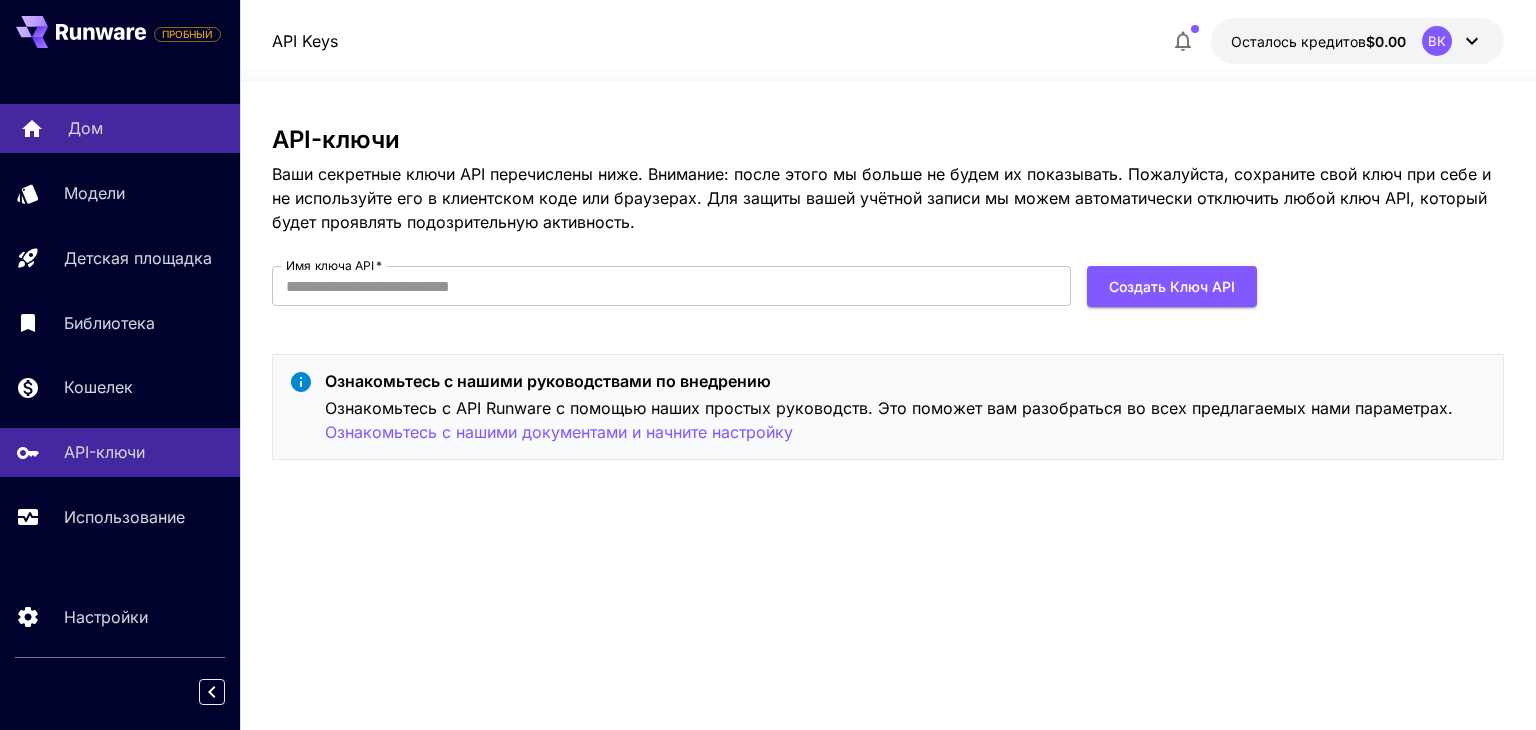click on "Дом" at bounding box center (146, 128) 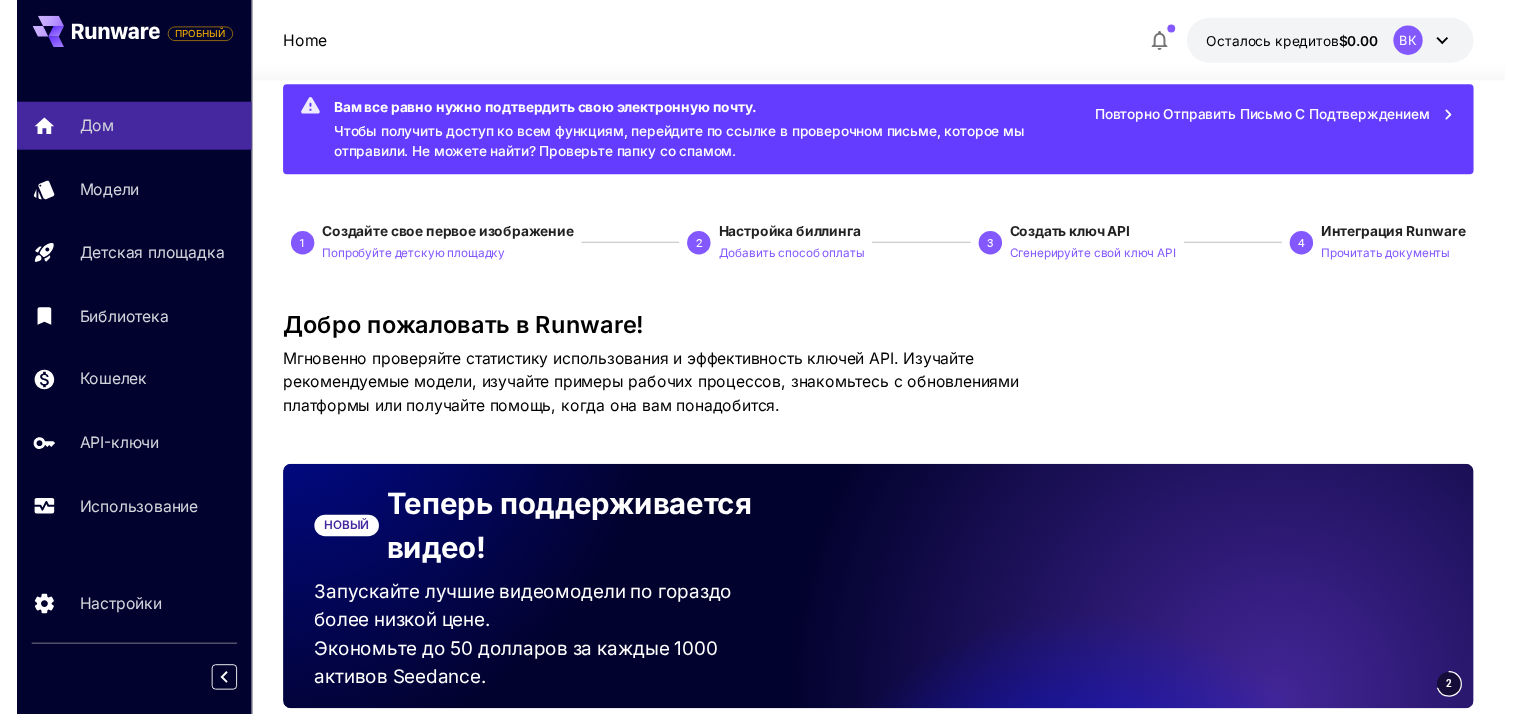 scroll, scrollTop: 0, scrollLeft: 0, axis: both 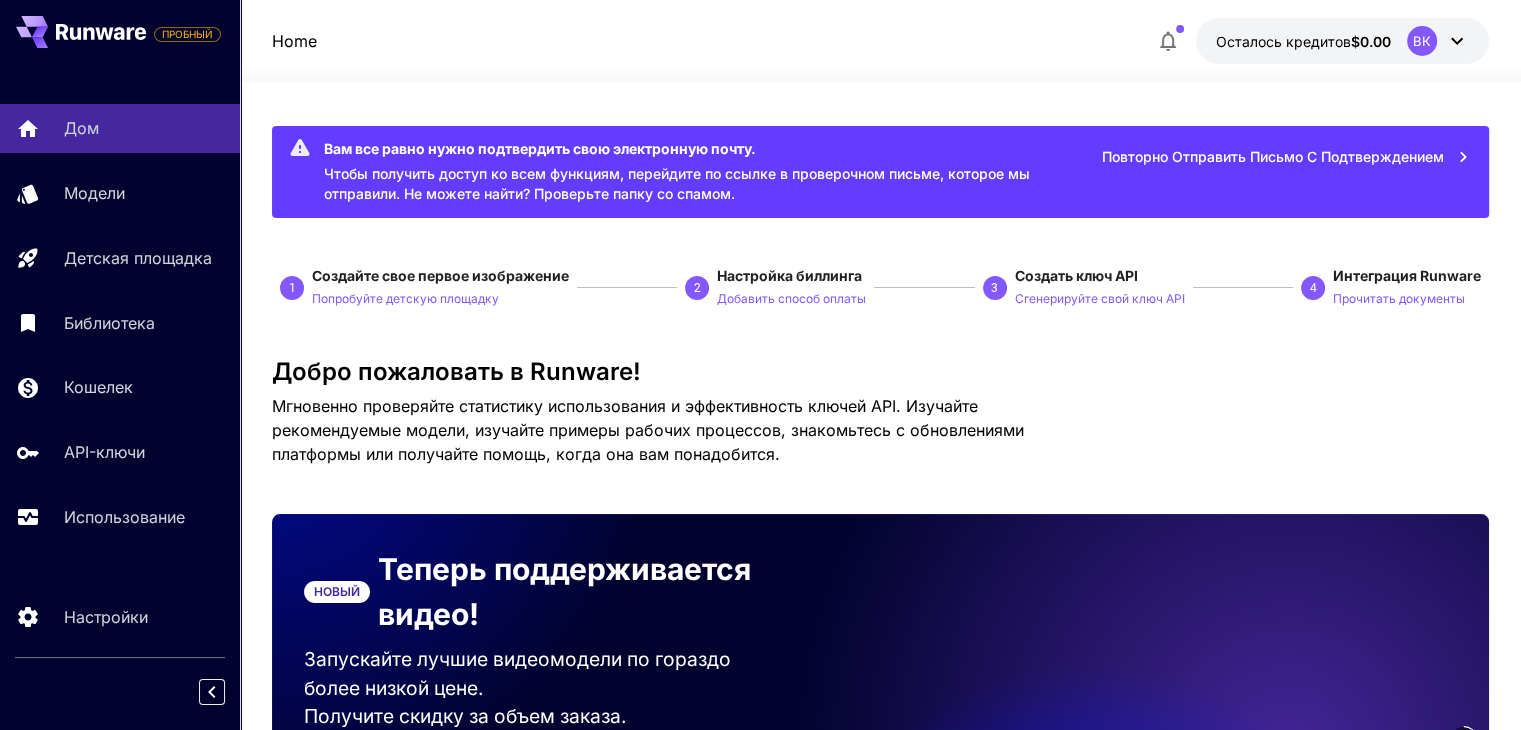 click 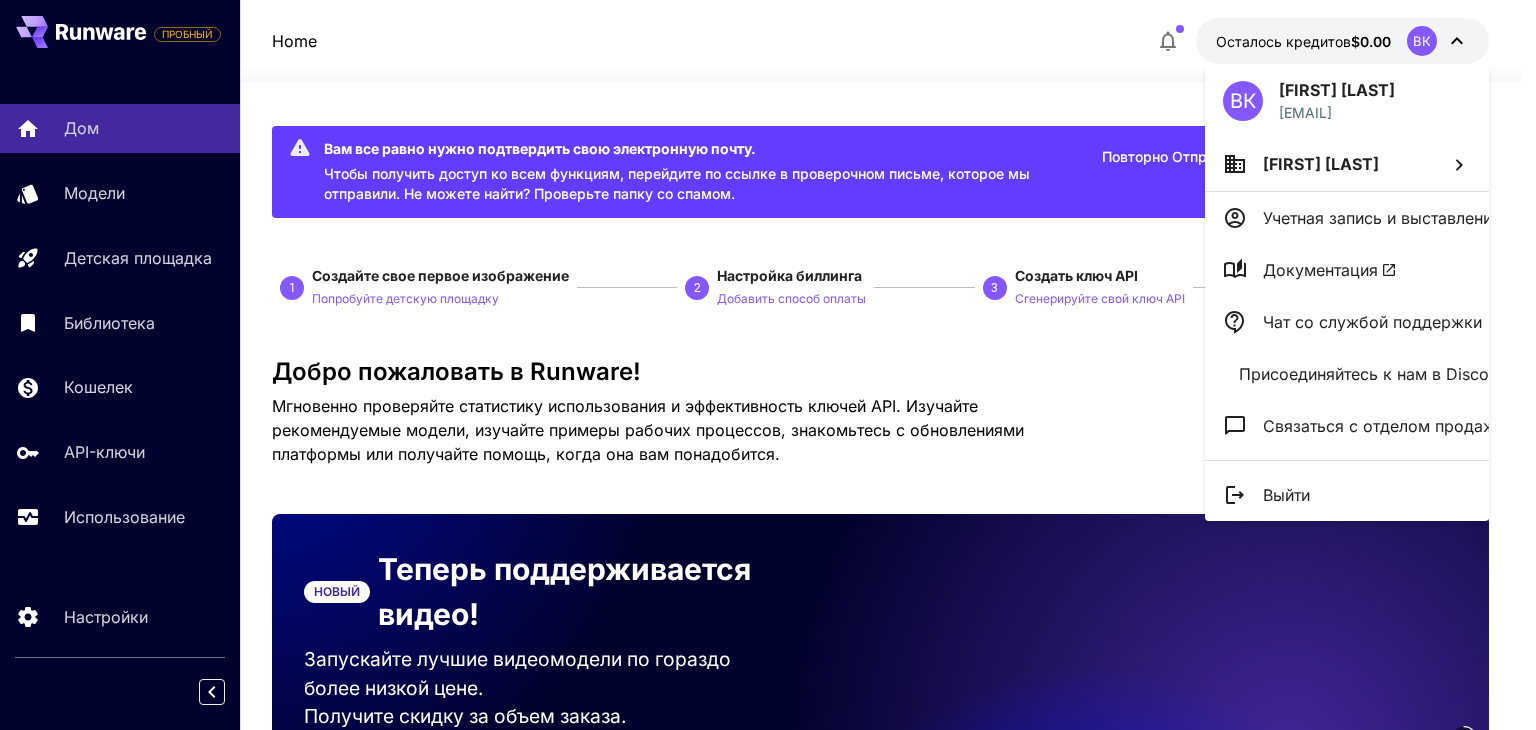 click at bounding box center [768, 365] 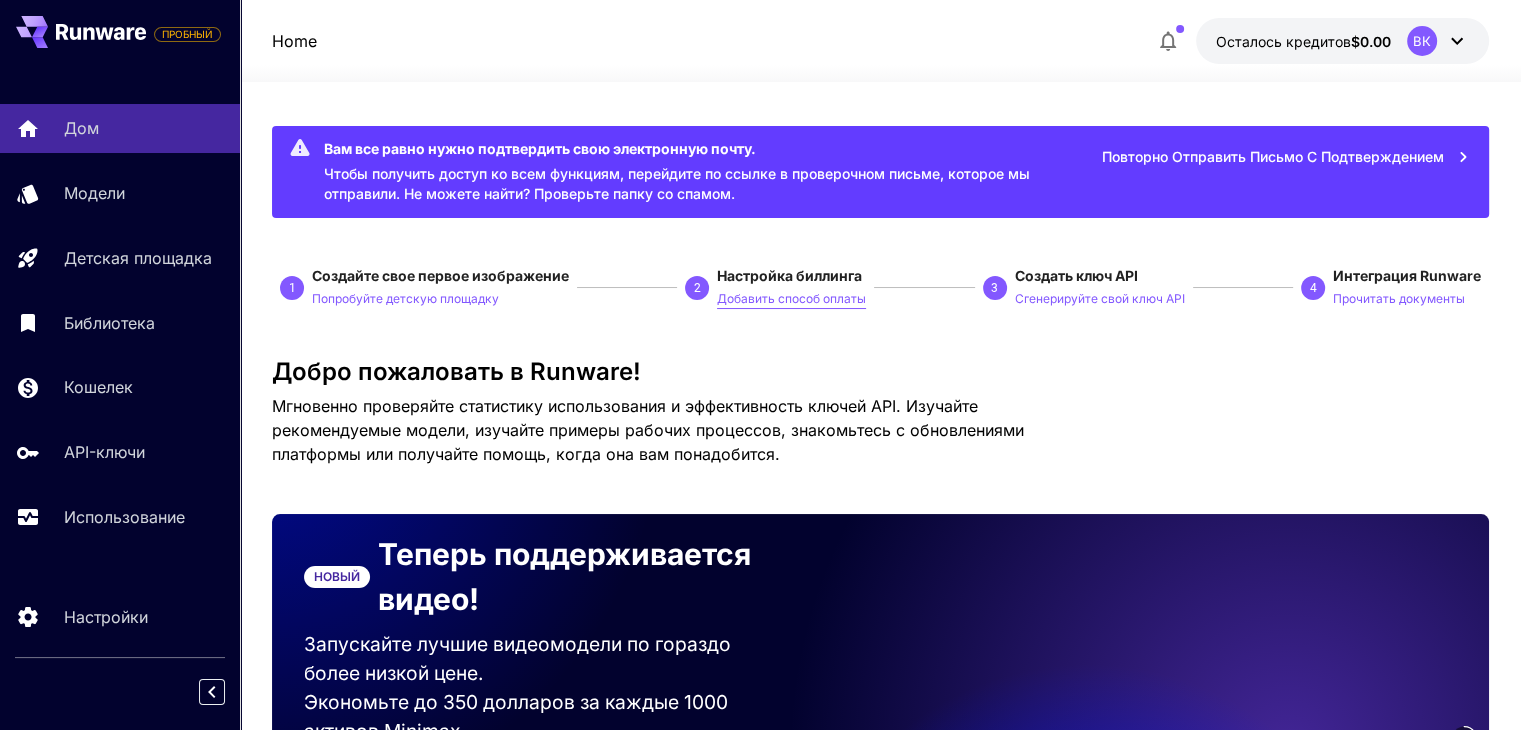 click on "Добавить способ оплаты" at bounding box center (791, 298) 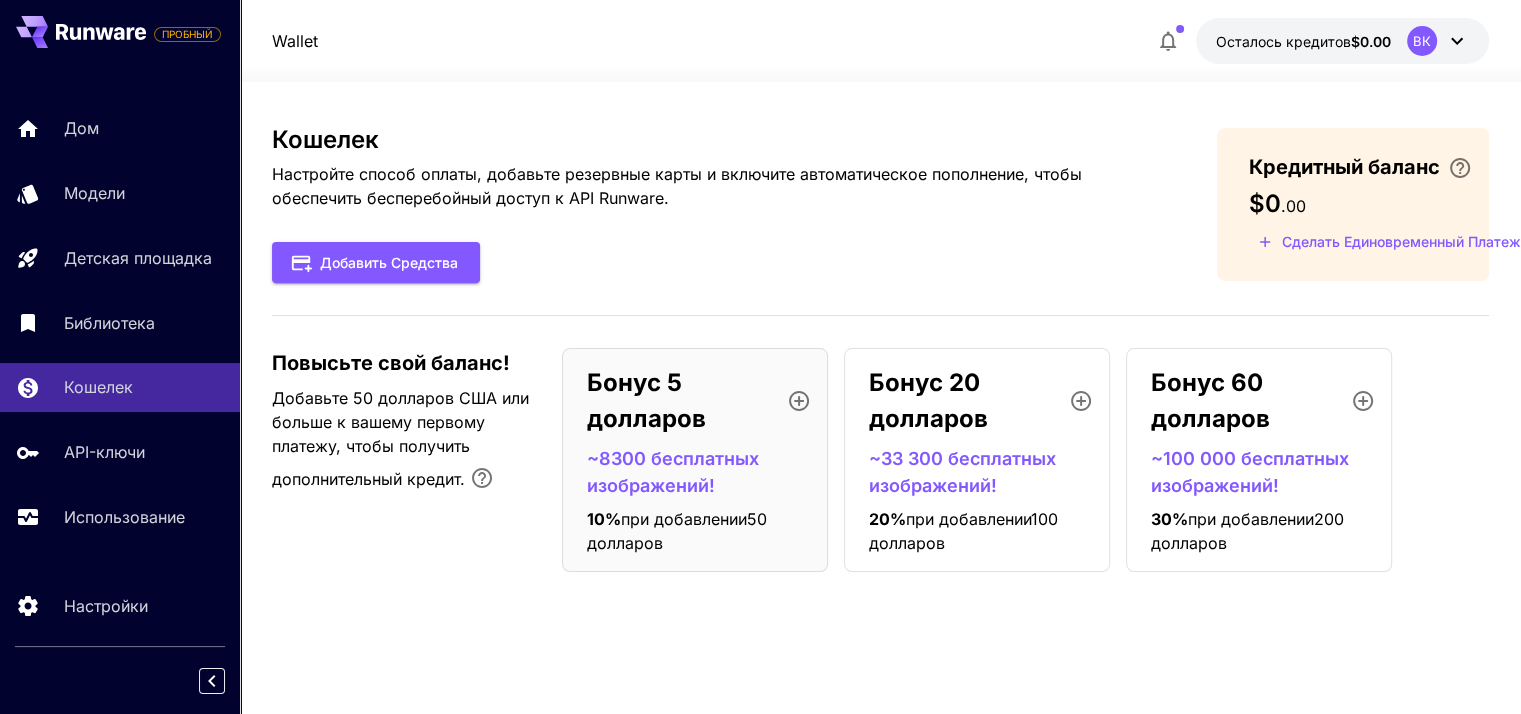 click on "Бонус 5 долларов" at bounding box center [679, 401] 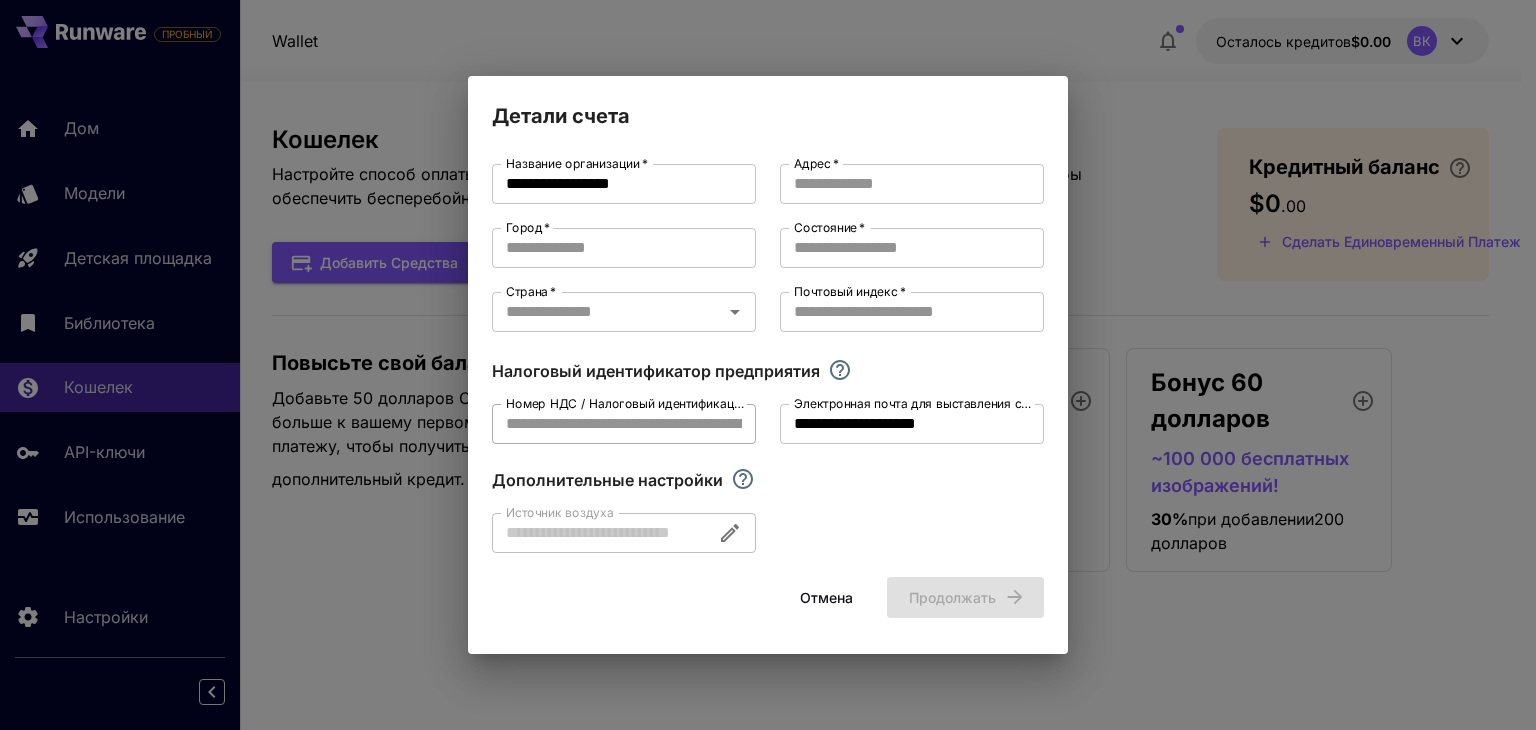 click on "Номер НДС / Налоговый идентификационный номер" at bounding box center [624, 424] 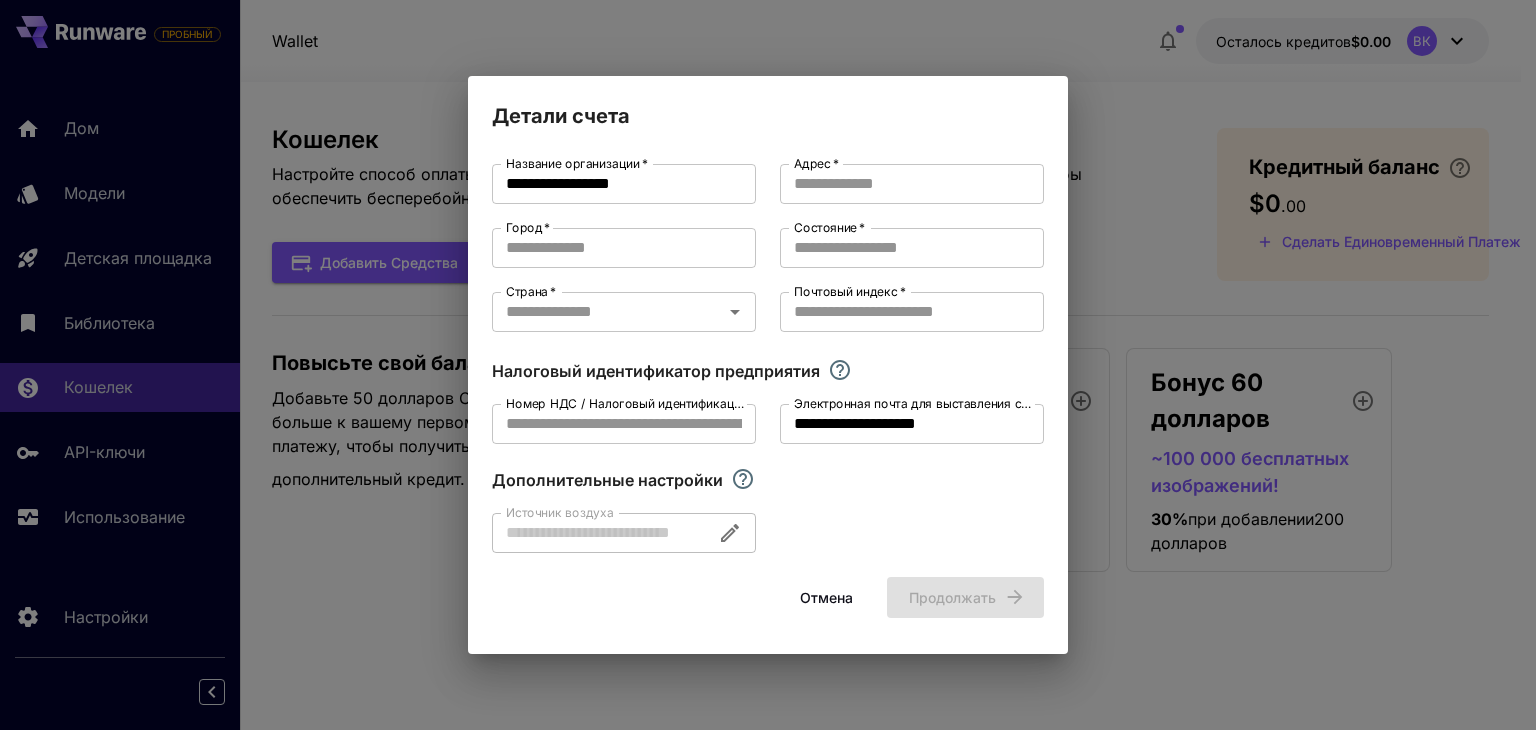 click on "**********" at bounding box center (768, 365) 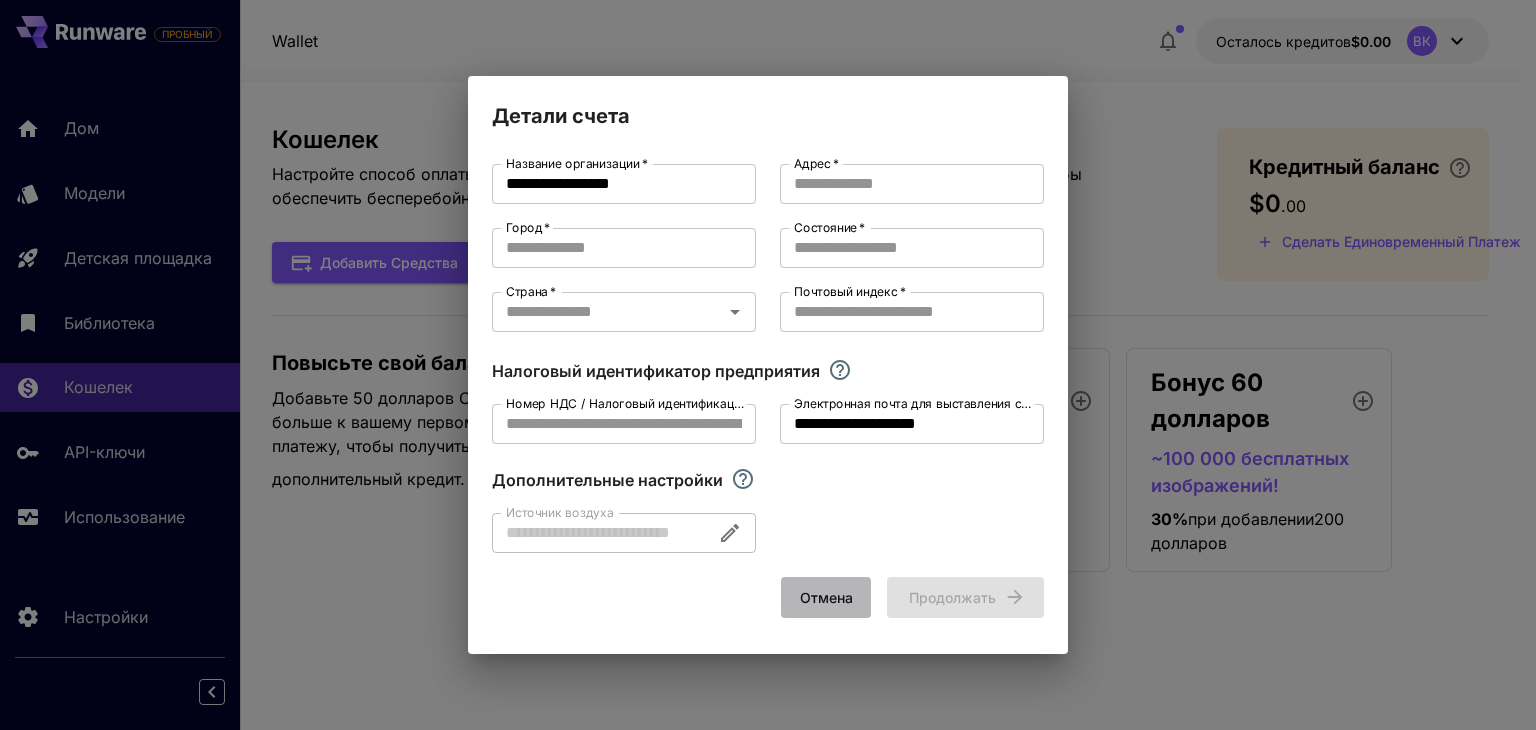 click on "Отмена" at bounding box center (826, 597) 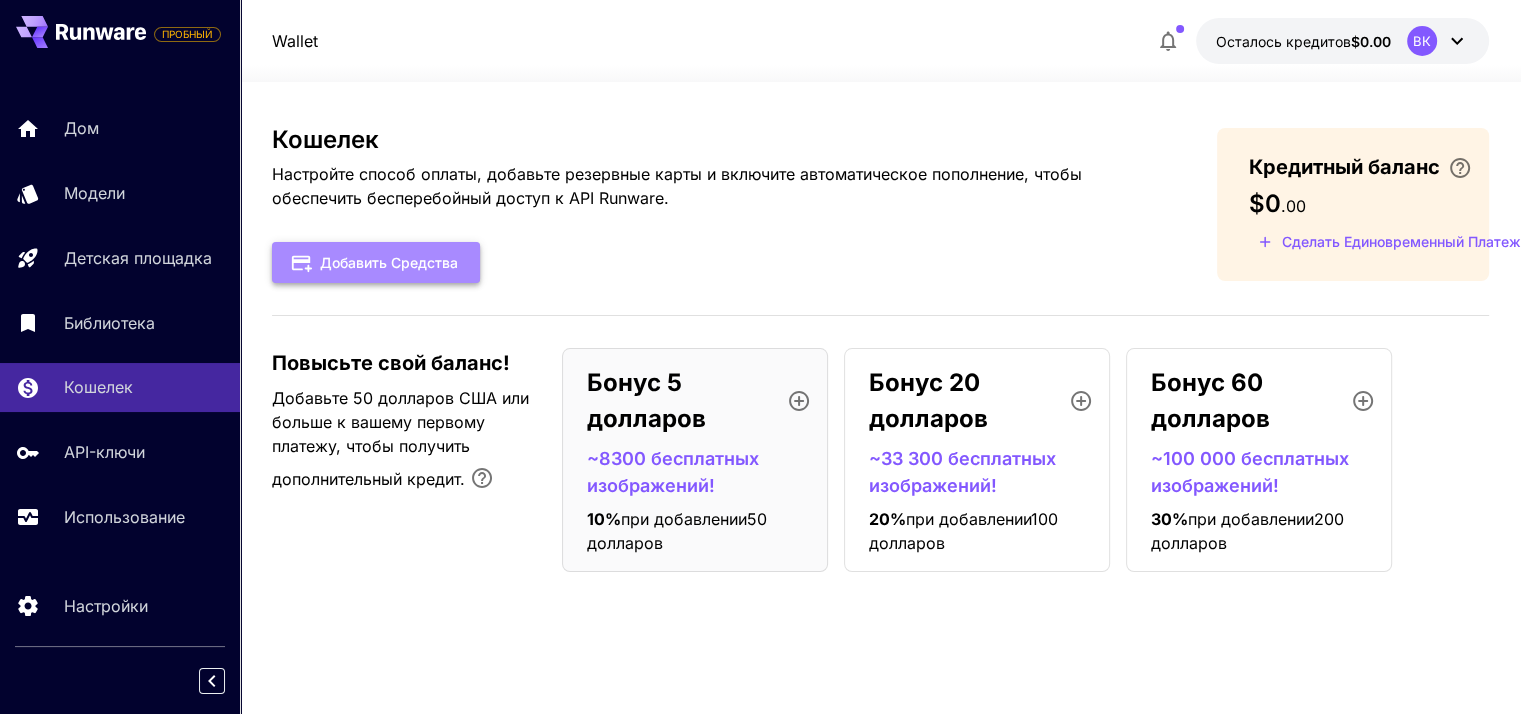 click on "Добавить средства" at bounding box center [389, 262] 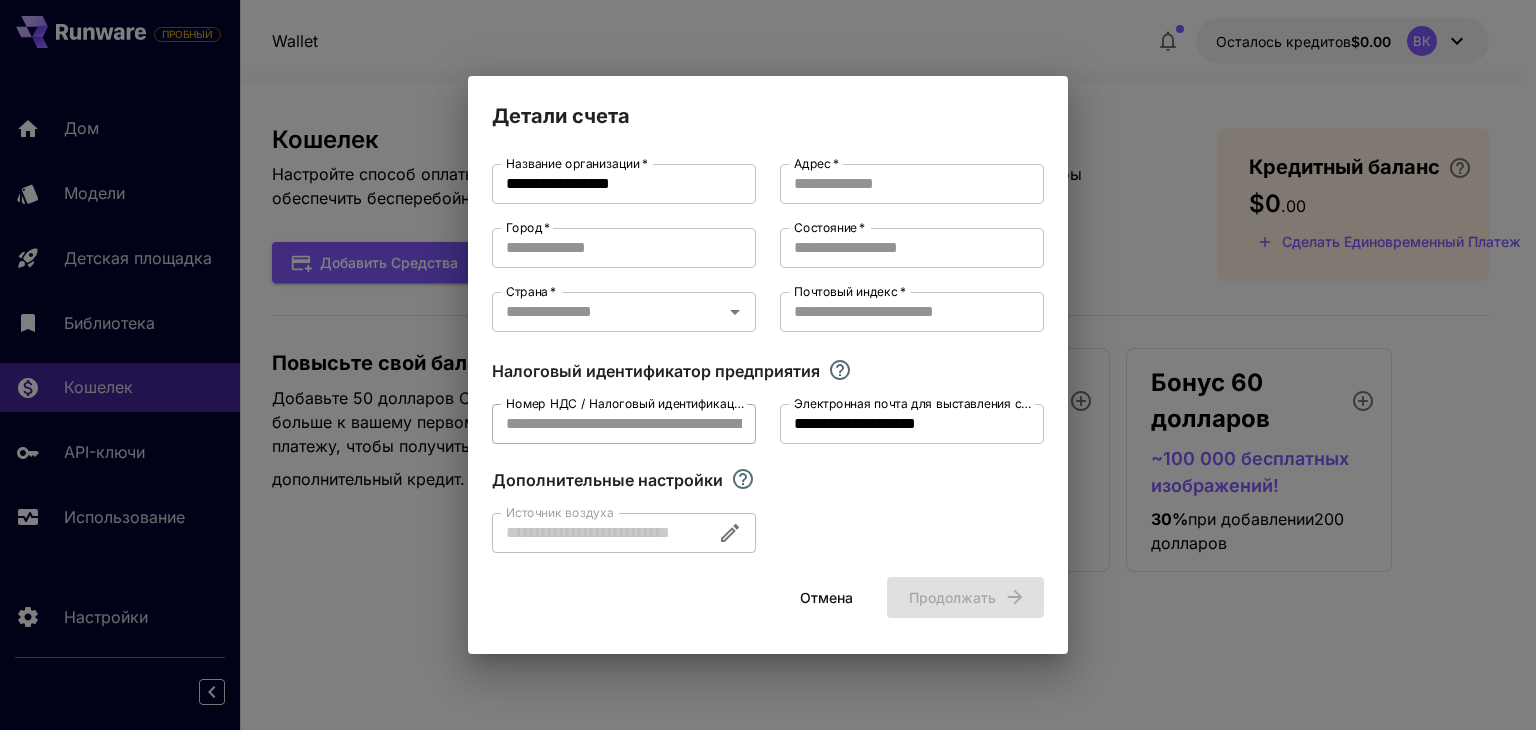 click on "Номер НДС / Налоговый идентификационный номер" at bounding box center [624, 424] 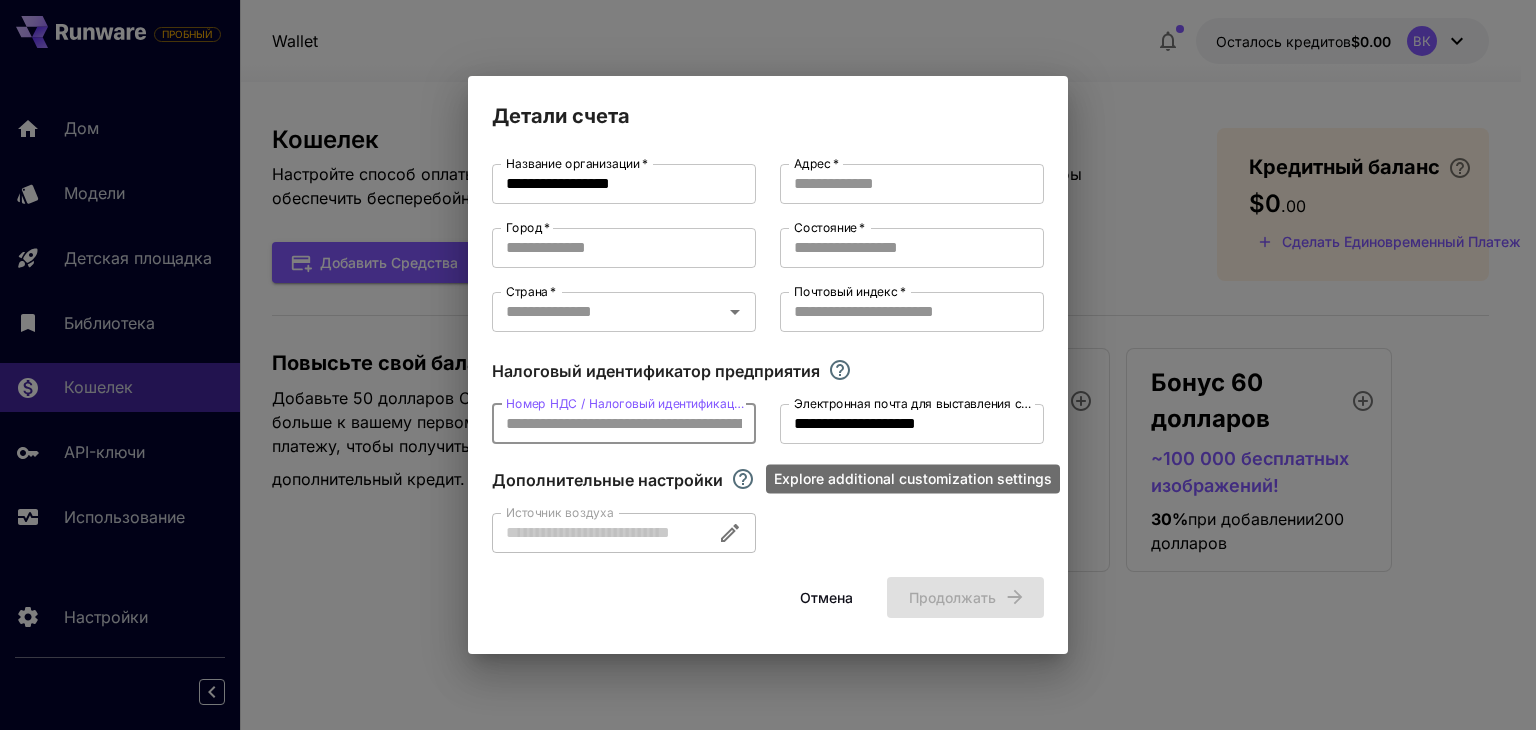 click 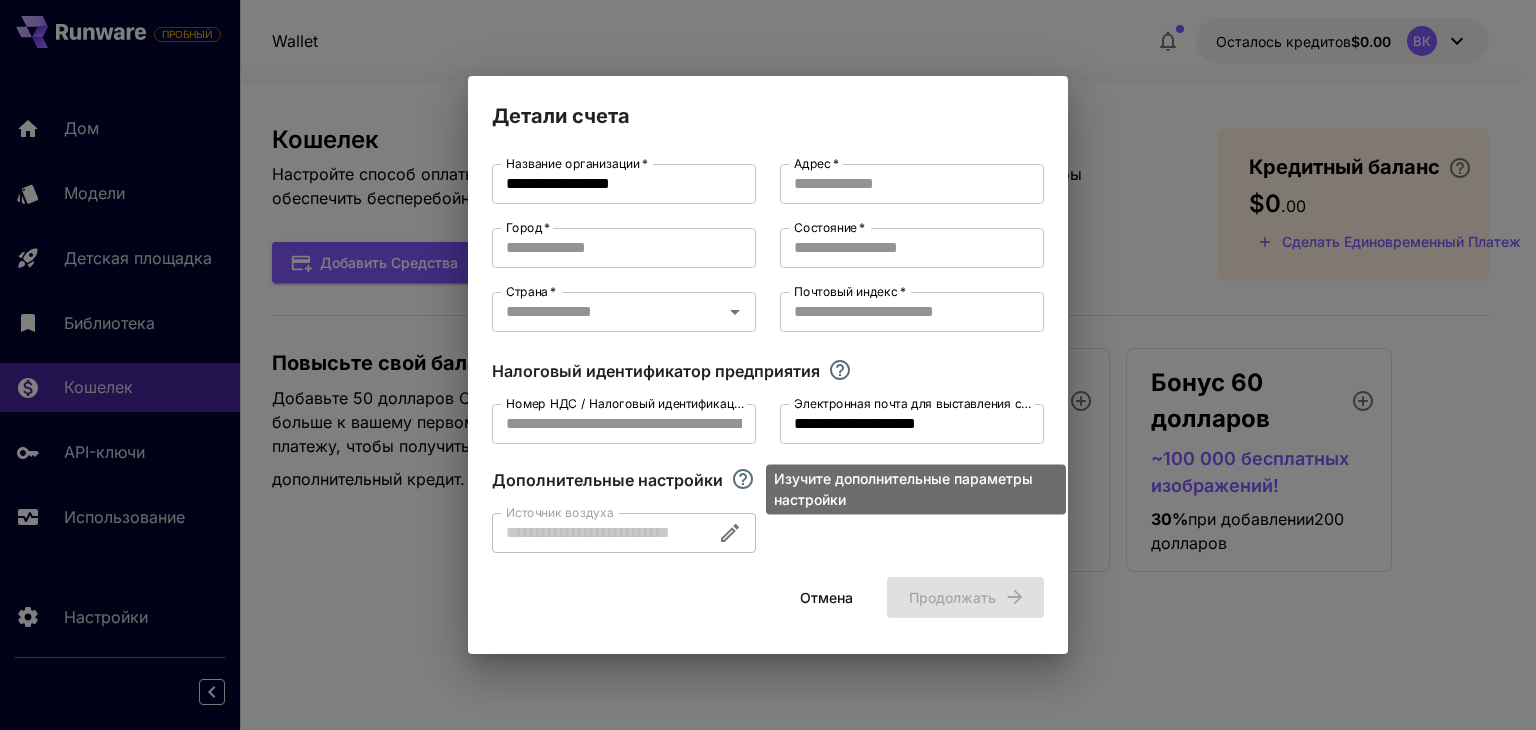 click 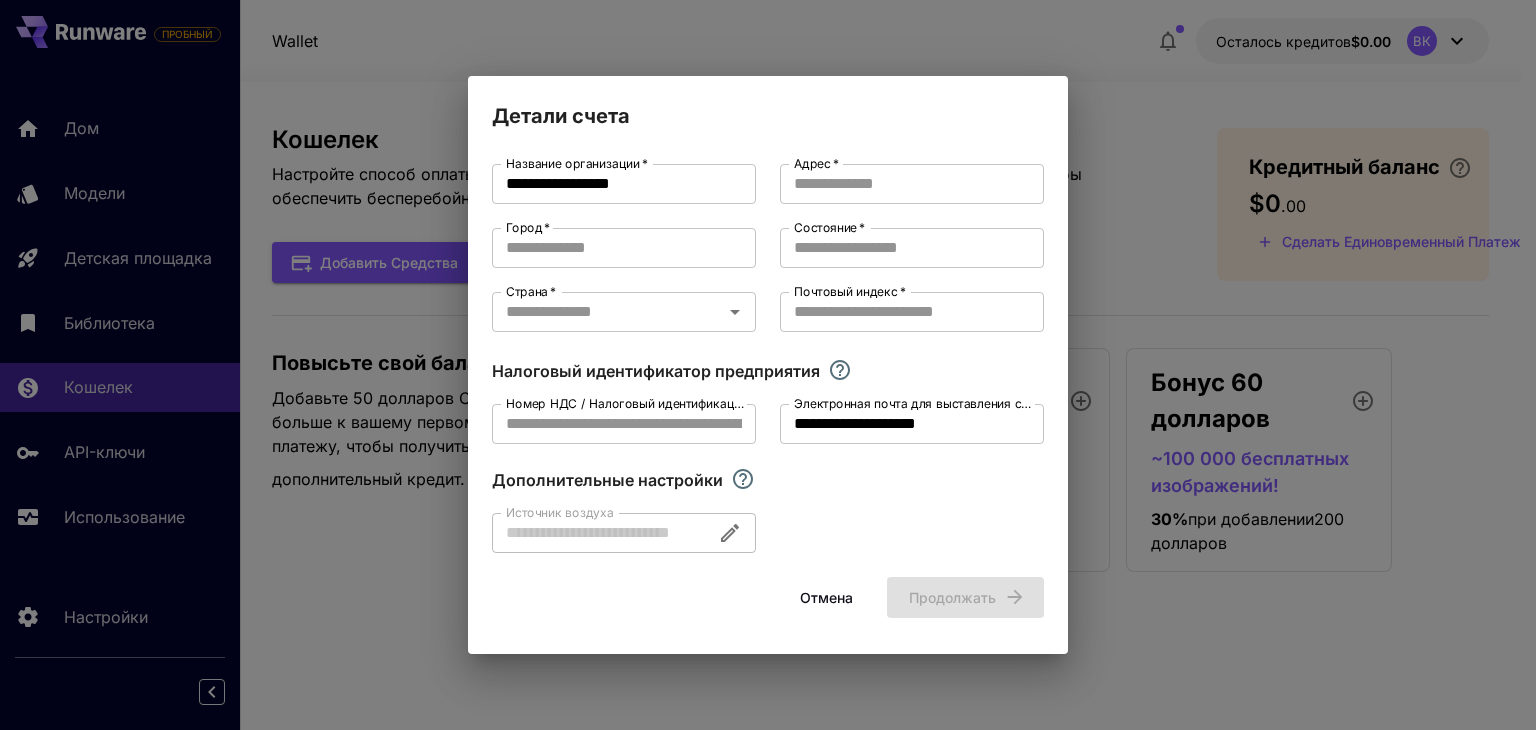 click on "**********" at bounding box center [768, 365] 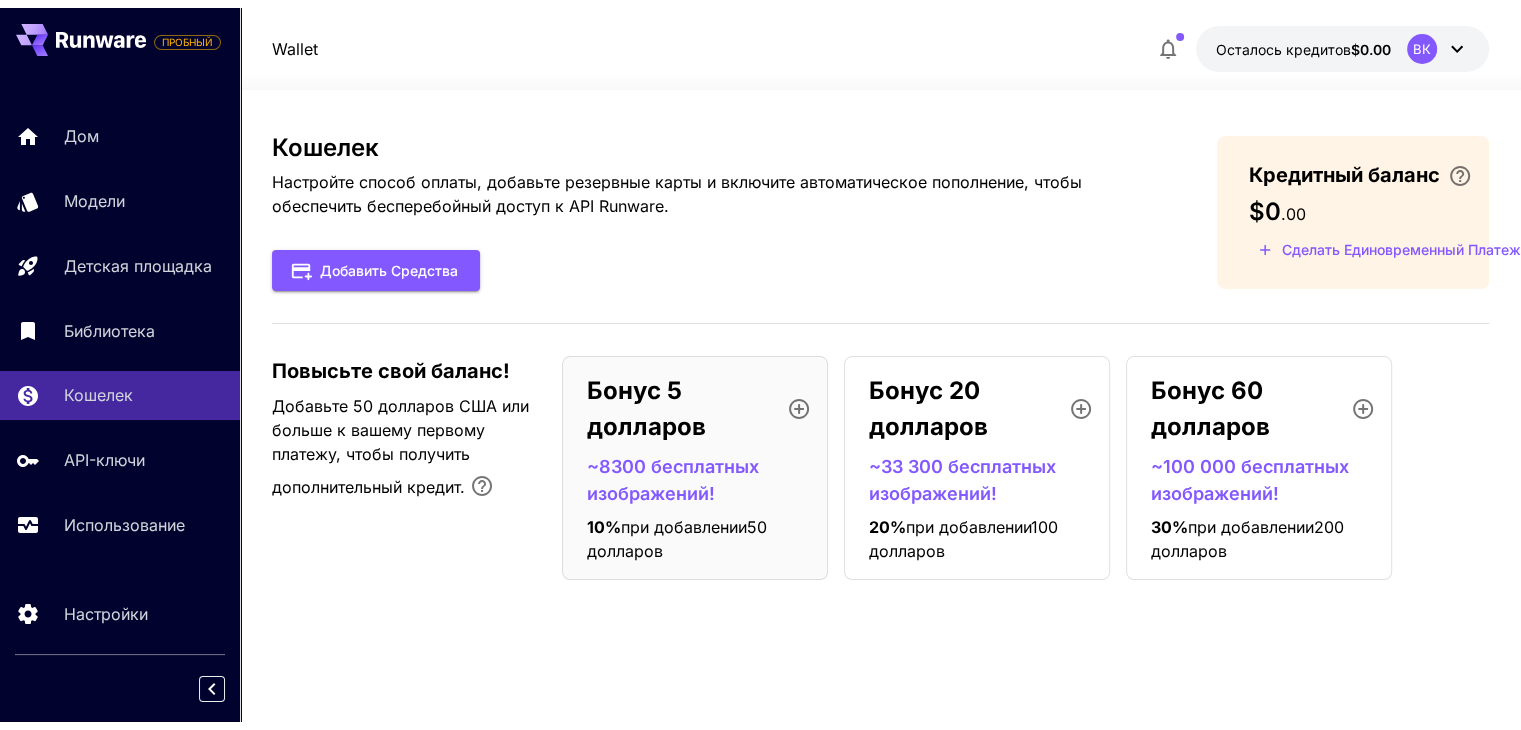 scroll, scrollTop: 0, scrollLeft: 0, axis: both 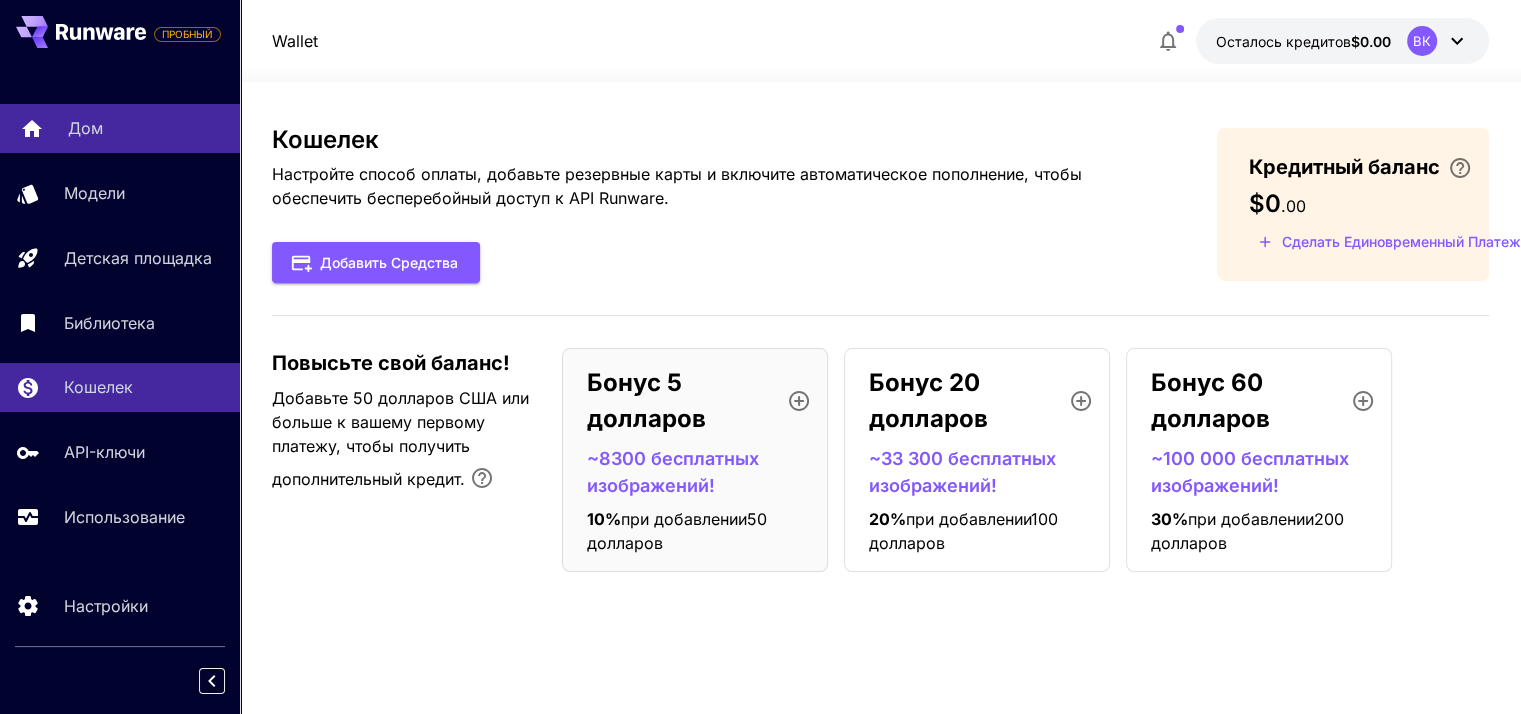 click on "Дом" at bounding box center (146, 128) 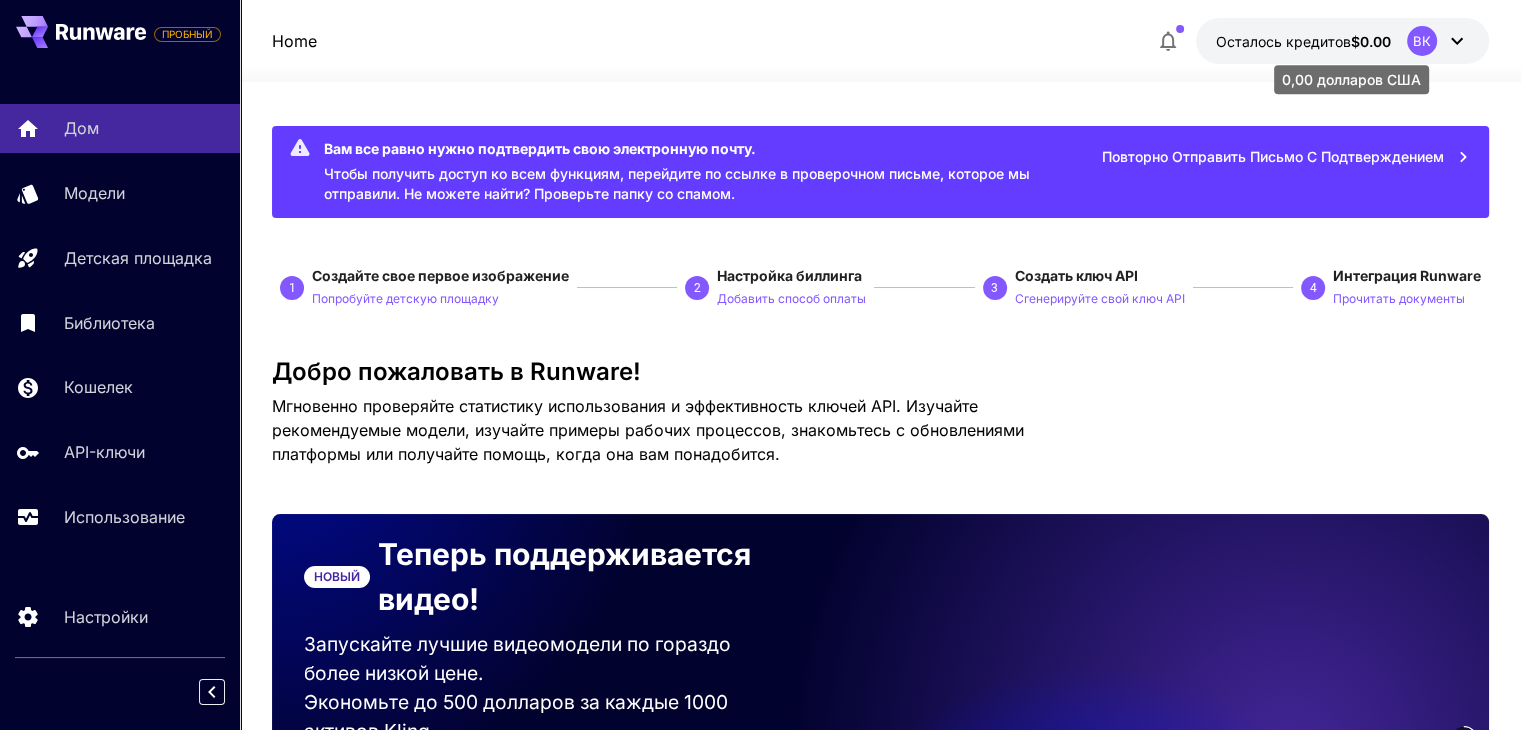 click on "Осталось кредитов" at bounding box center [1283, 41] 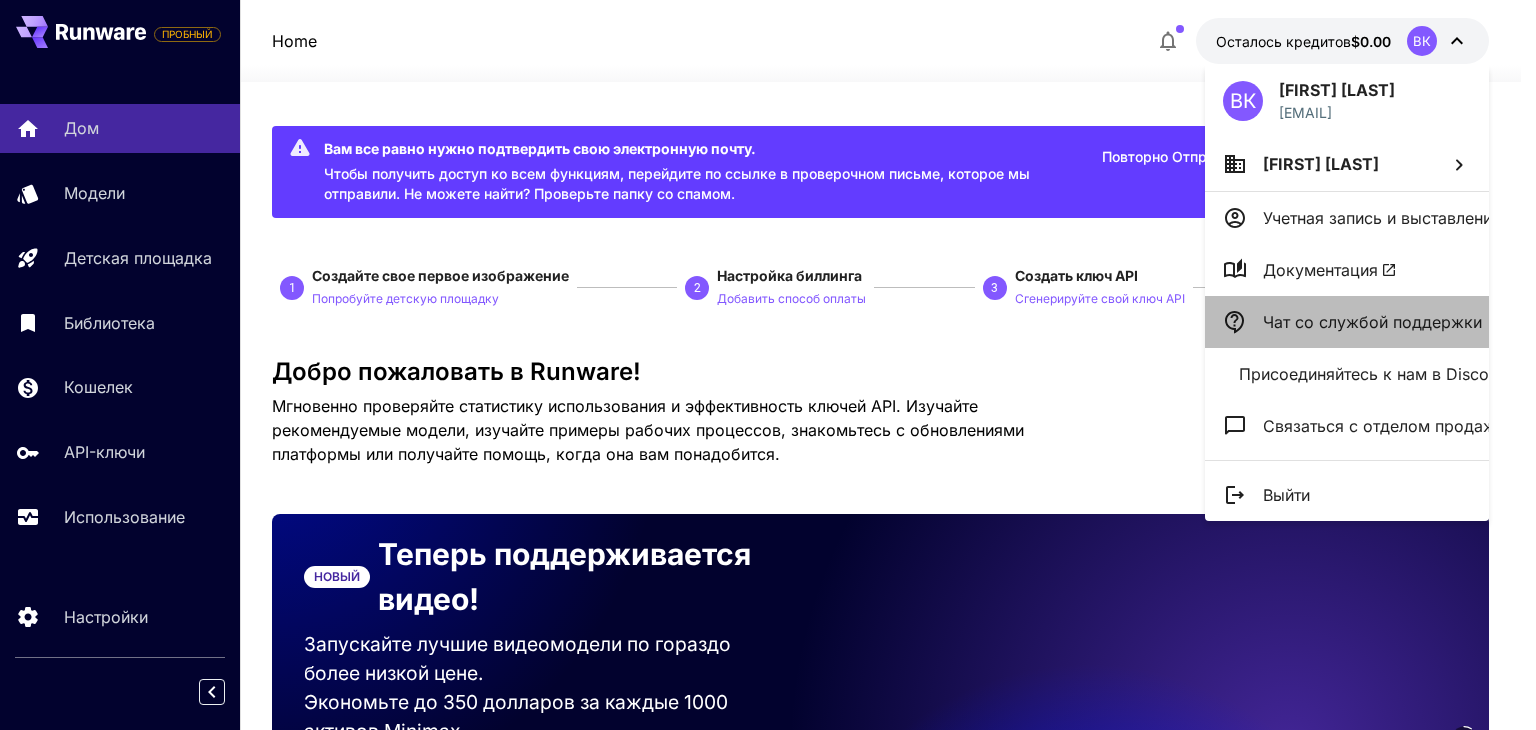 click on "Чат со службой поддержки" at bounding box center (1372, 322) 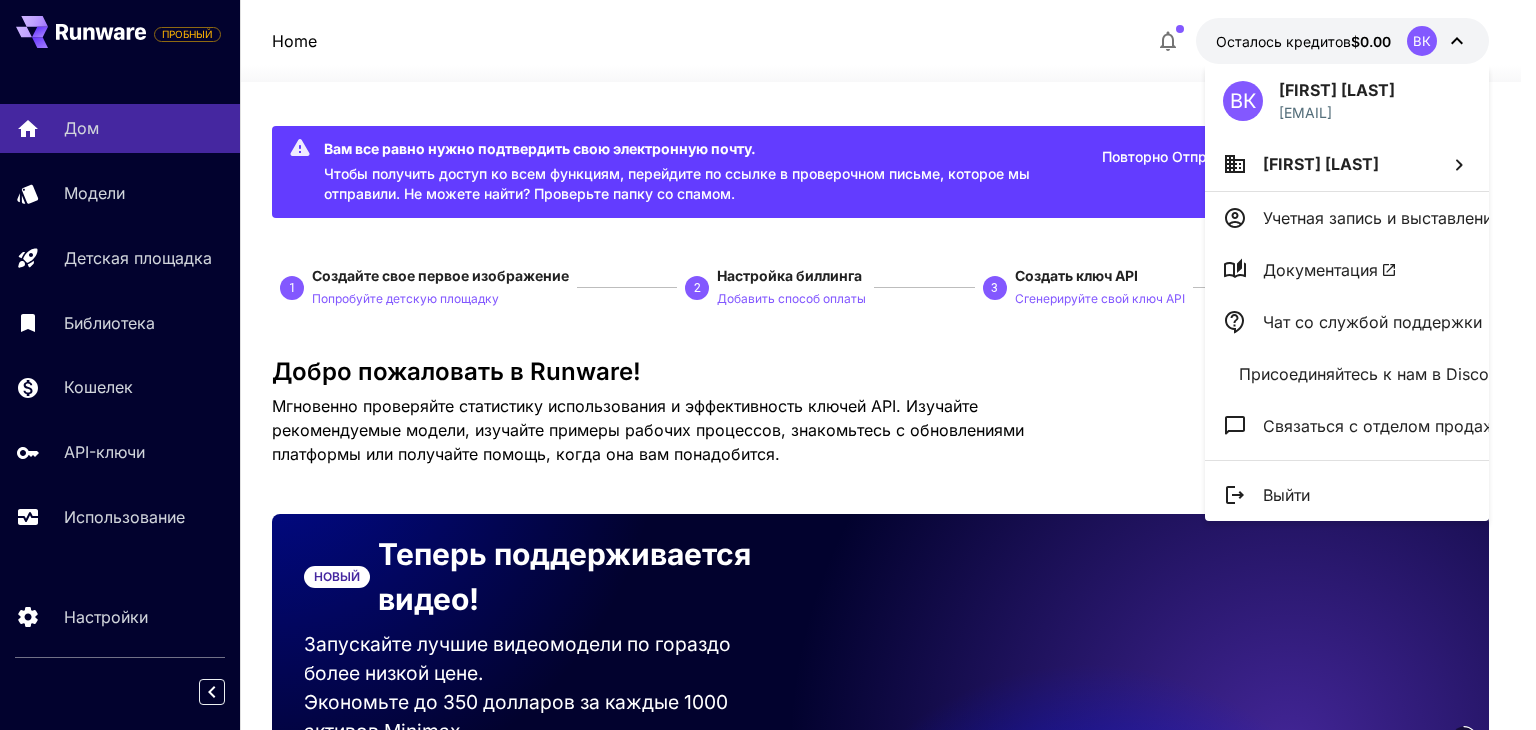 click on "Чат со службой поддержки" at bounding box center (1372, 322) 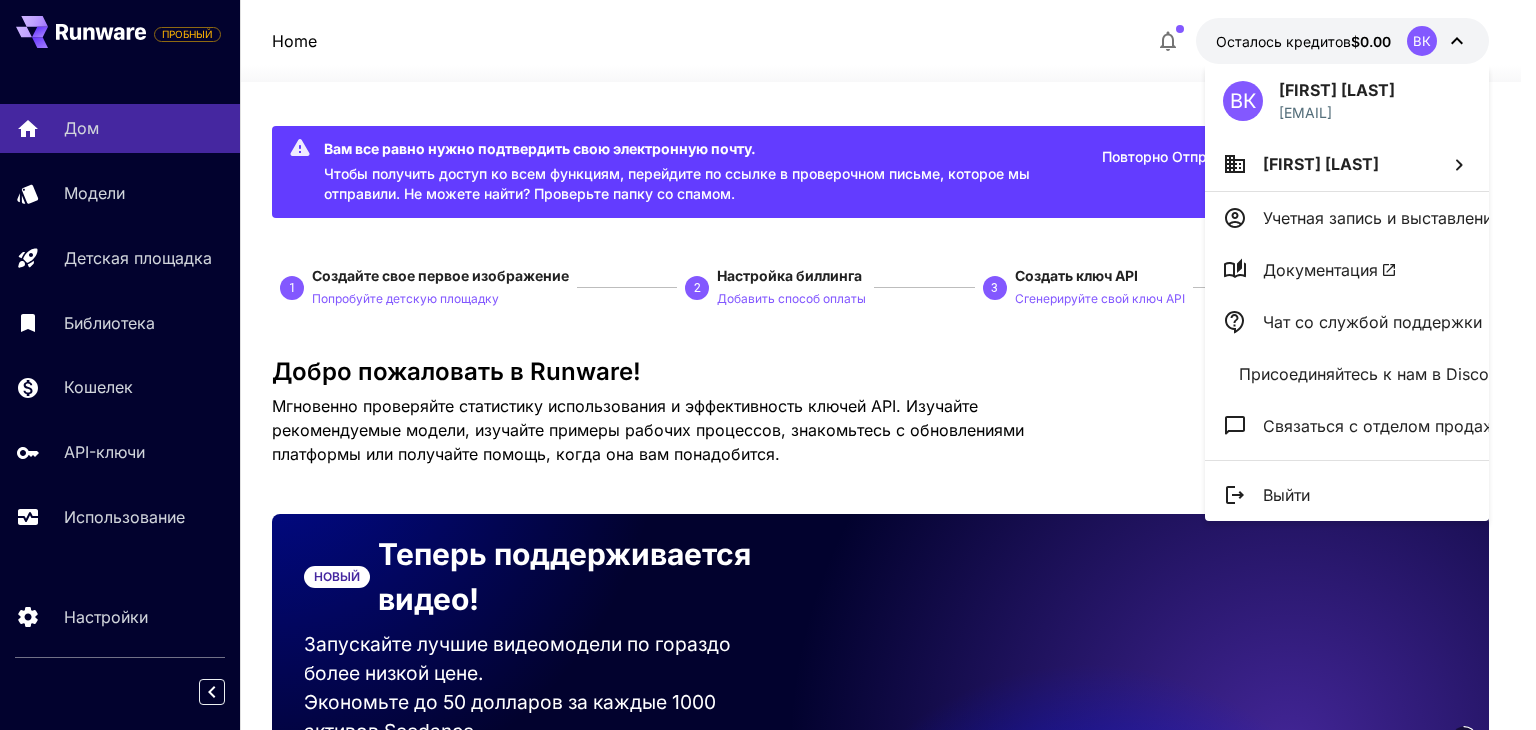 click at bounding box center [768, 365] 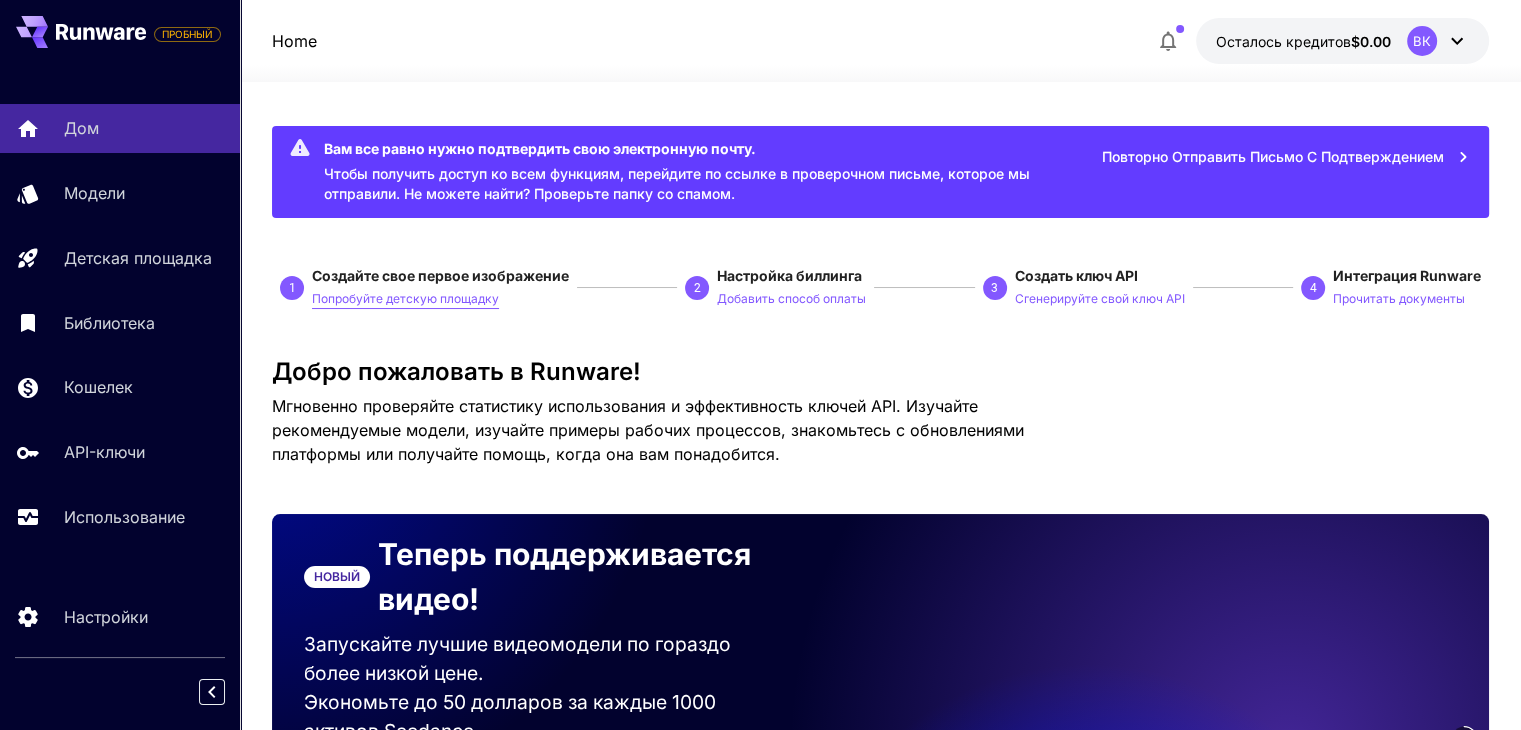 click on "Попробуйте детскую площадку" at bounding box center [405, 298] 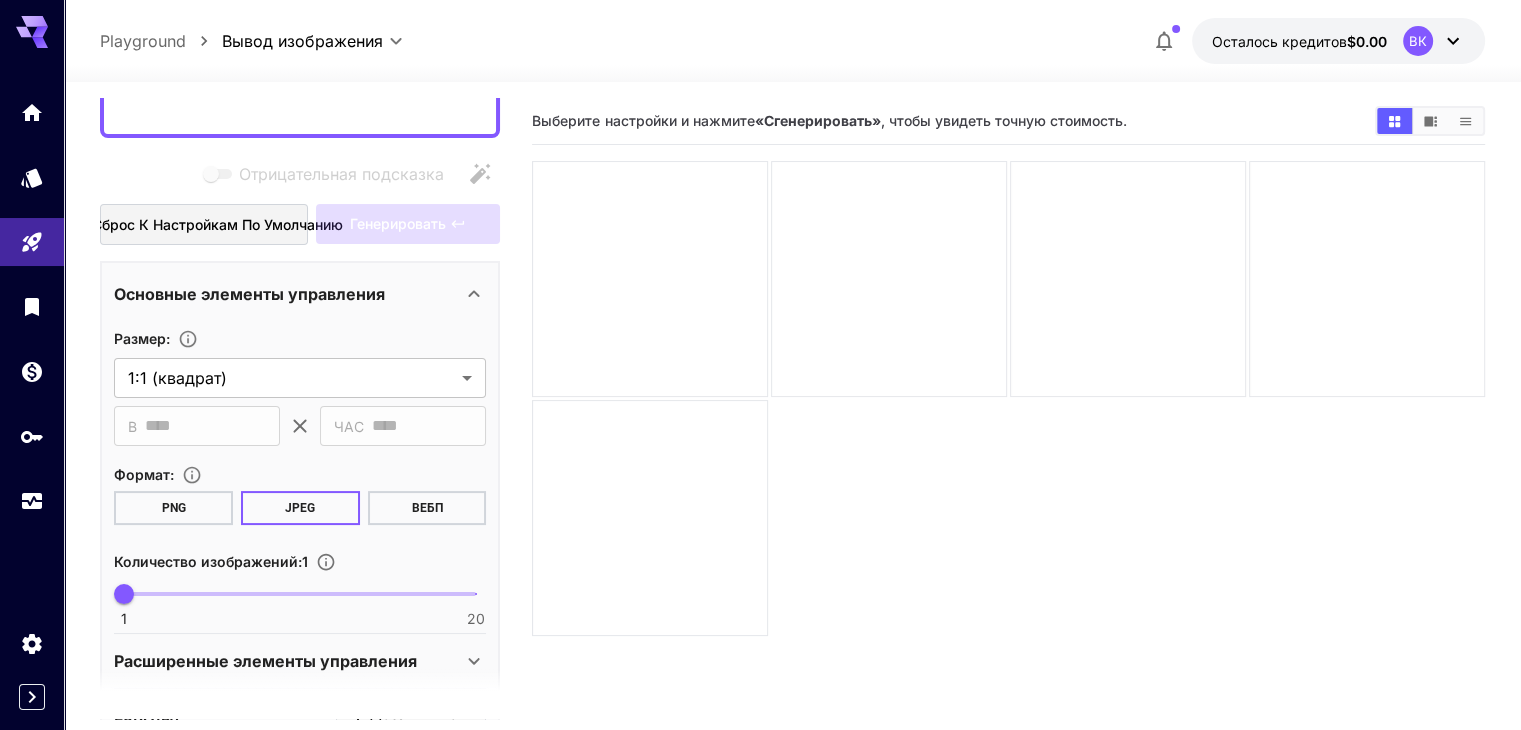 scroll, scrollTop: 200, scrollLeft: 0, axis: vertical 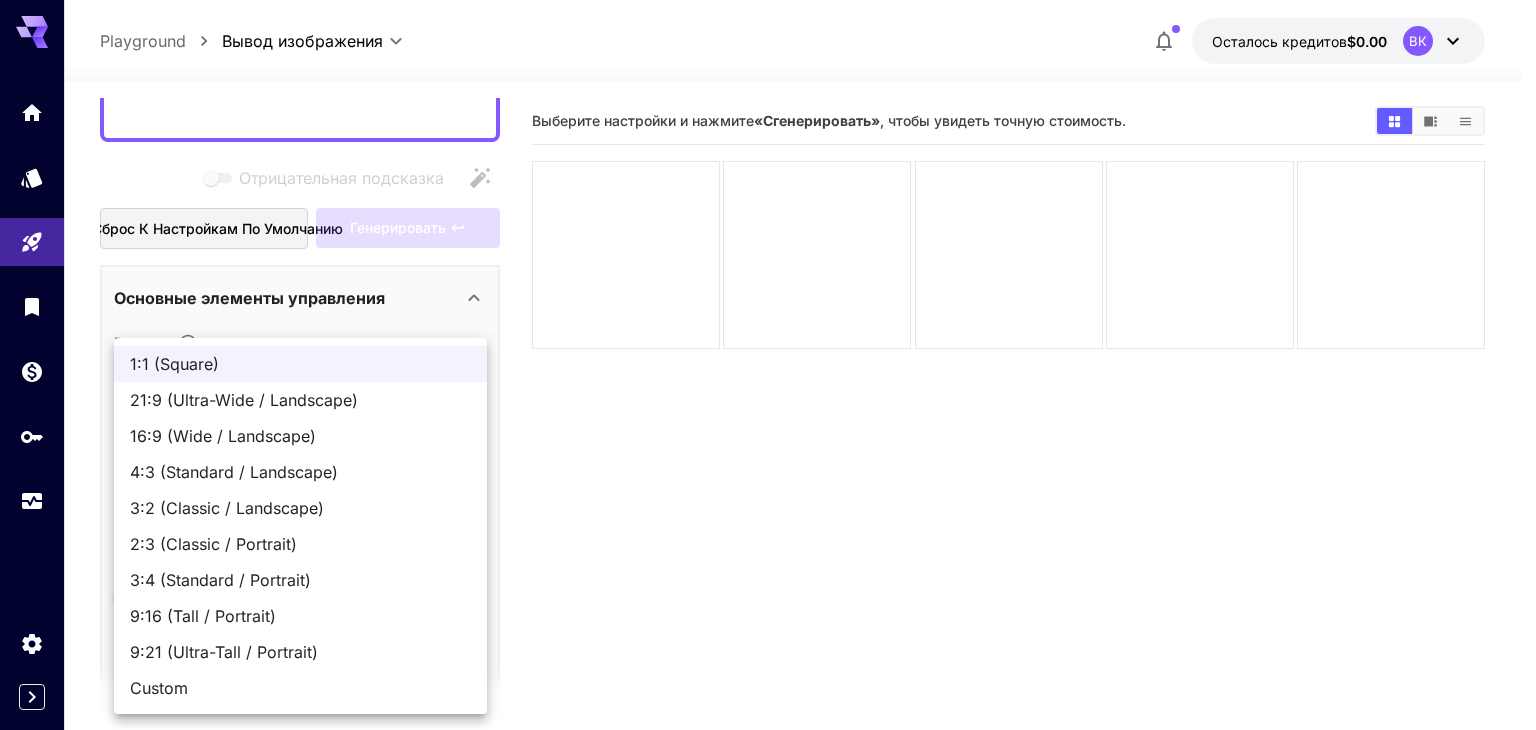 click on "**********" at bounding box center (768, 444) 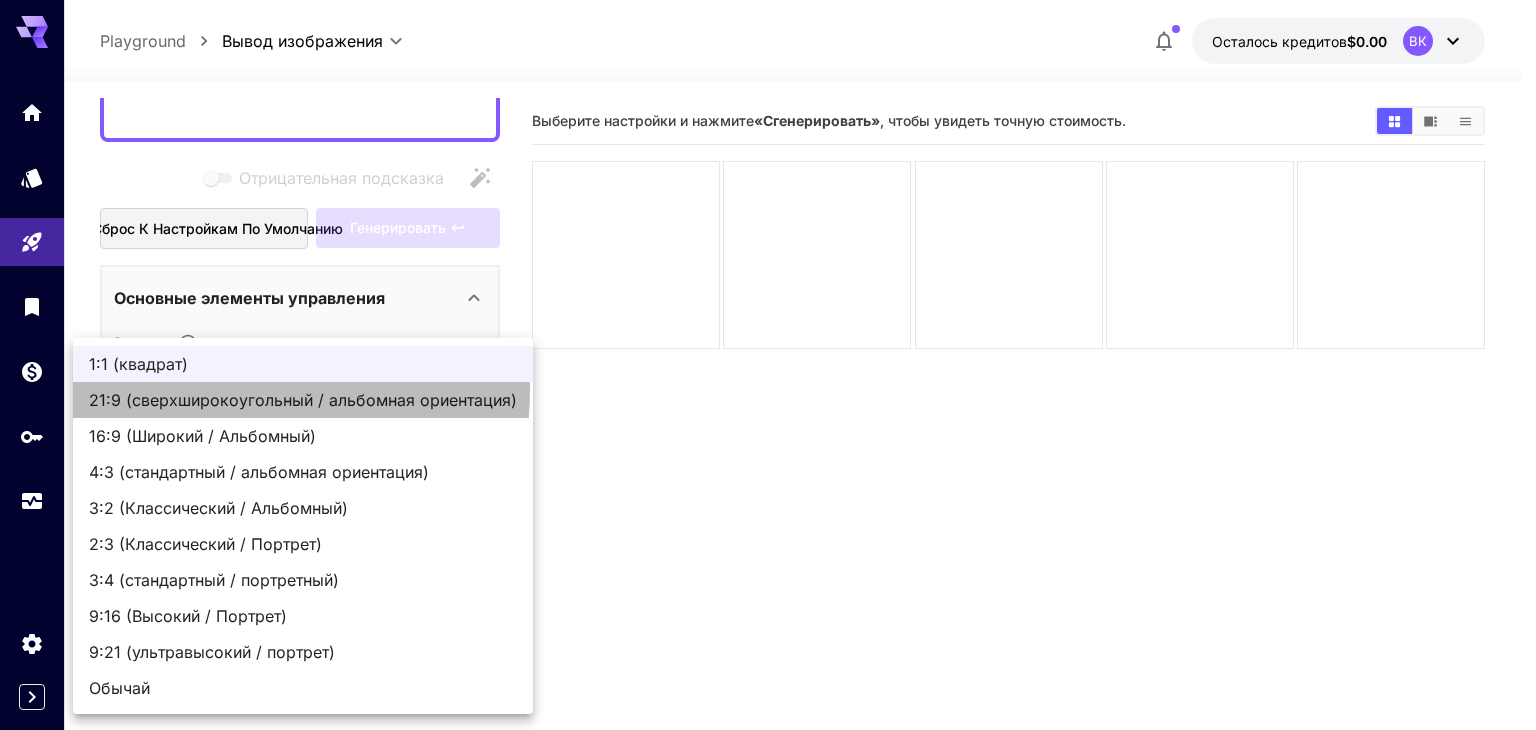 click on "21:9 (сверхширокоугольный / альбомная ориентация)" at bounding box center (303, 400) 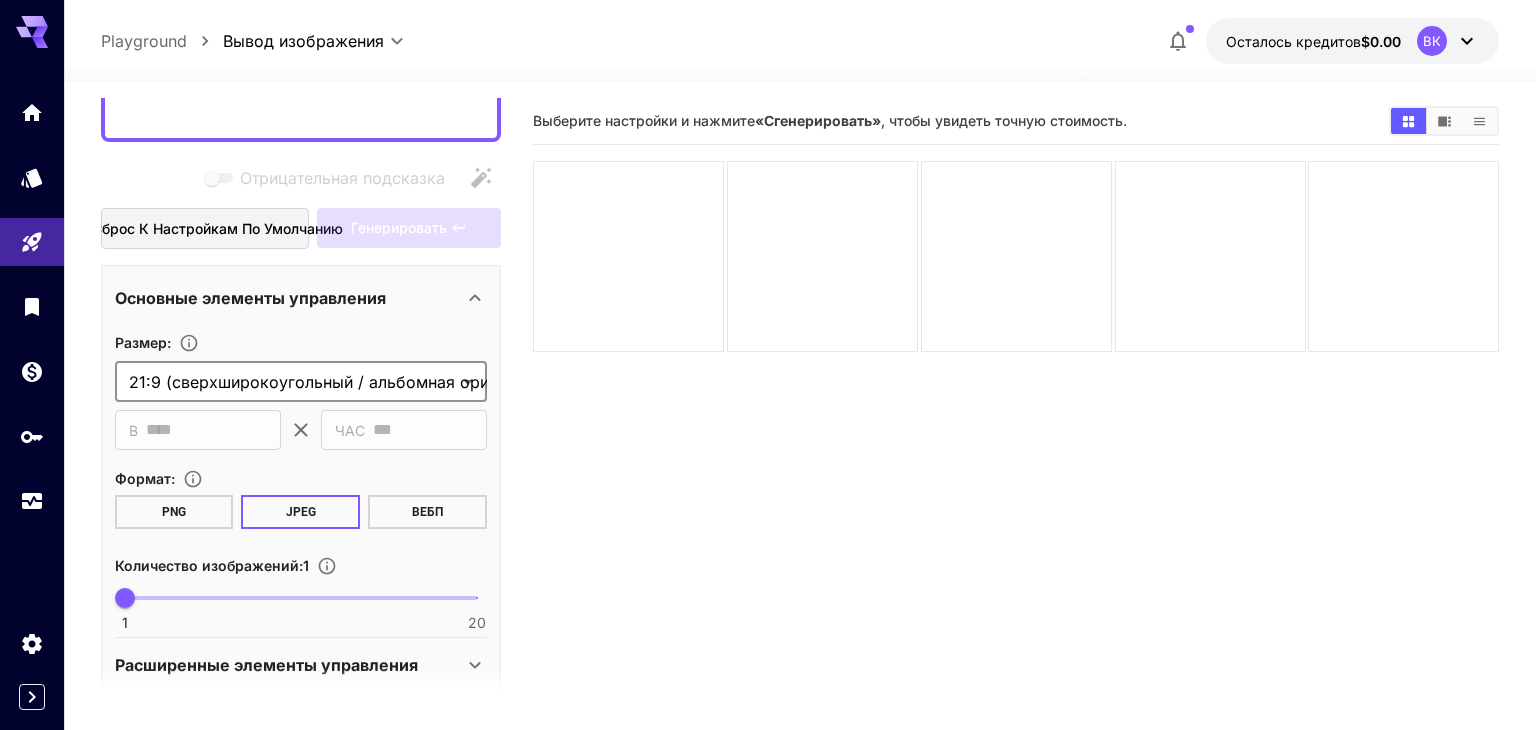 click on "**********" at bounding box center (768, 444) 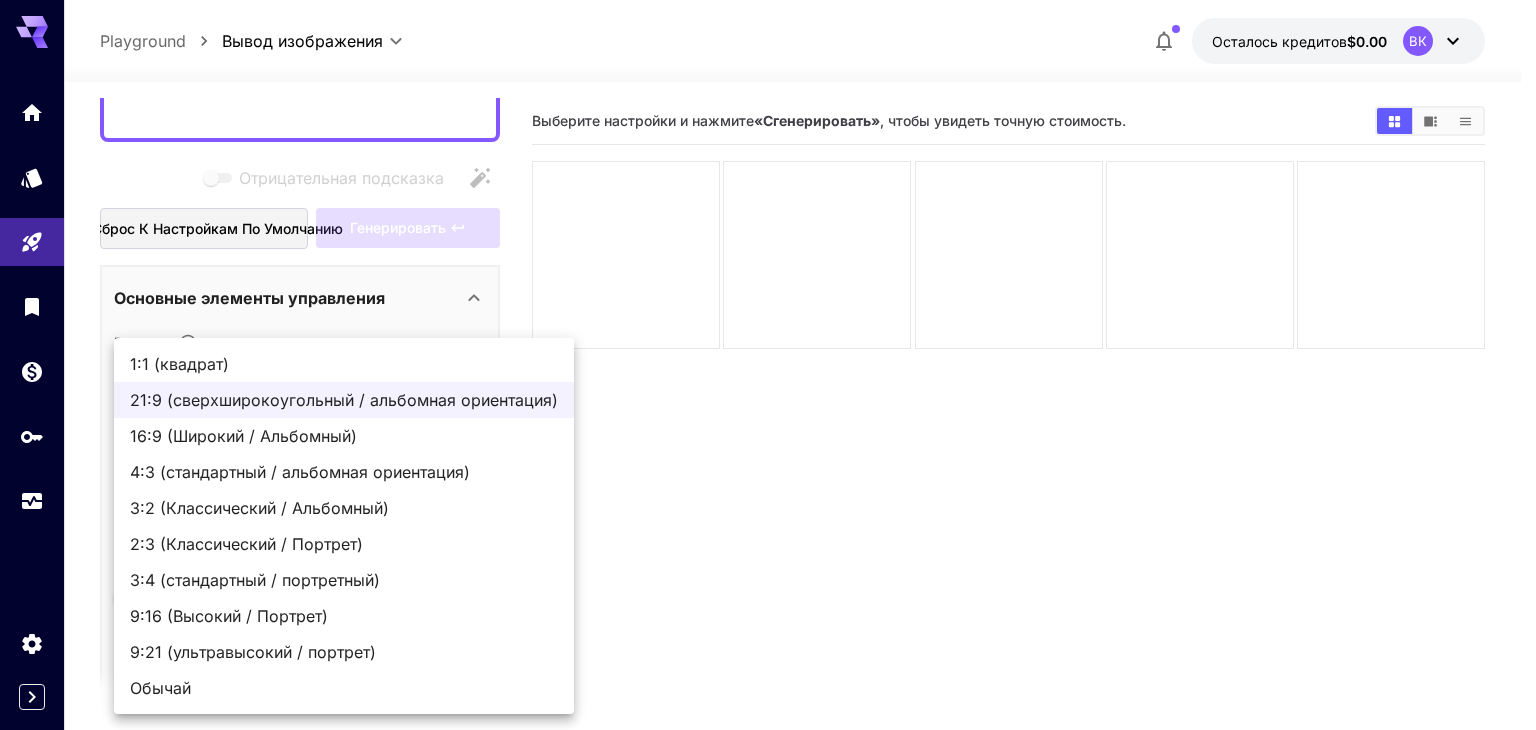 click on "1:1 (квадрат)" at bounding box center [179, 364] 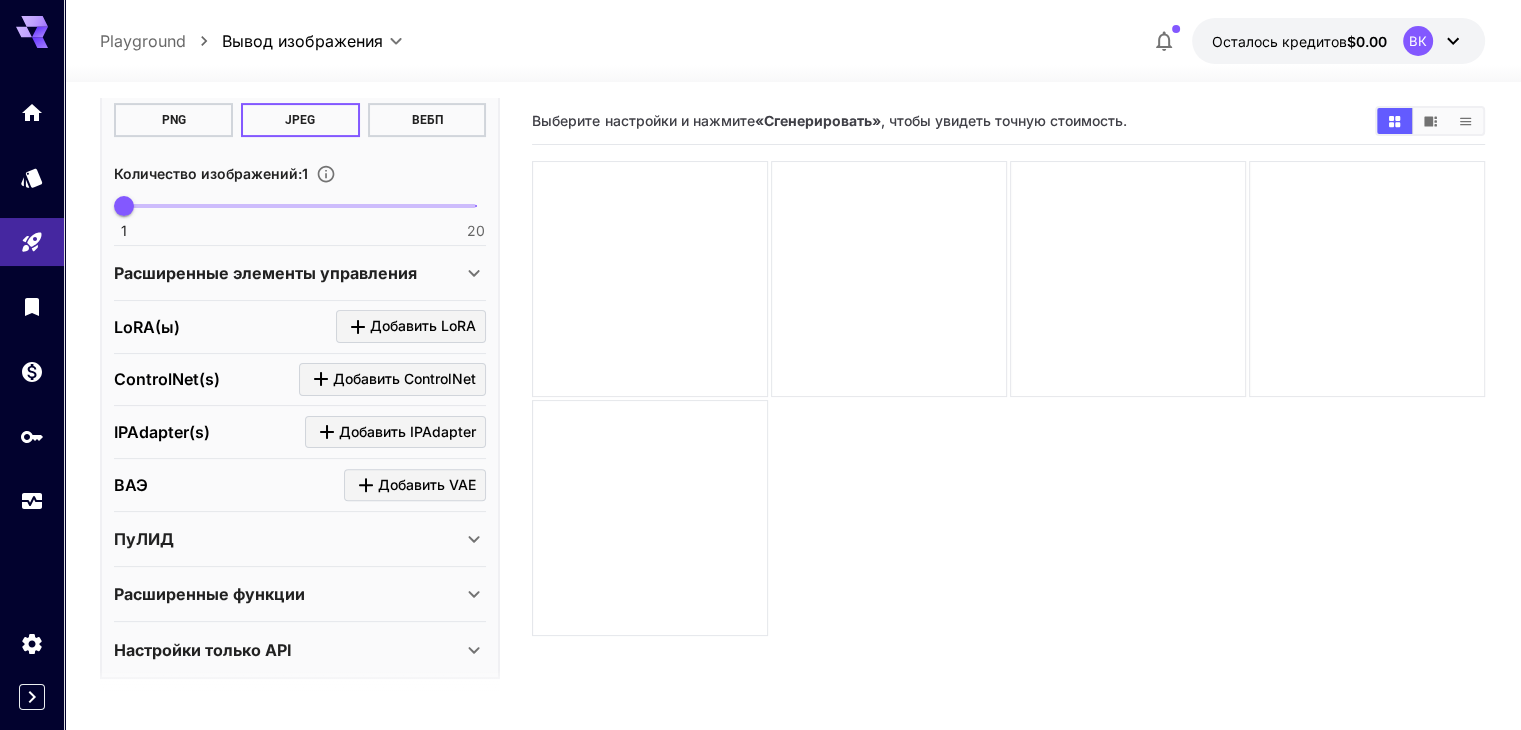 scroll, scrollTop: 595, scrollLeft: 0, axis: vertical 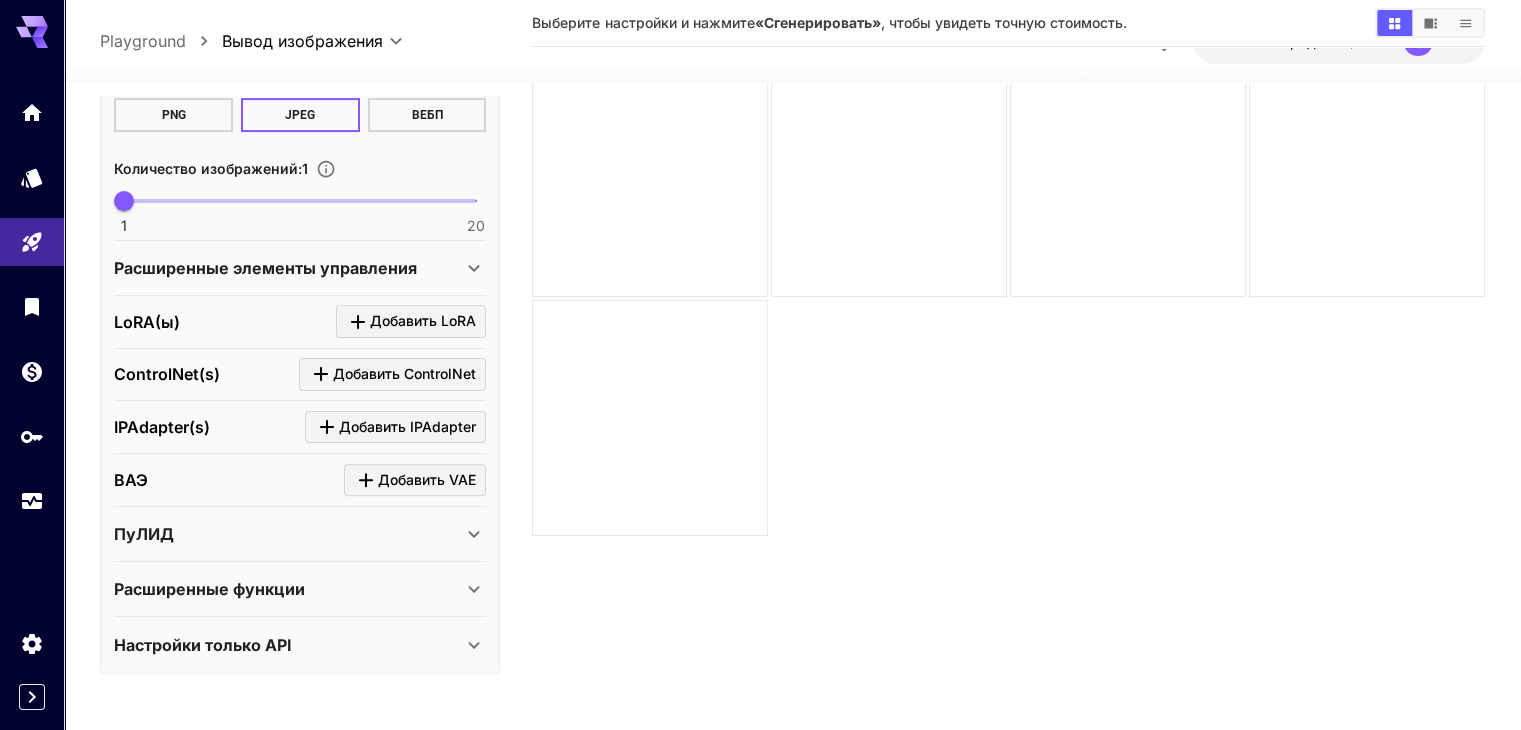 click on "Расширенные функции" at bounding box center (288, 589) 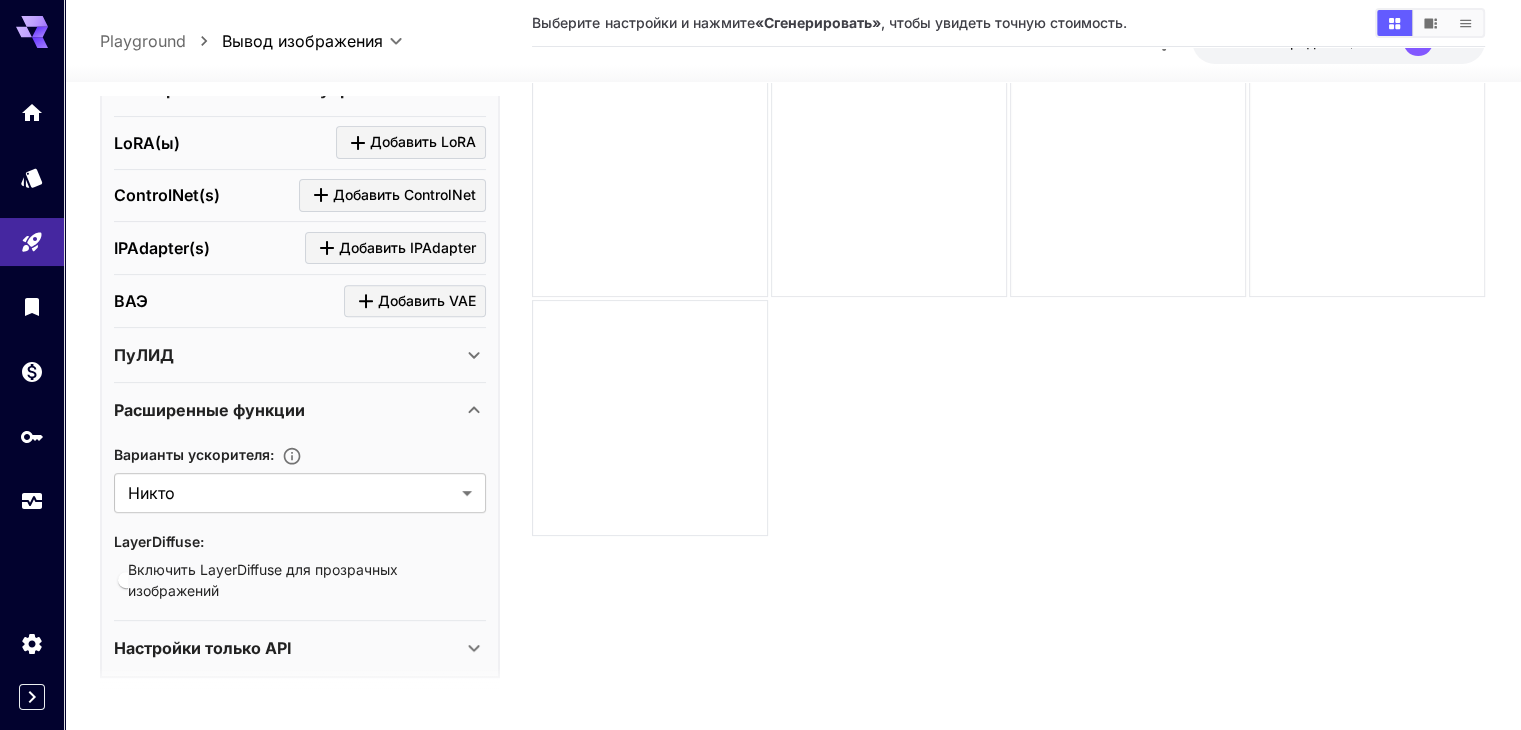scroll, scrollTop: 778, scrollLeft: 0, axis: vertical 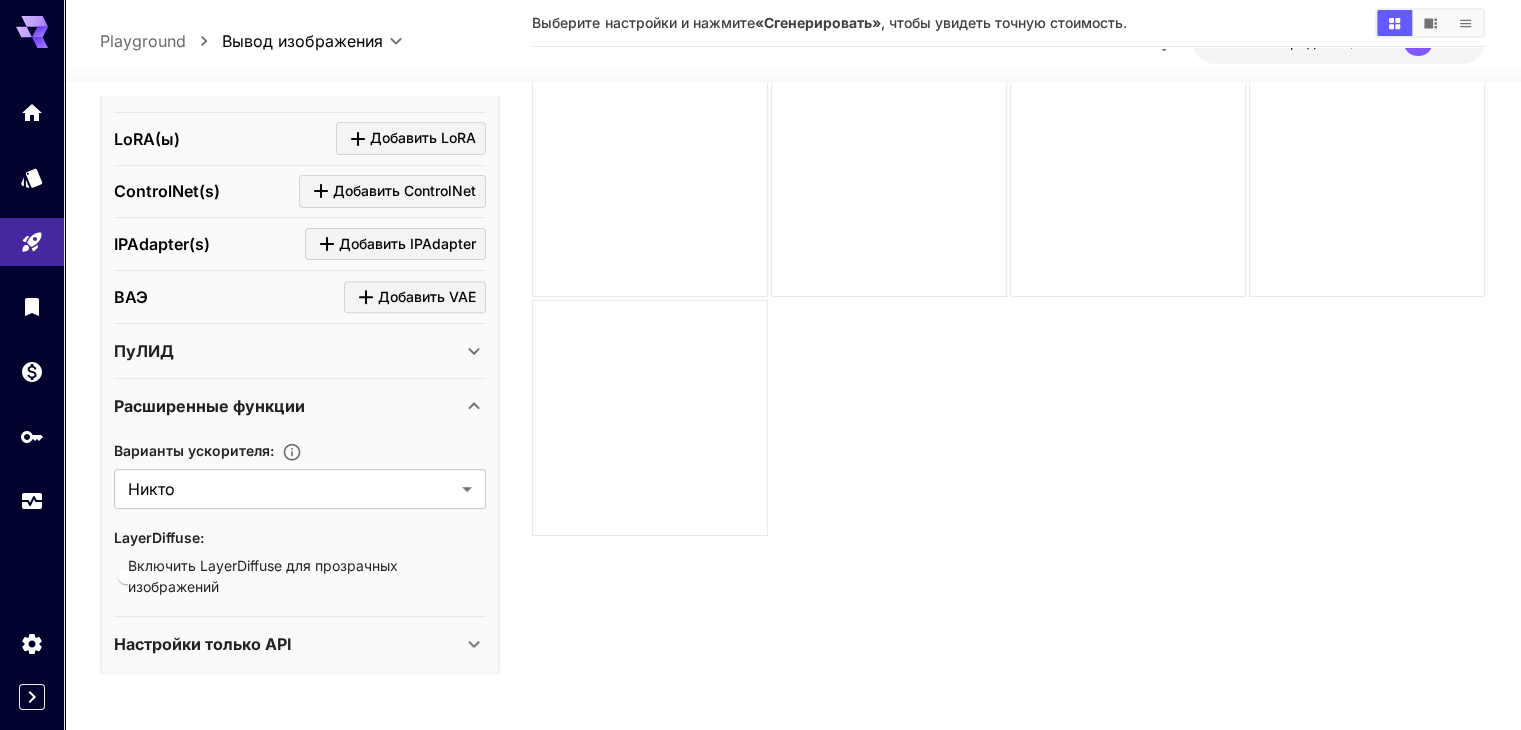 click 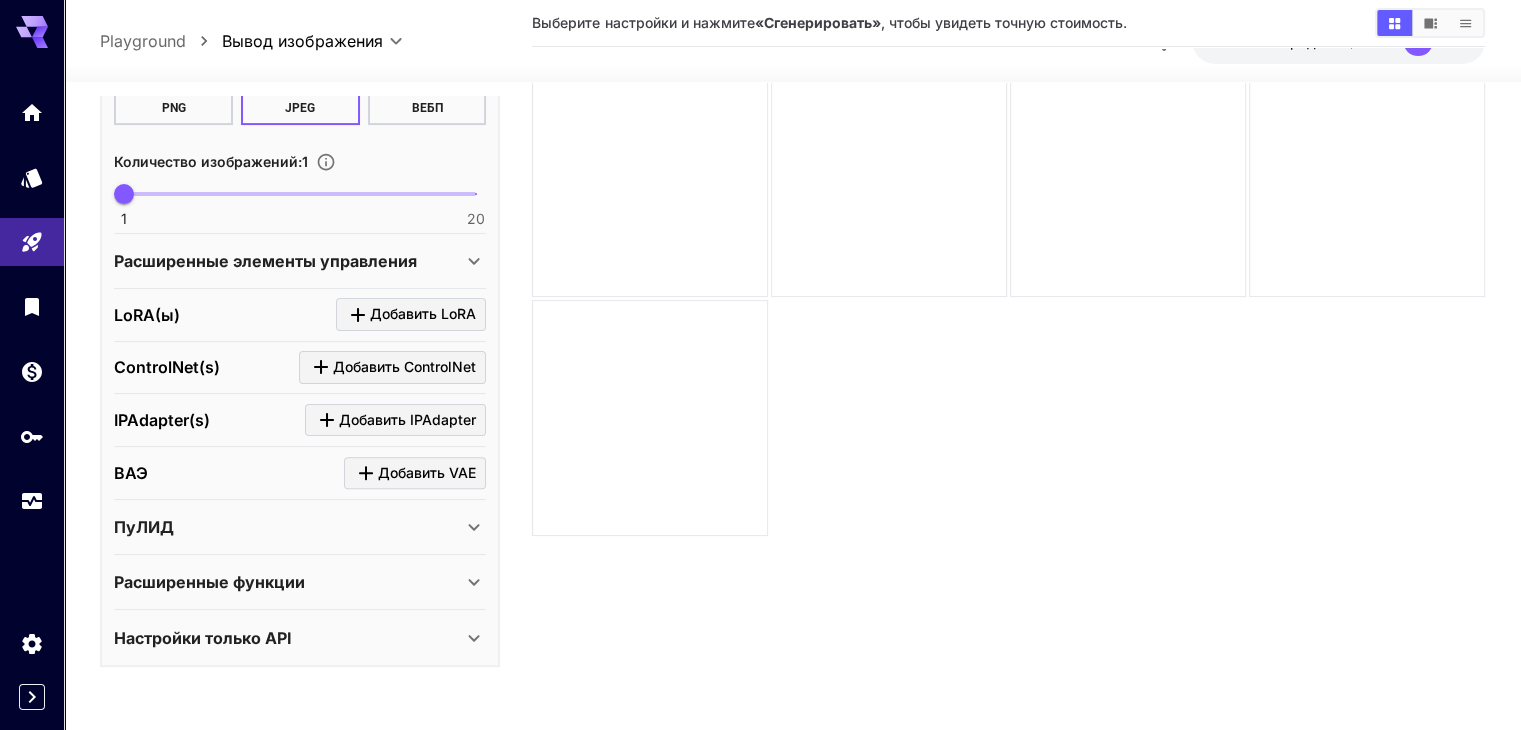 scroll, scrollTop: 596, scrollLeft: 0, axis: vertical 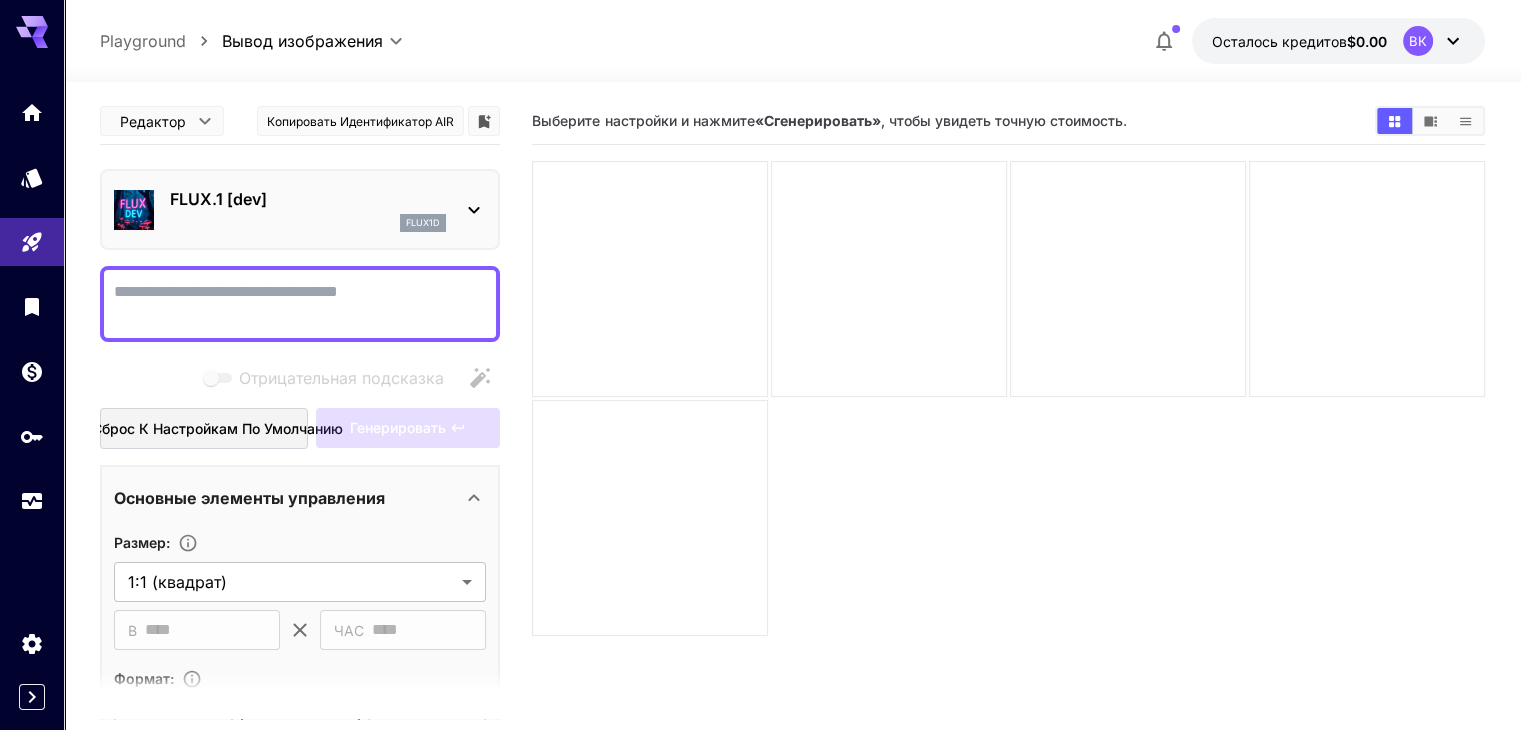 click on "Отрицательная подсказка" at bounding box center (300, 304) 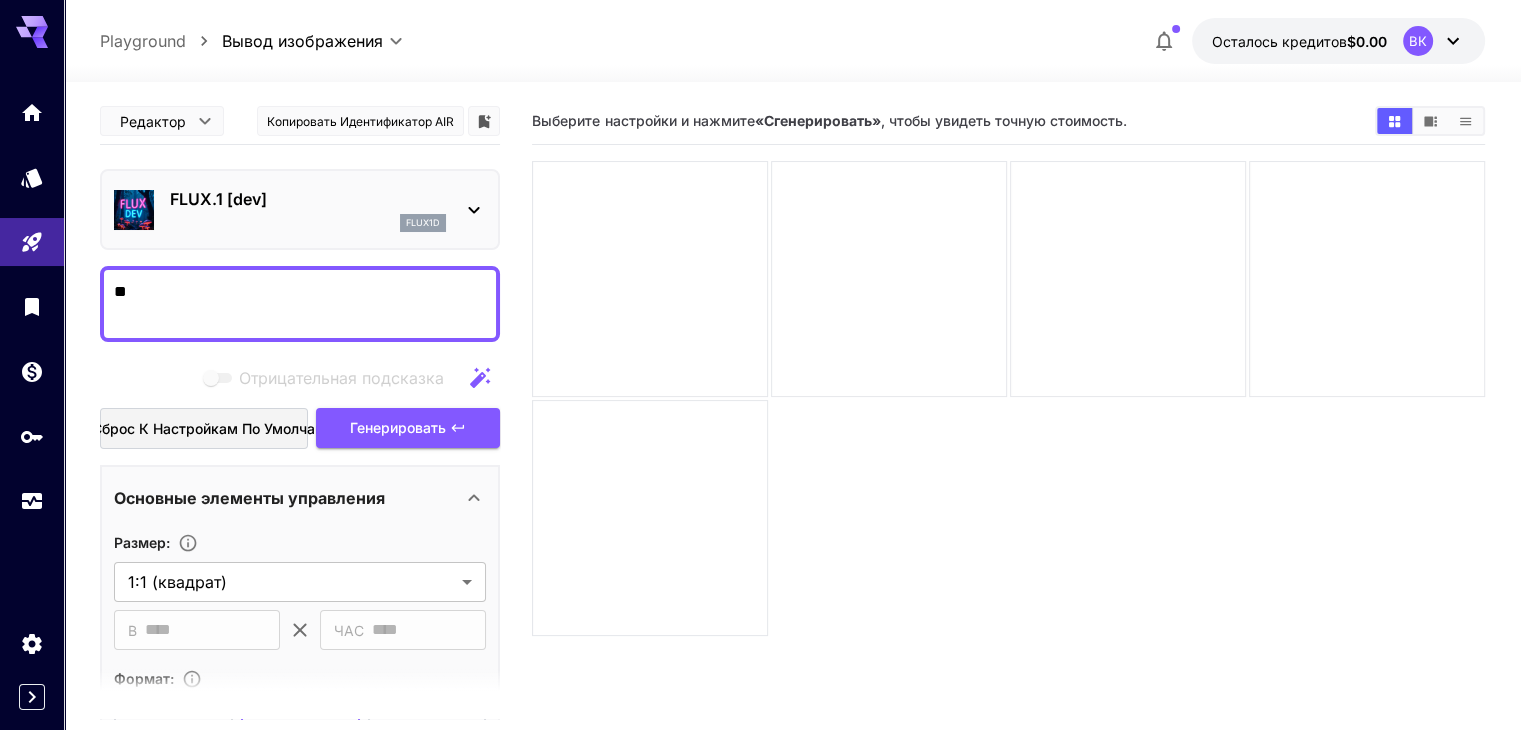 type on "*" 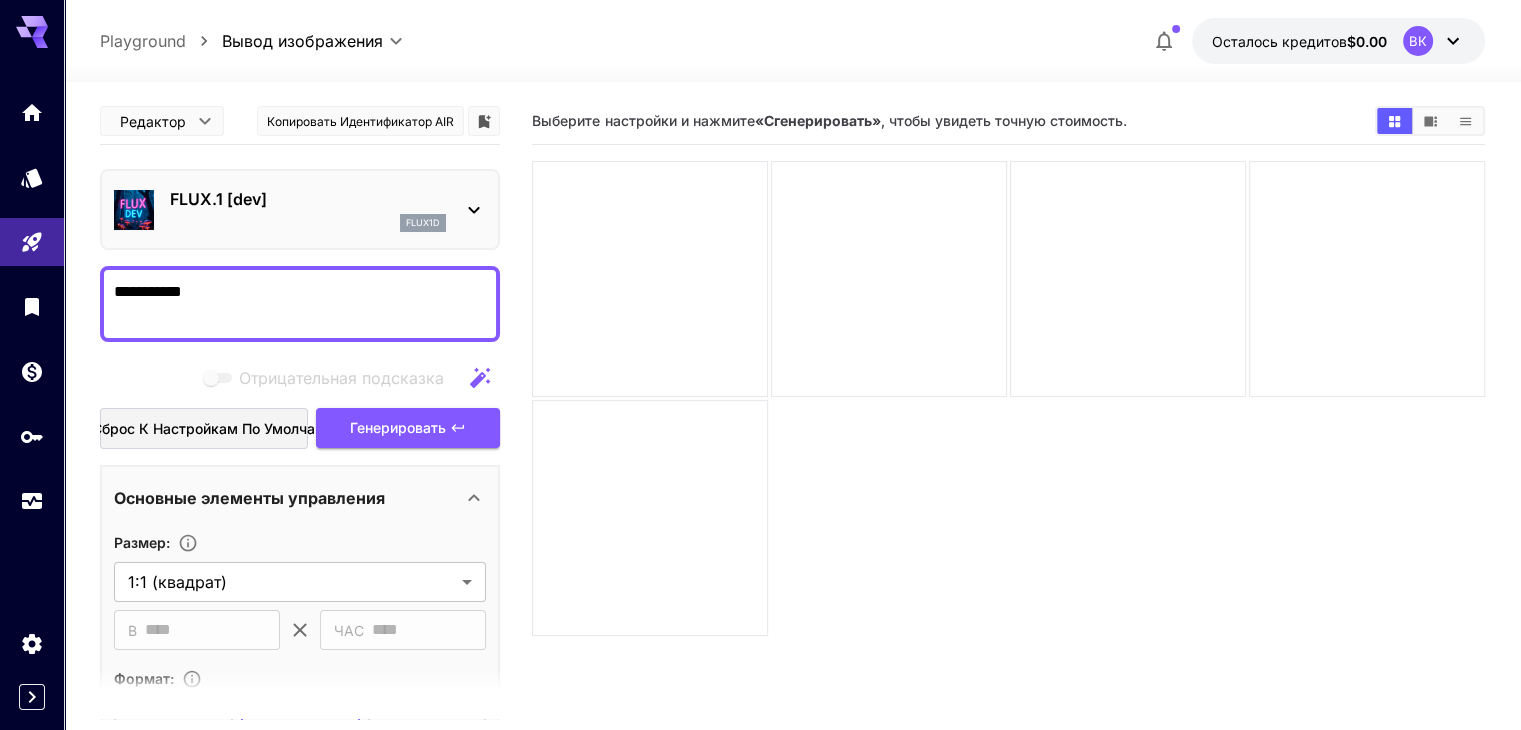 type on "**********" 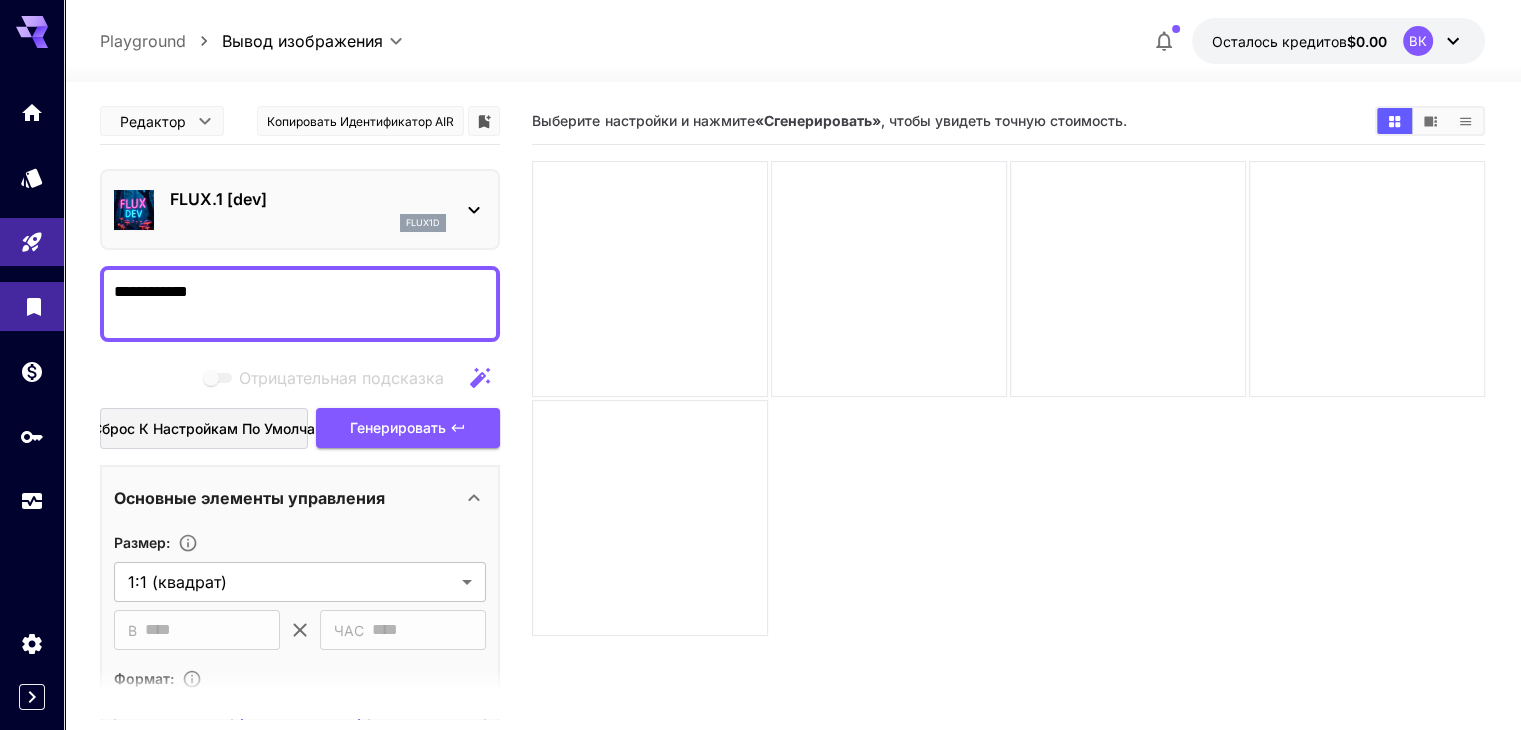 drag, startPoint x: 263, startPoint y: 293, endPoint x: 36, endPoint y: 300, distance: 227.10791 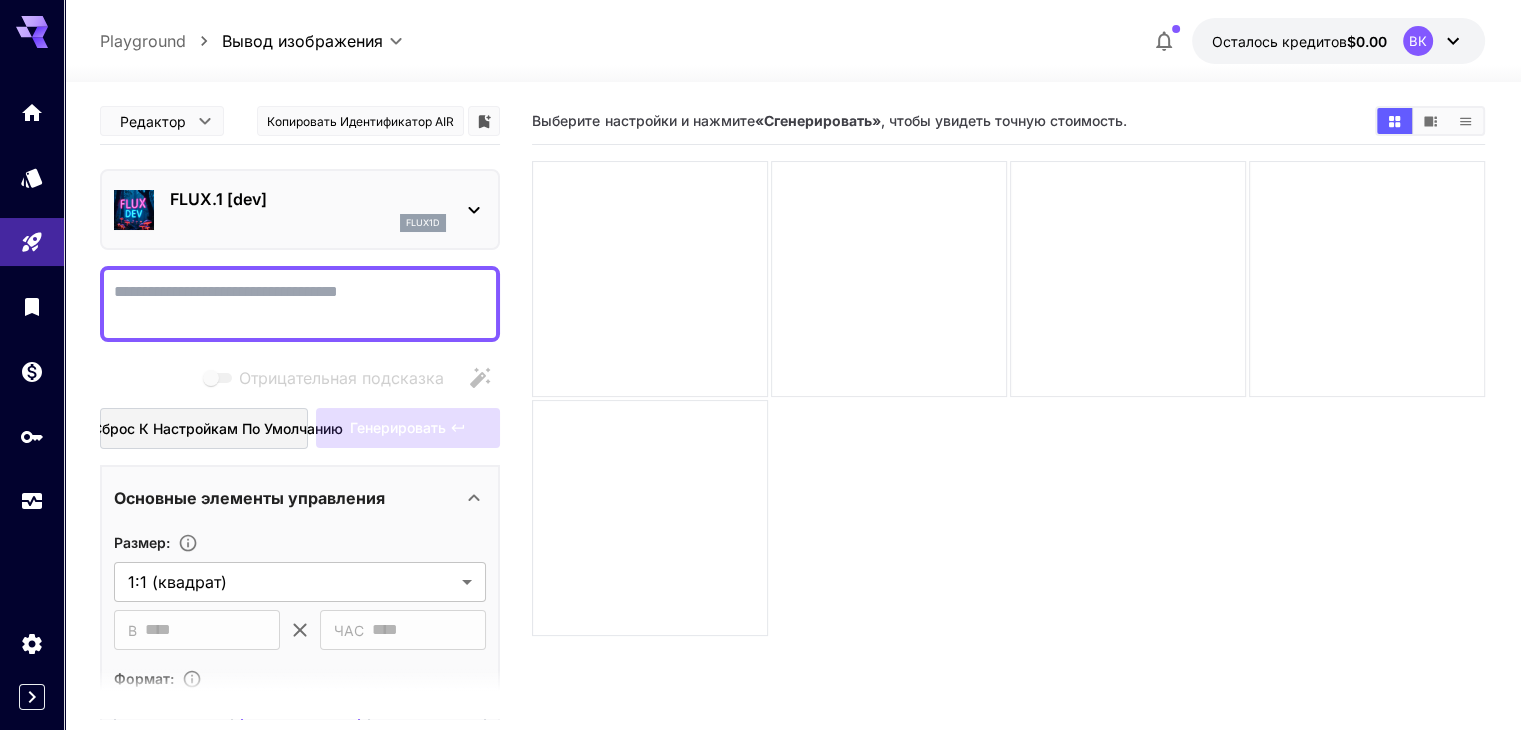 click 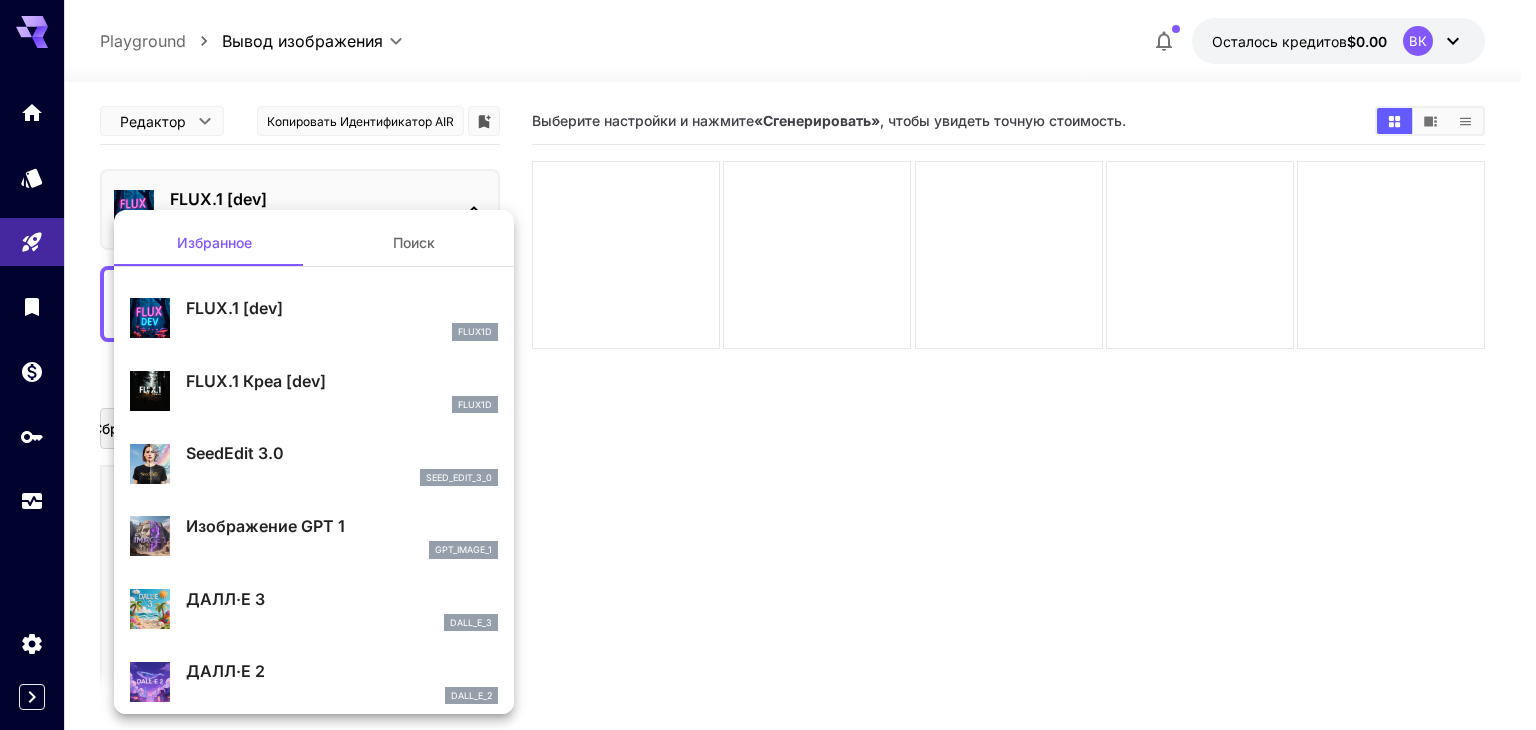 click at bounding box center [768, 365] 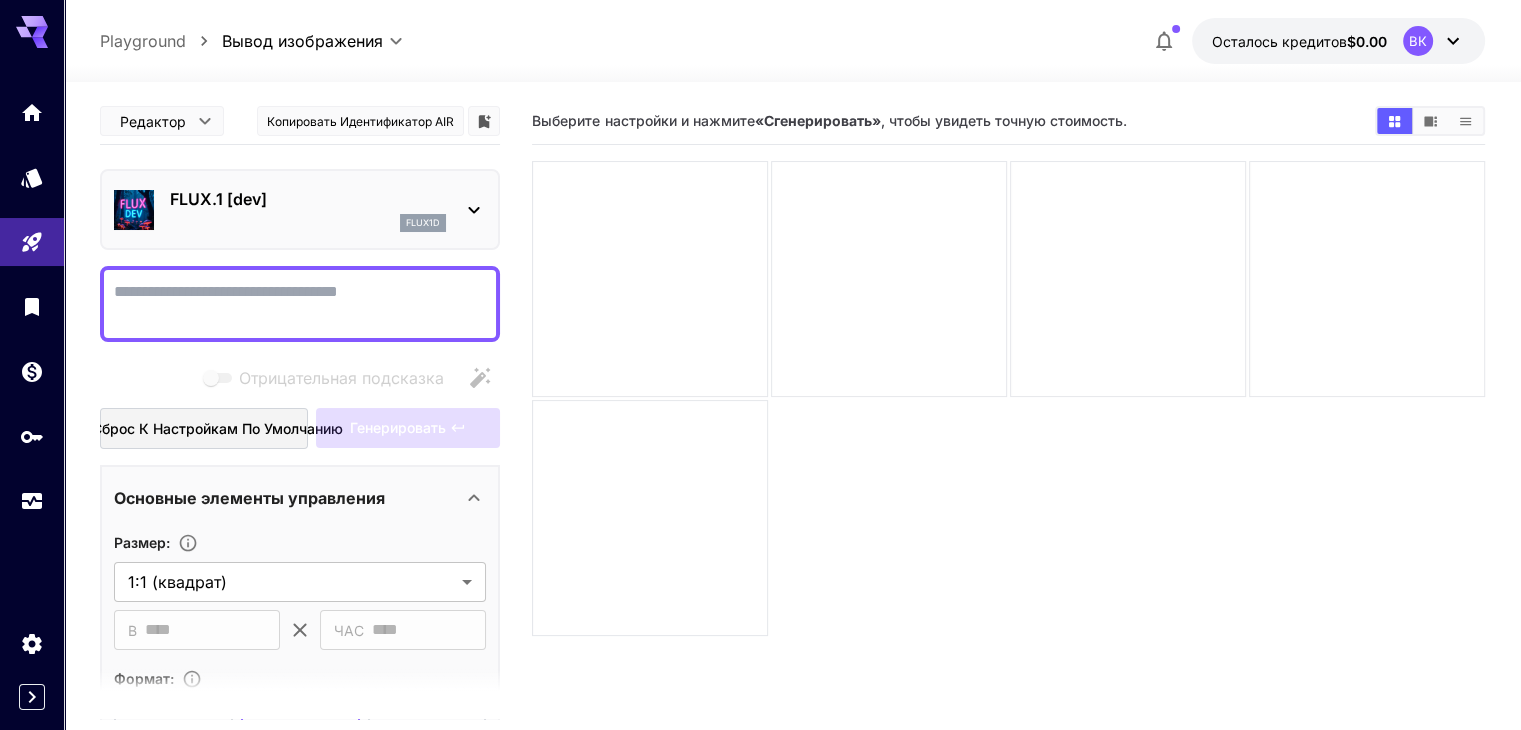 click on "Отрицательная подсказка" at bounding box center (300, 304) 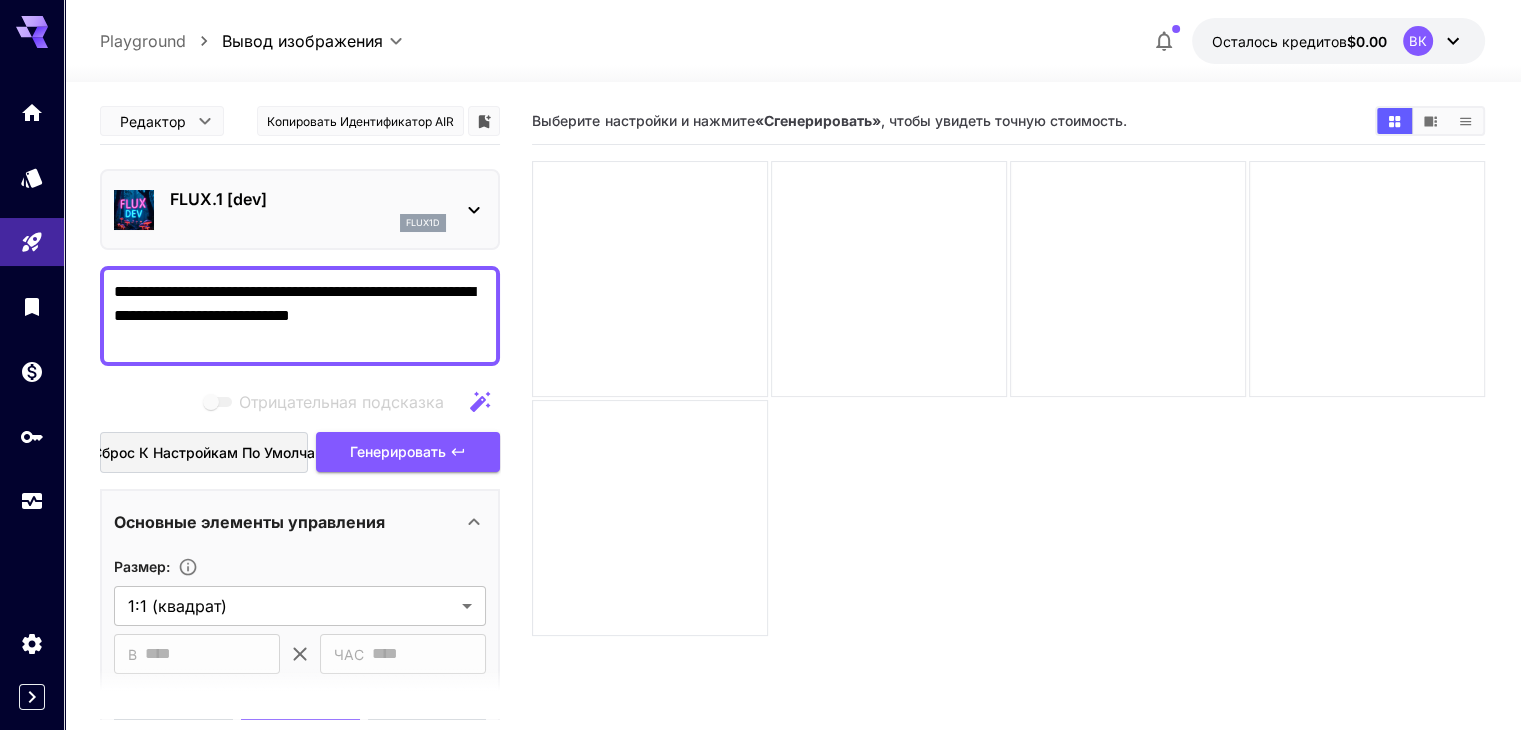 click on "**********" at bounding box center [300, 316] 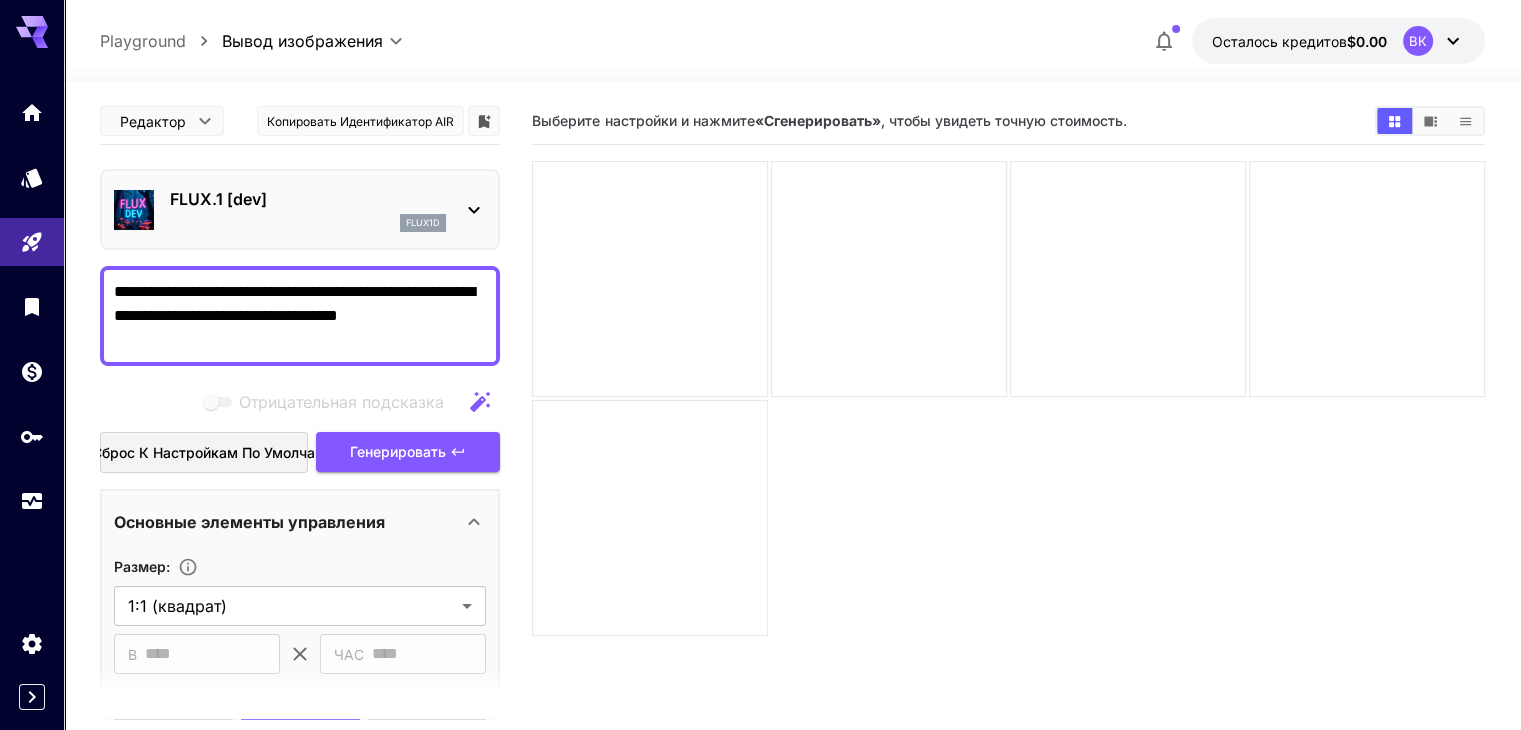 click on "**********" at bounding box center [300, 316] 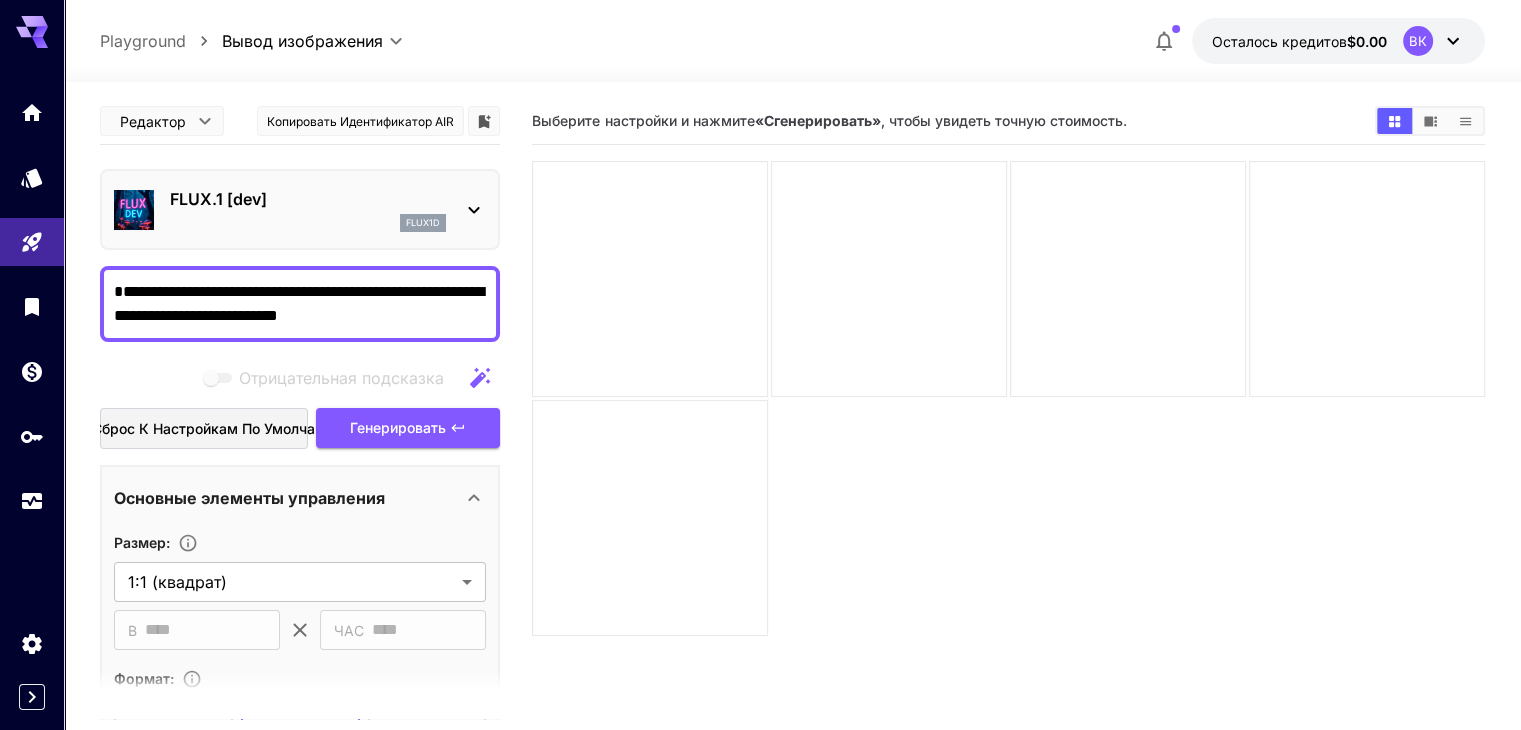 click on "**********" at bounding box center (300, 304) 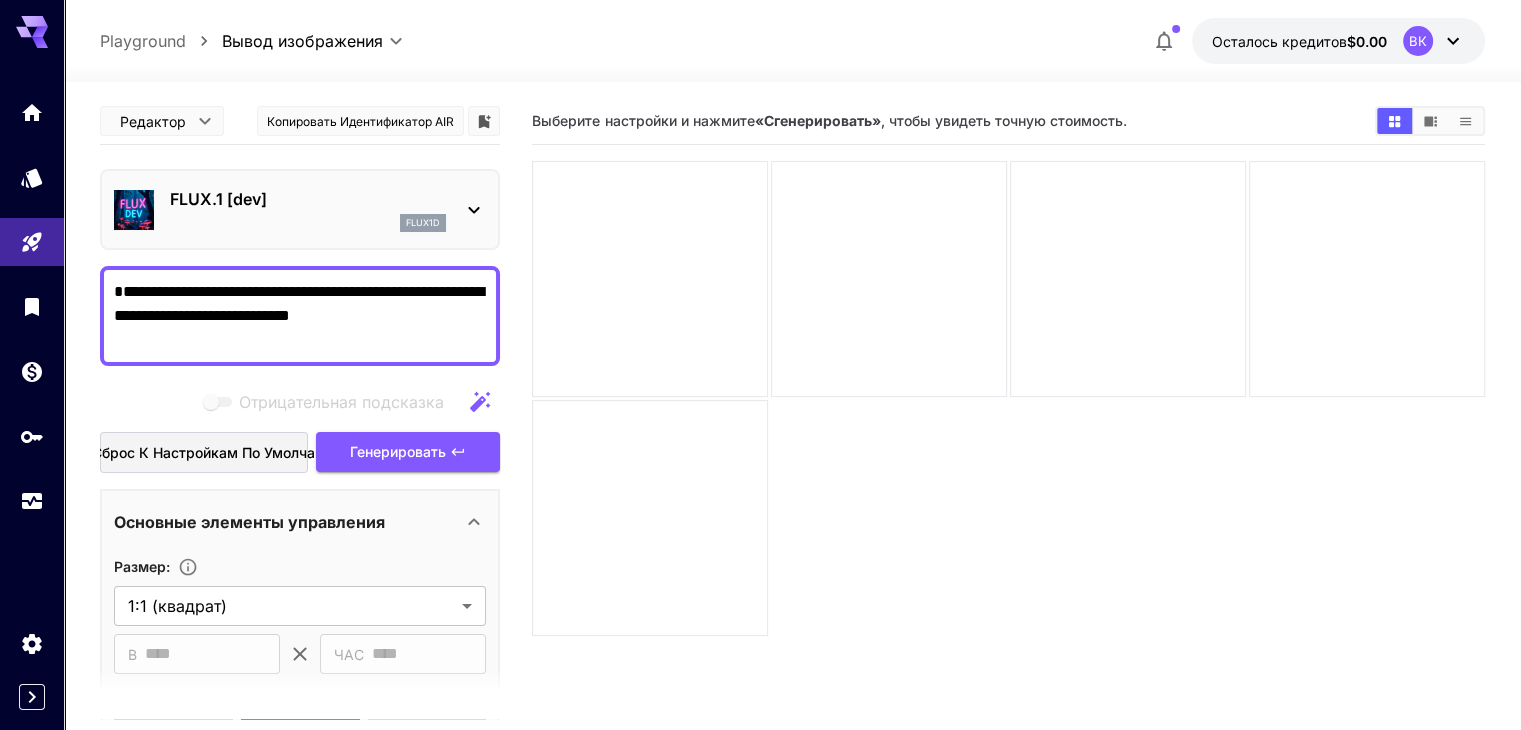 click on "**********" at bounding box center [300, 316] 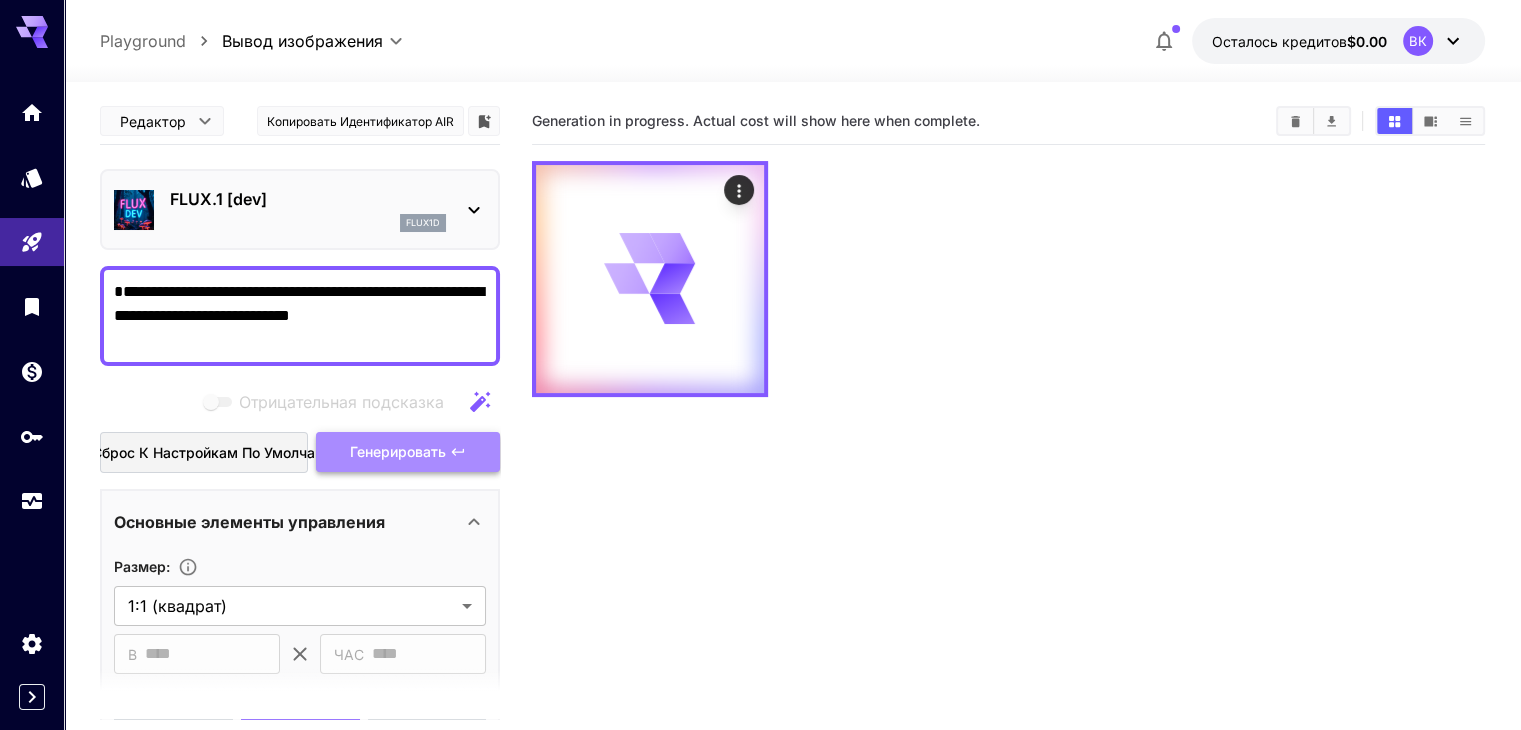 click on "Генерировать" at bounding box center [398, 451] 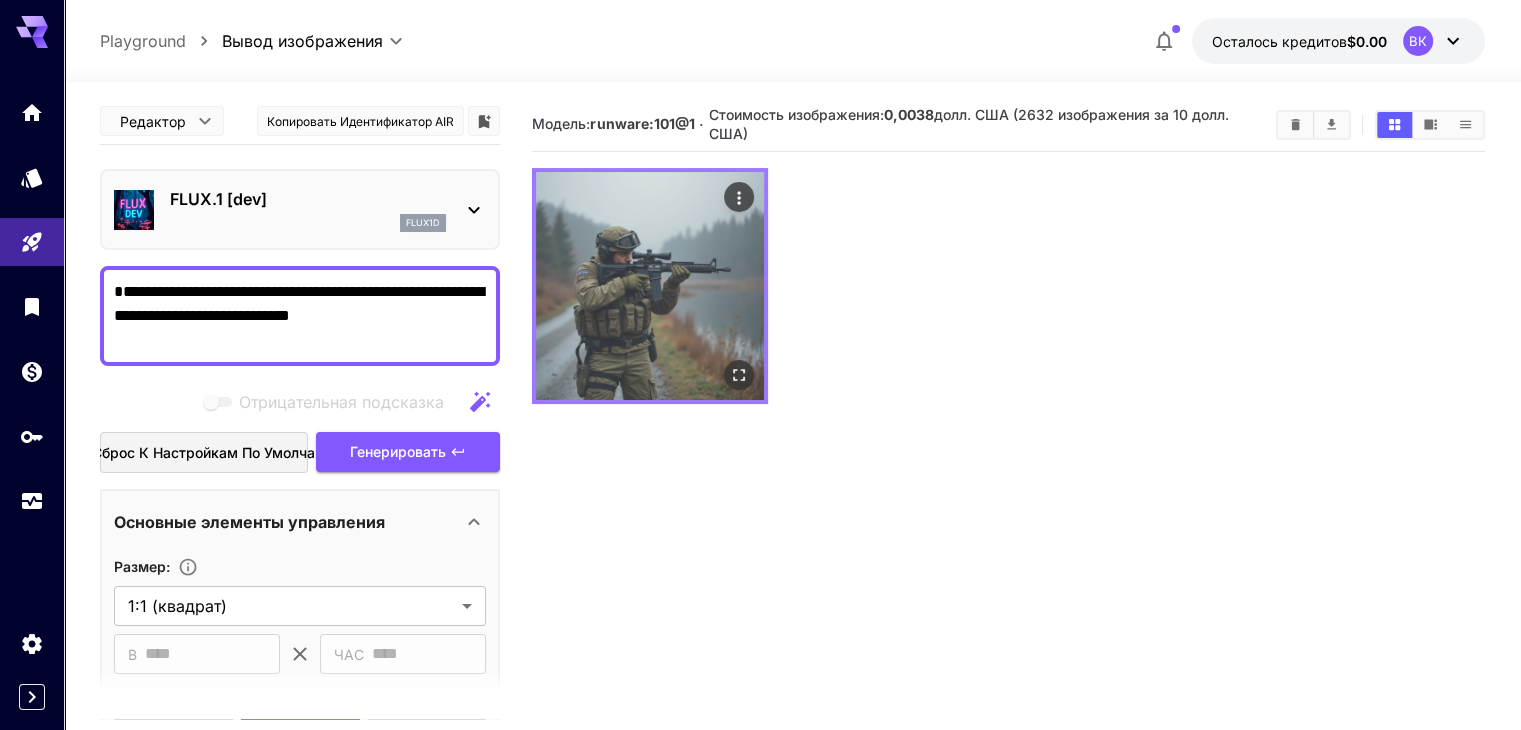 click at bounding box center (650, 286) 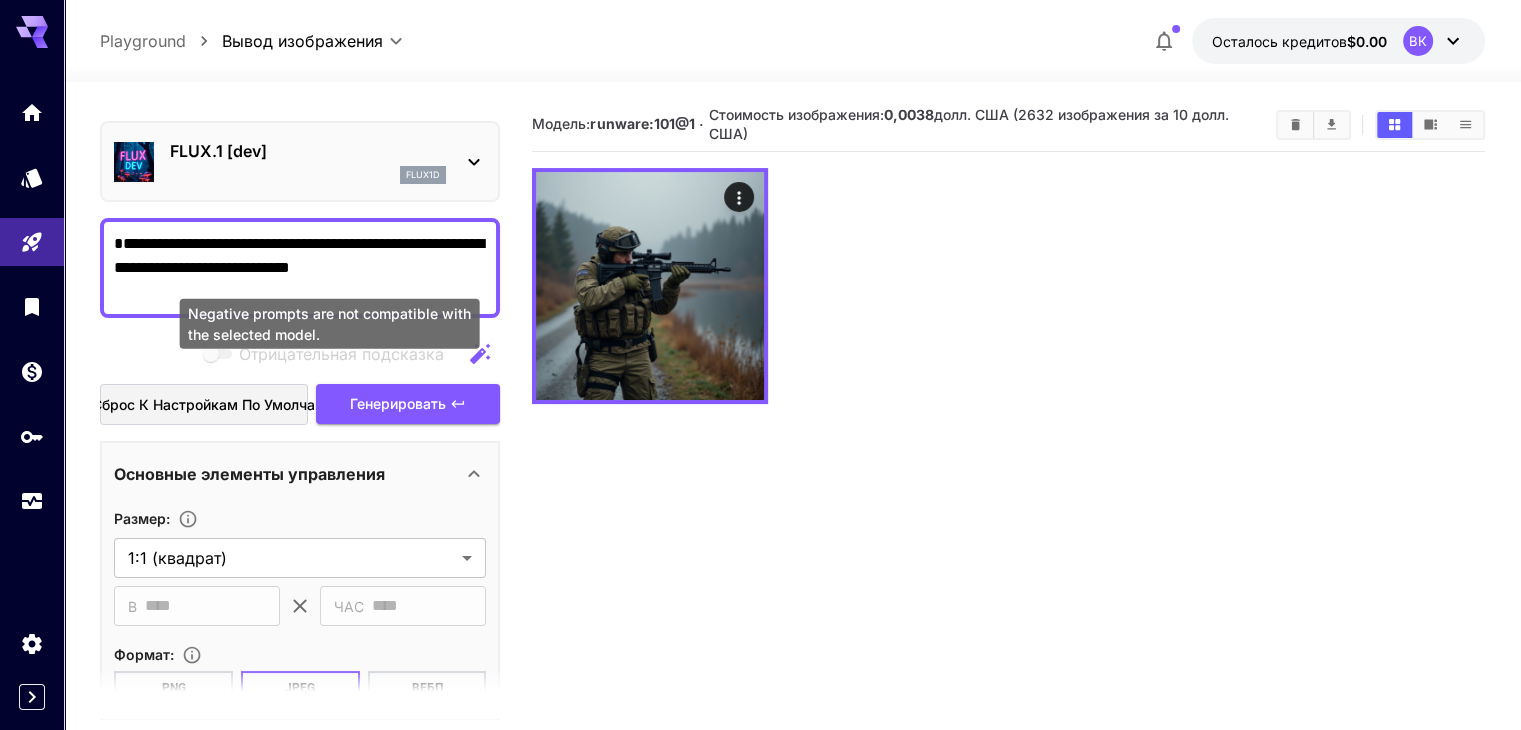 scroll, scrollTop: 100, scrollLeft: 0, axis: vertical 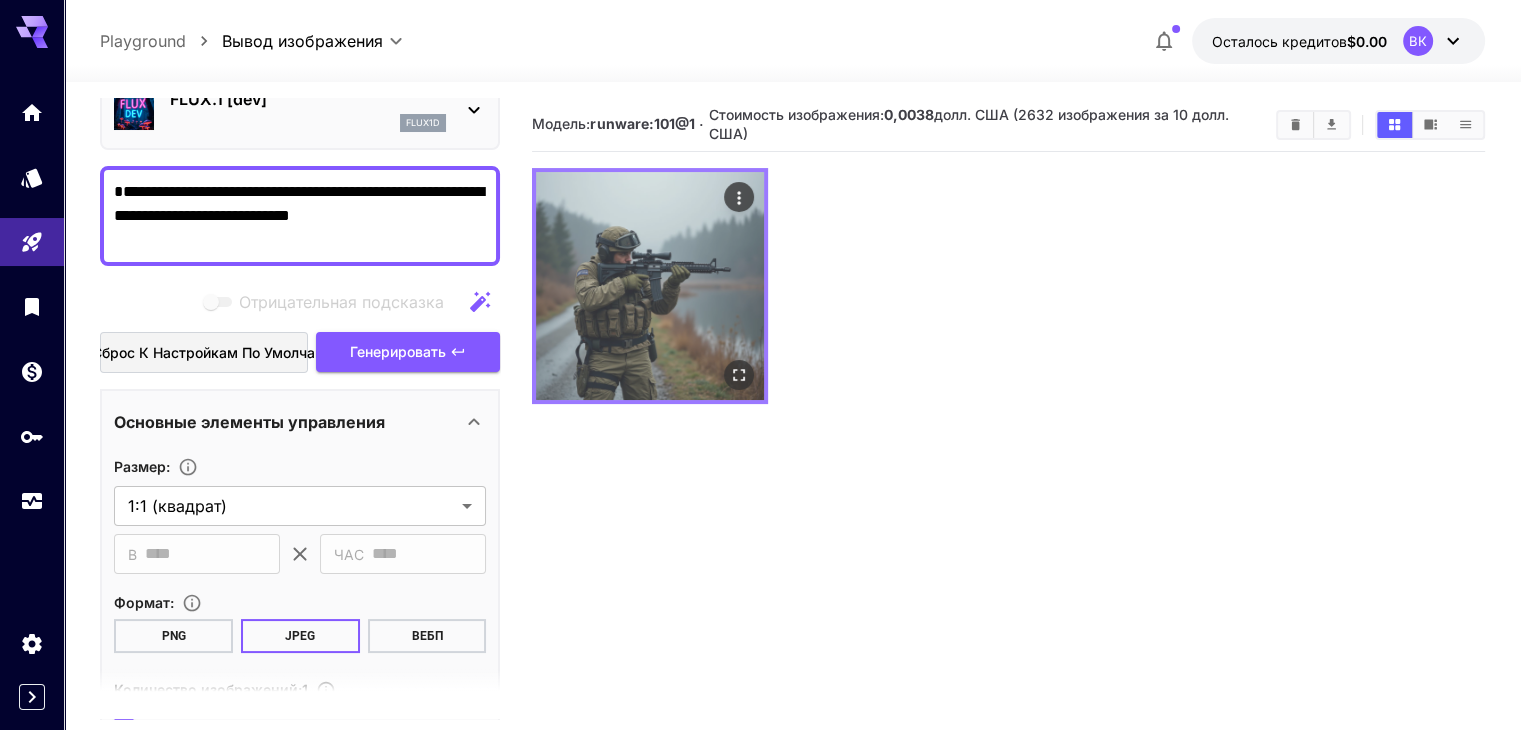click at bounding box center [650, 286] 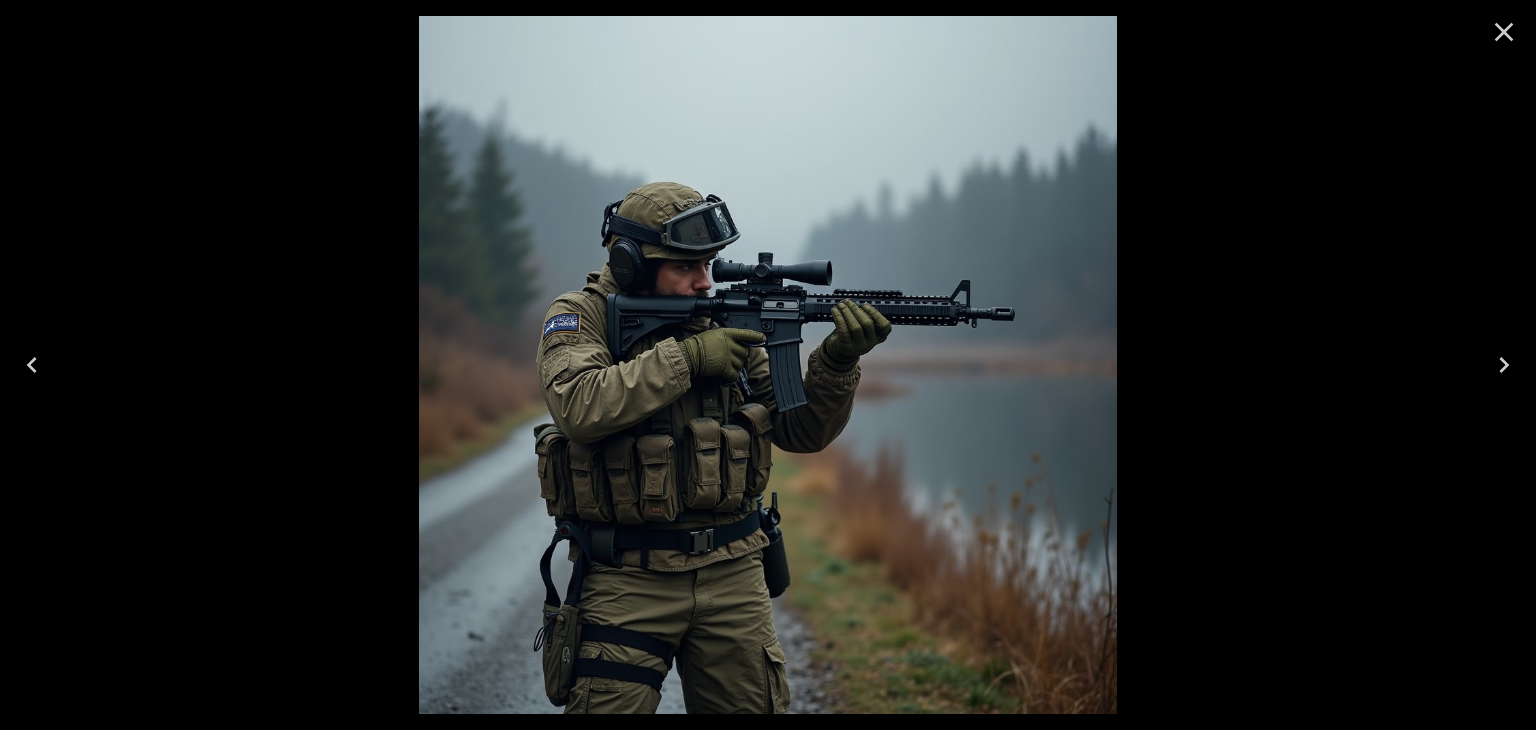 click 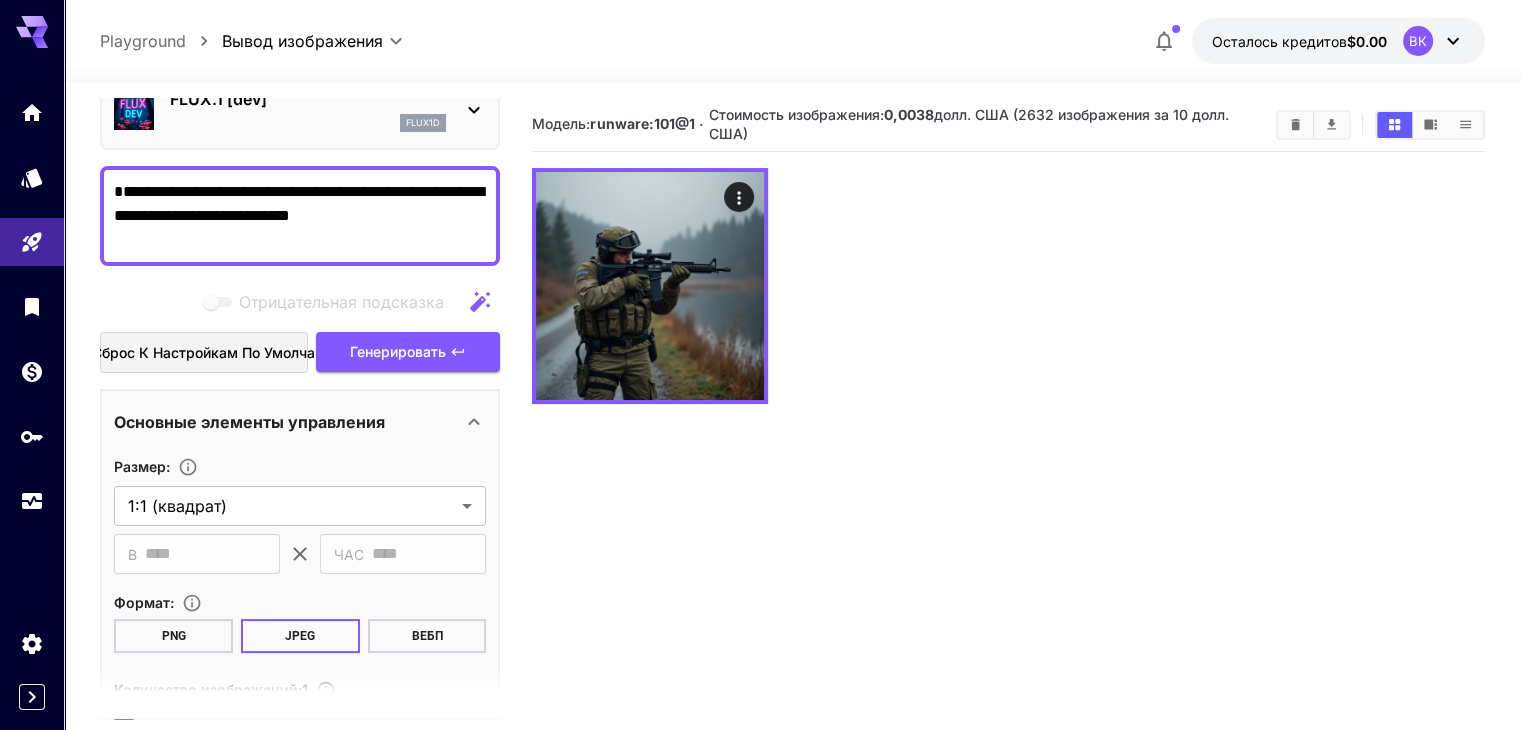 click on "**********" at bounding box center [300, 216] 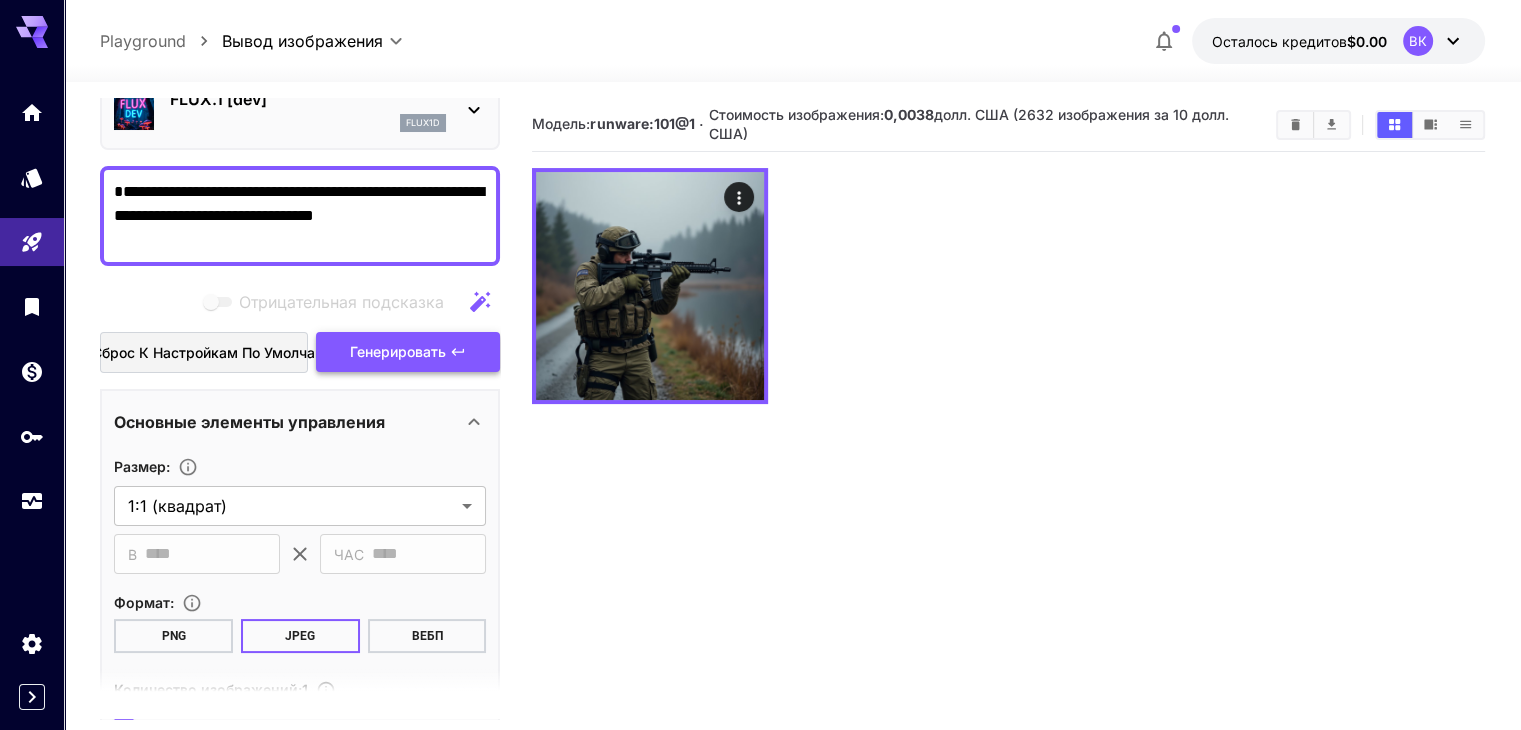 click on "Генерировать" at bounding box center (398, 351) 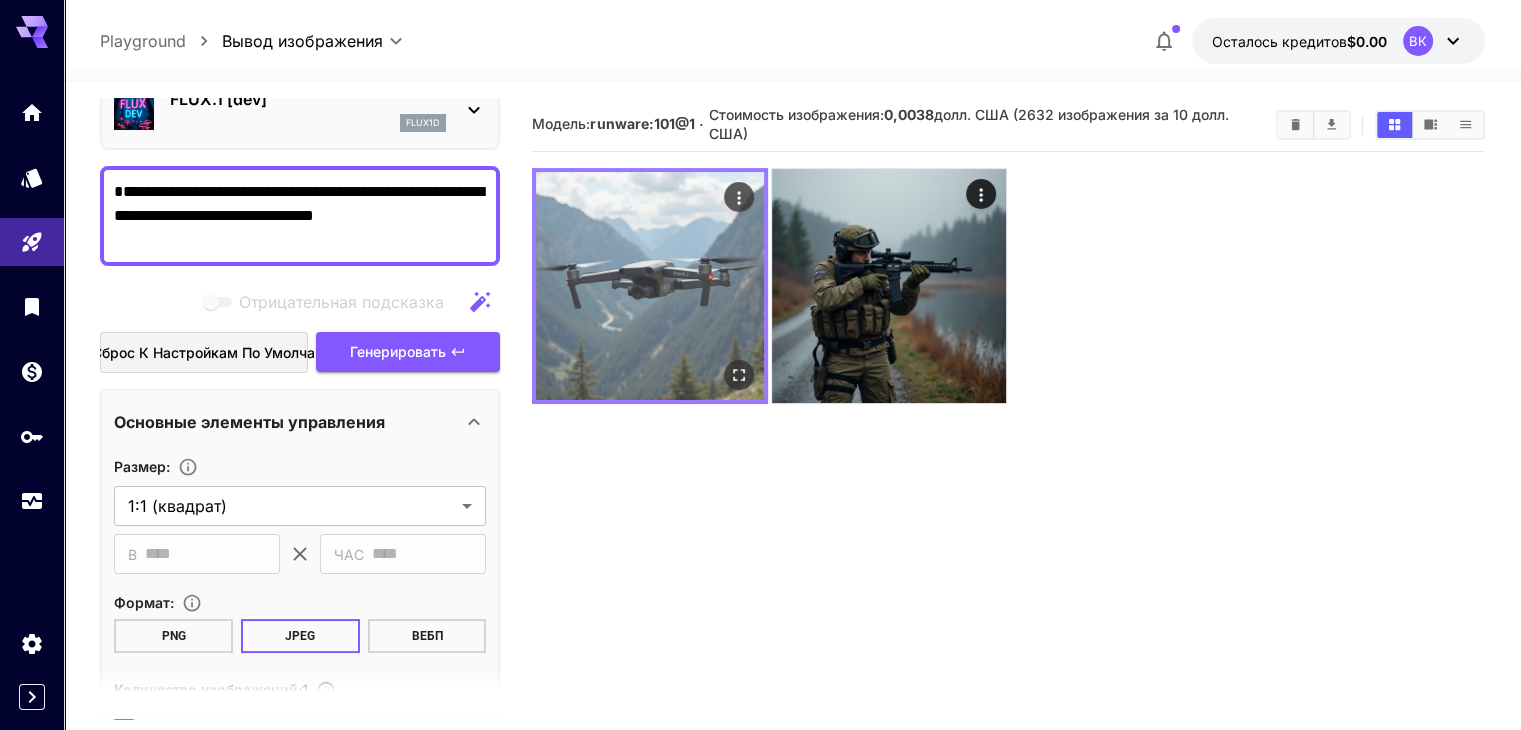 click at bounding box center (650, 286) 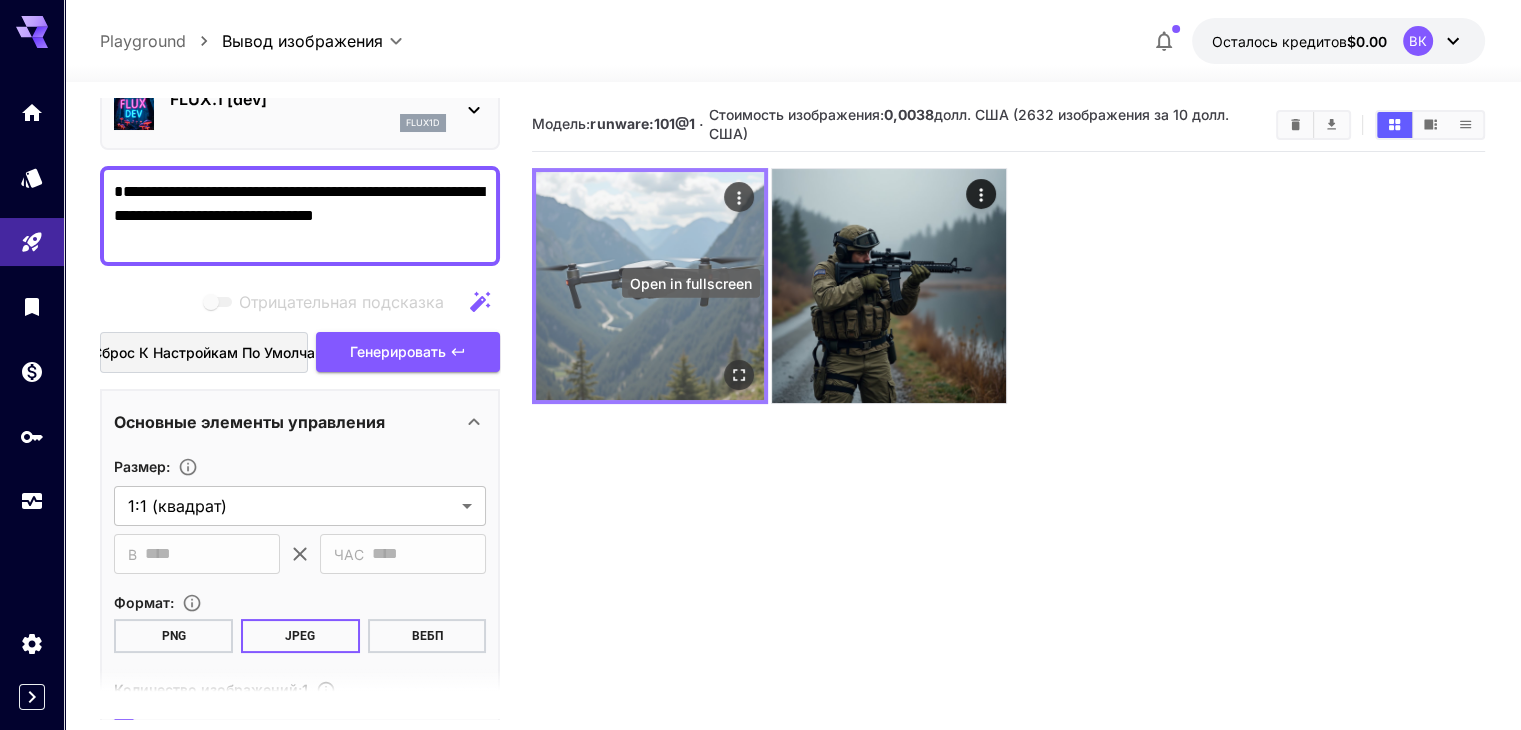 click 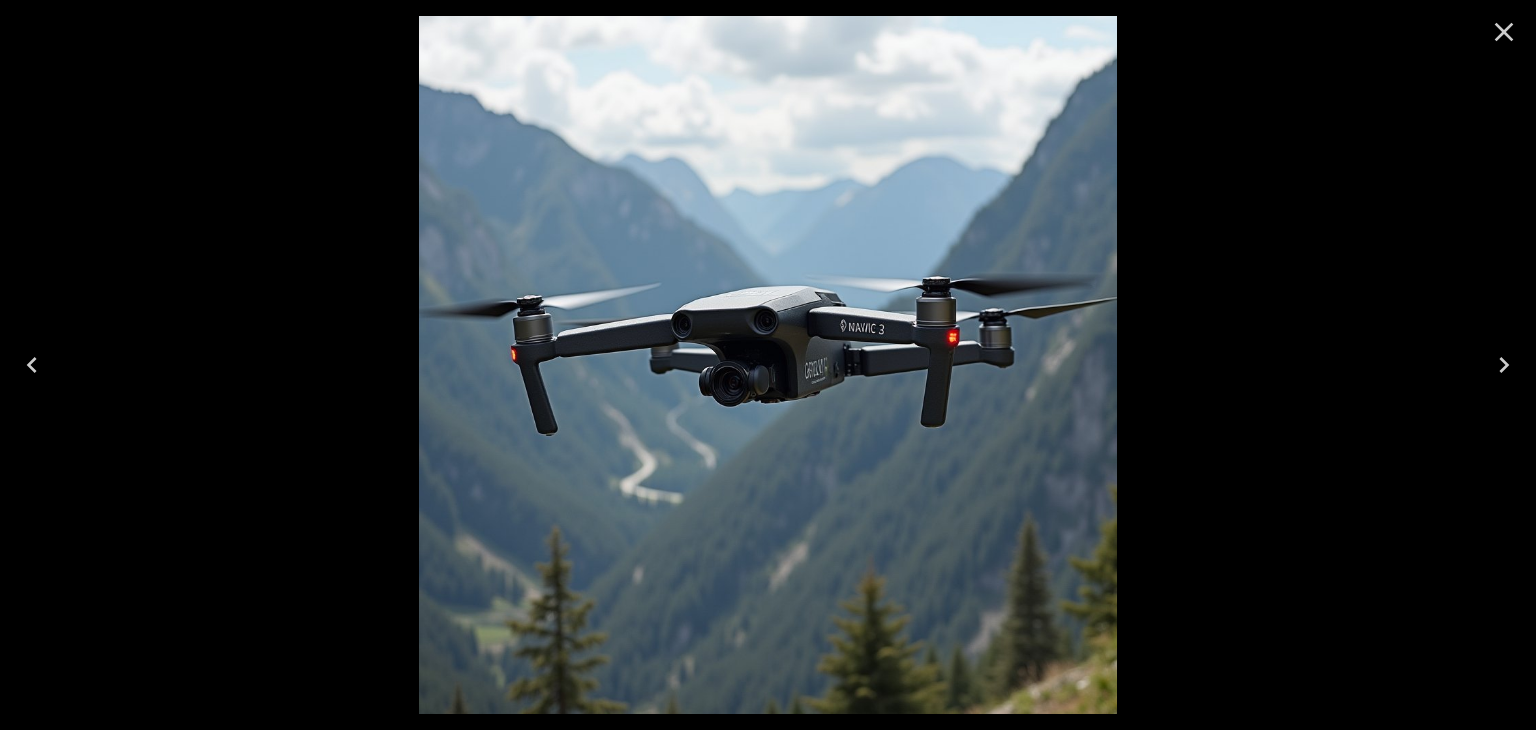 click 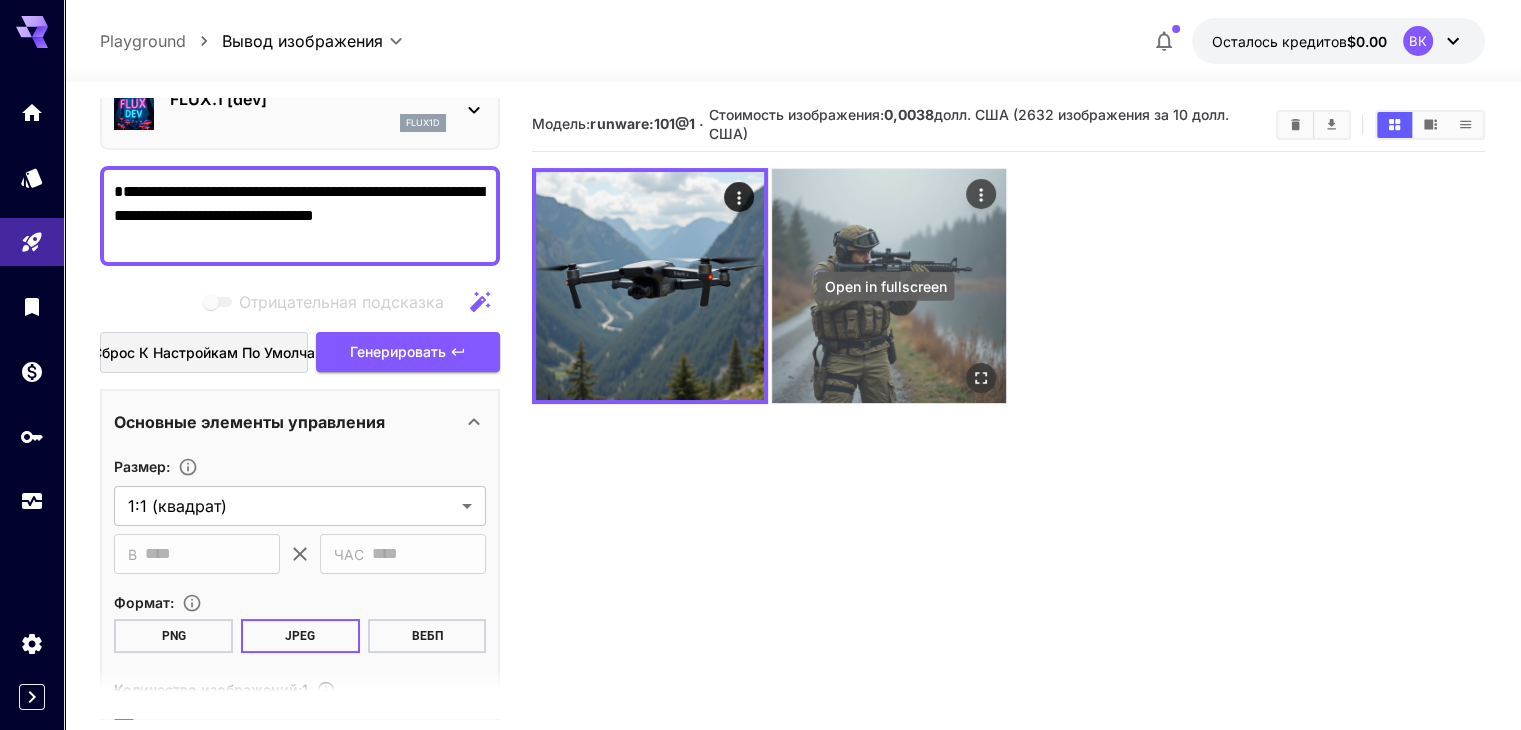 click 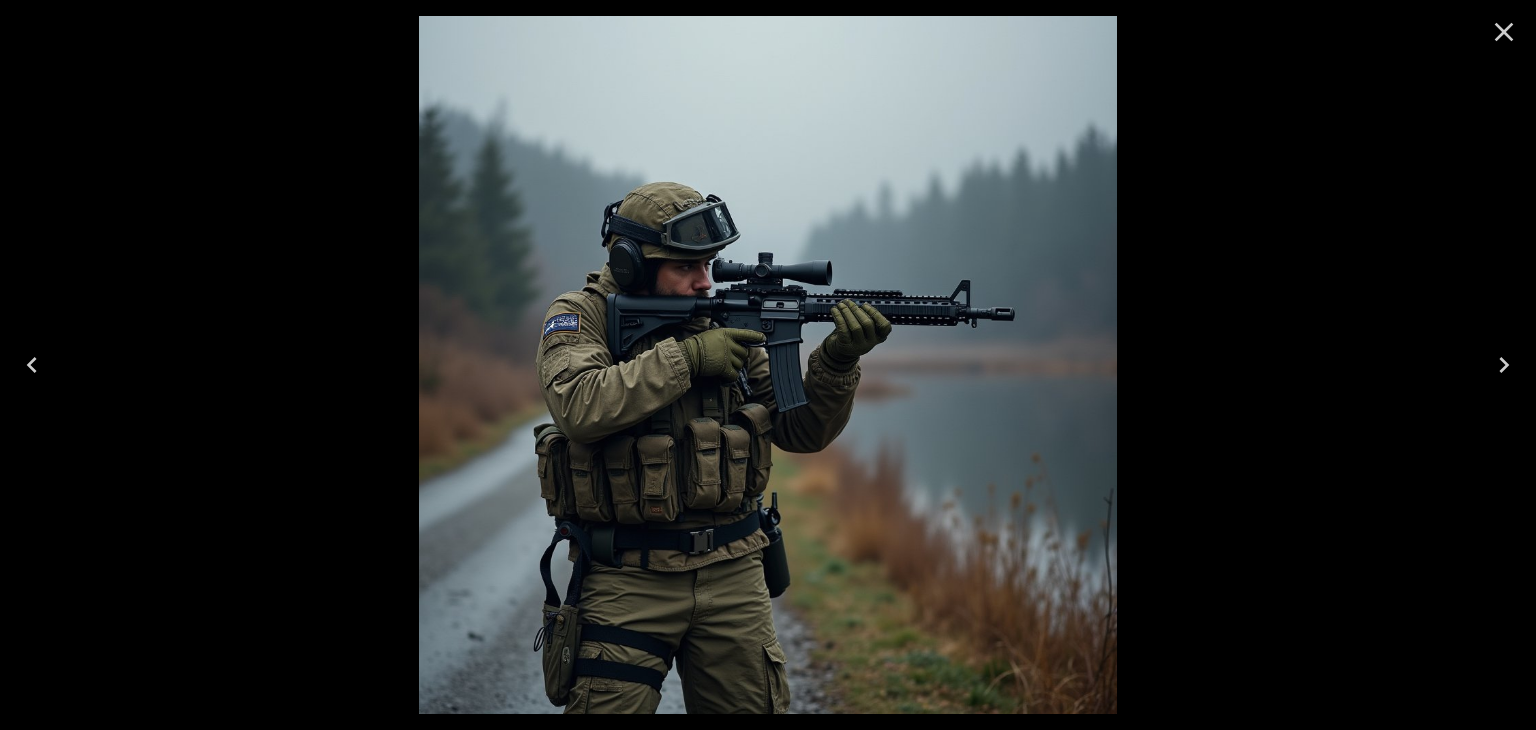 click 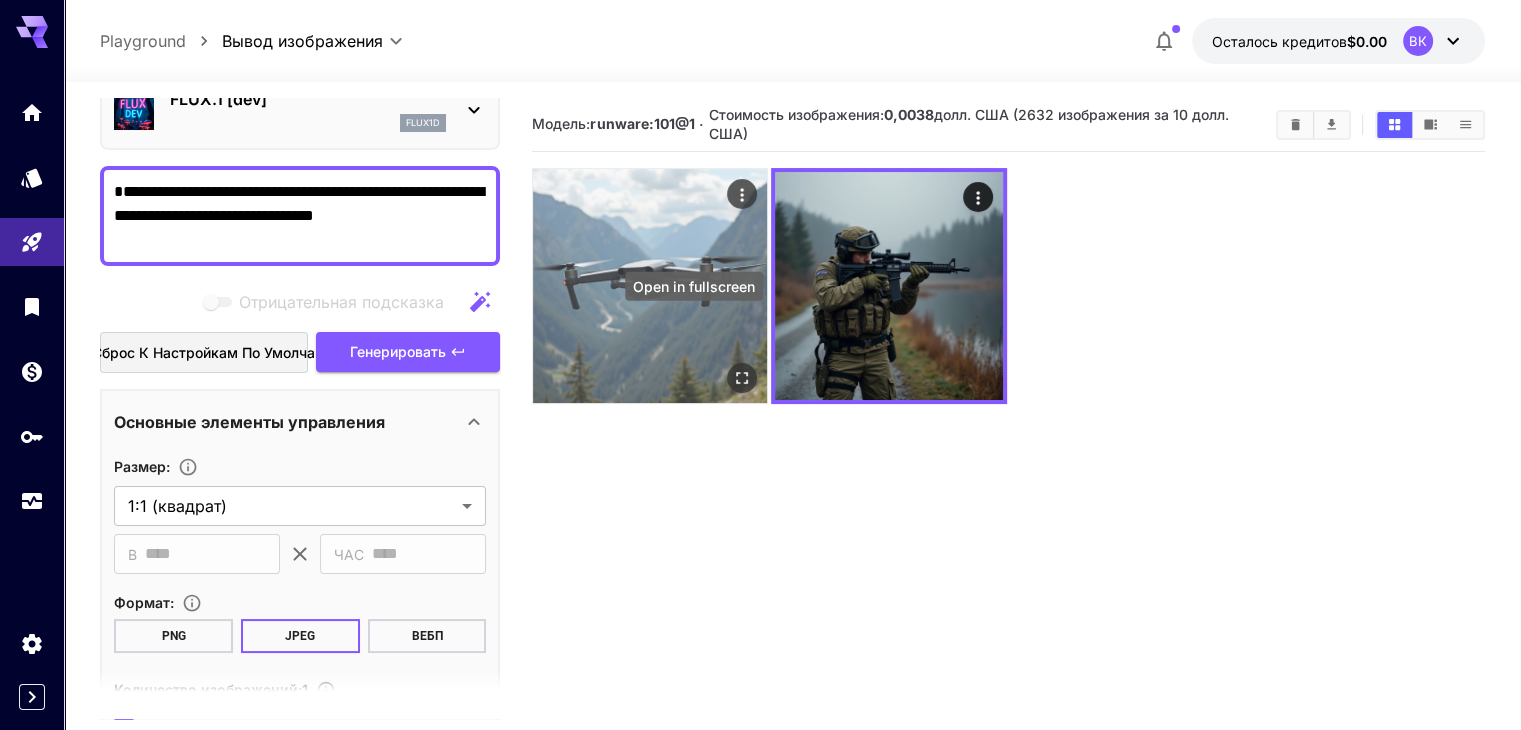 click 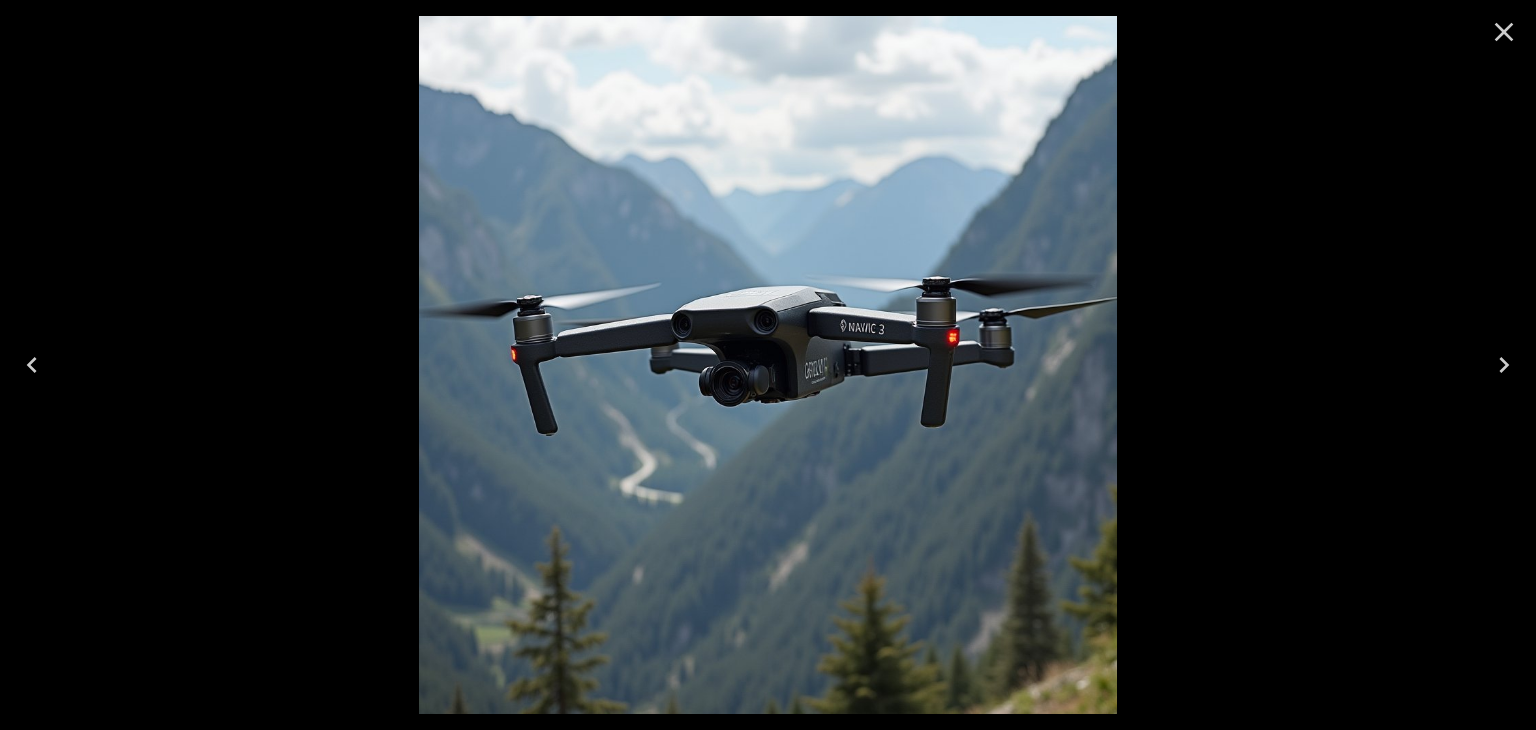 click 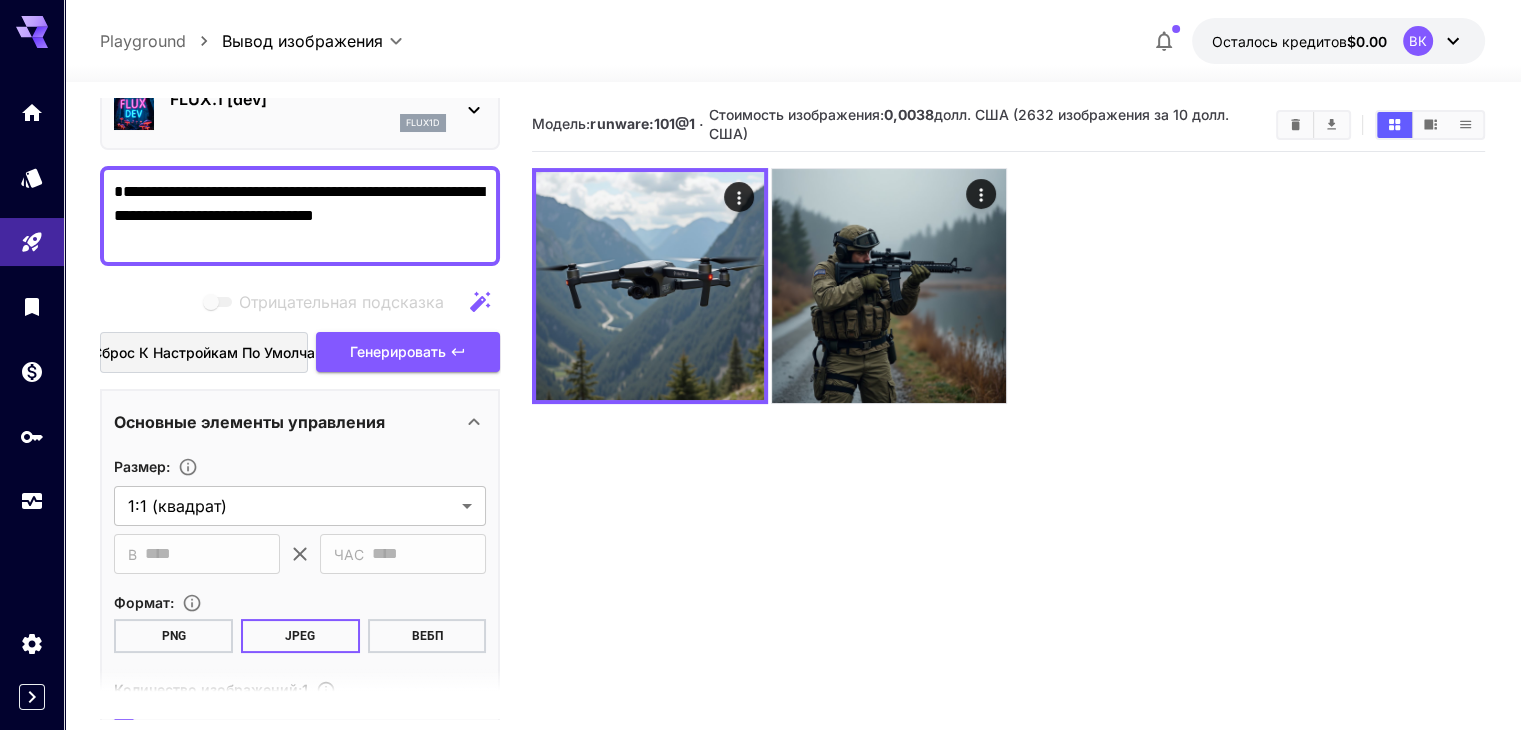 drag, startPoint x: 208, startPoint y: 190, endPoint x: 36, endPoint y: 204, distance: 172.56883 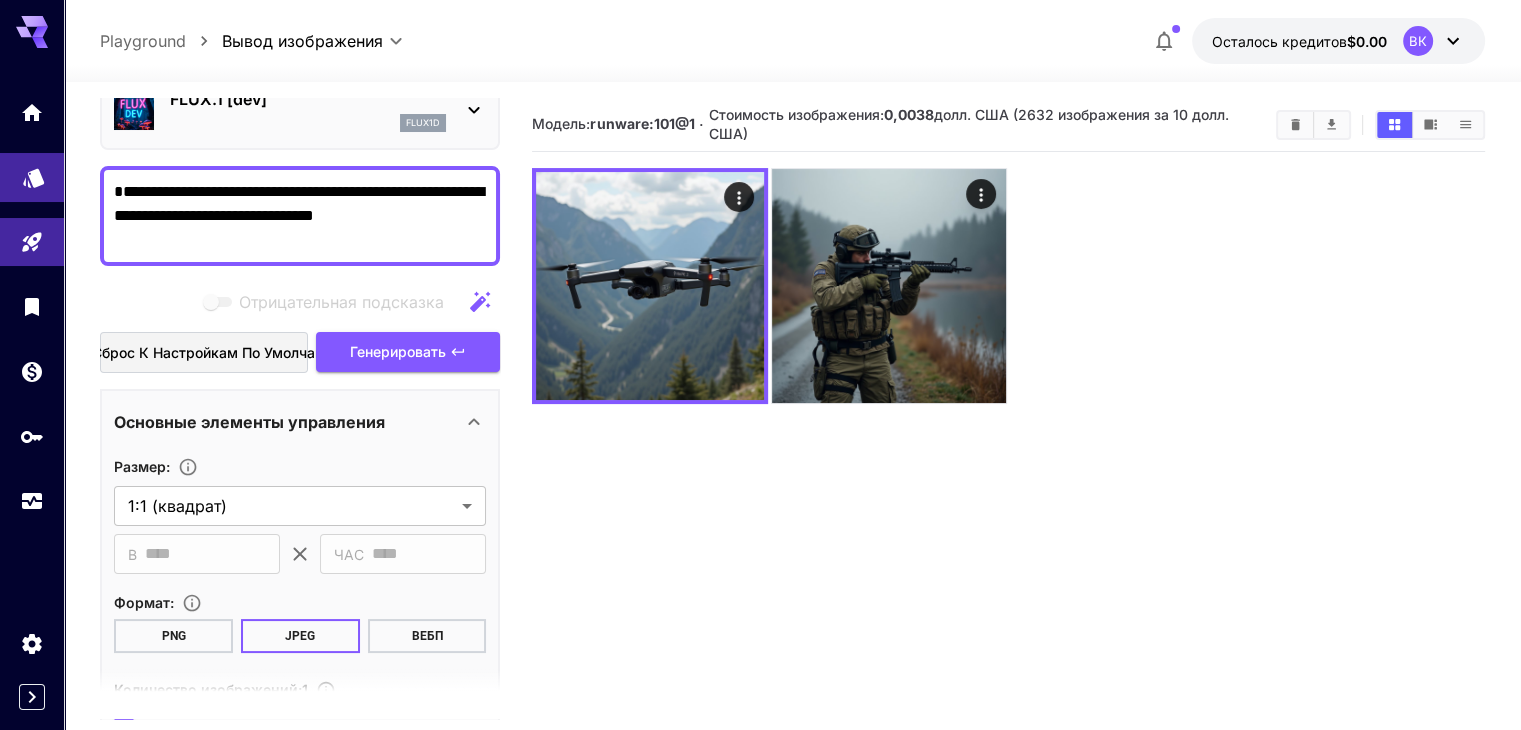 drag, startPoint x: 212, startPoint y: 188, endPoint x: 48, endPoint y: 181, distance: 164.14932 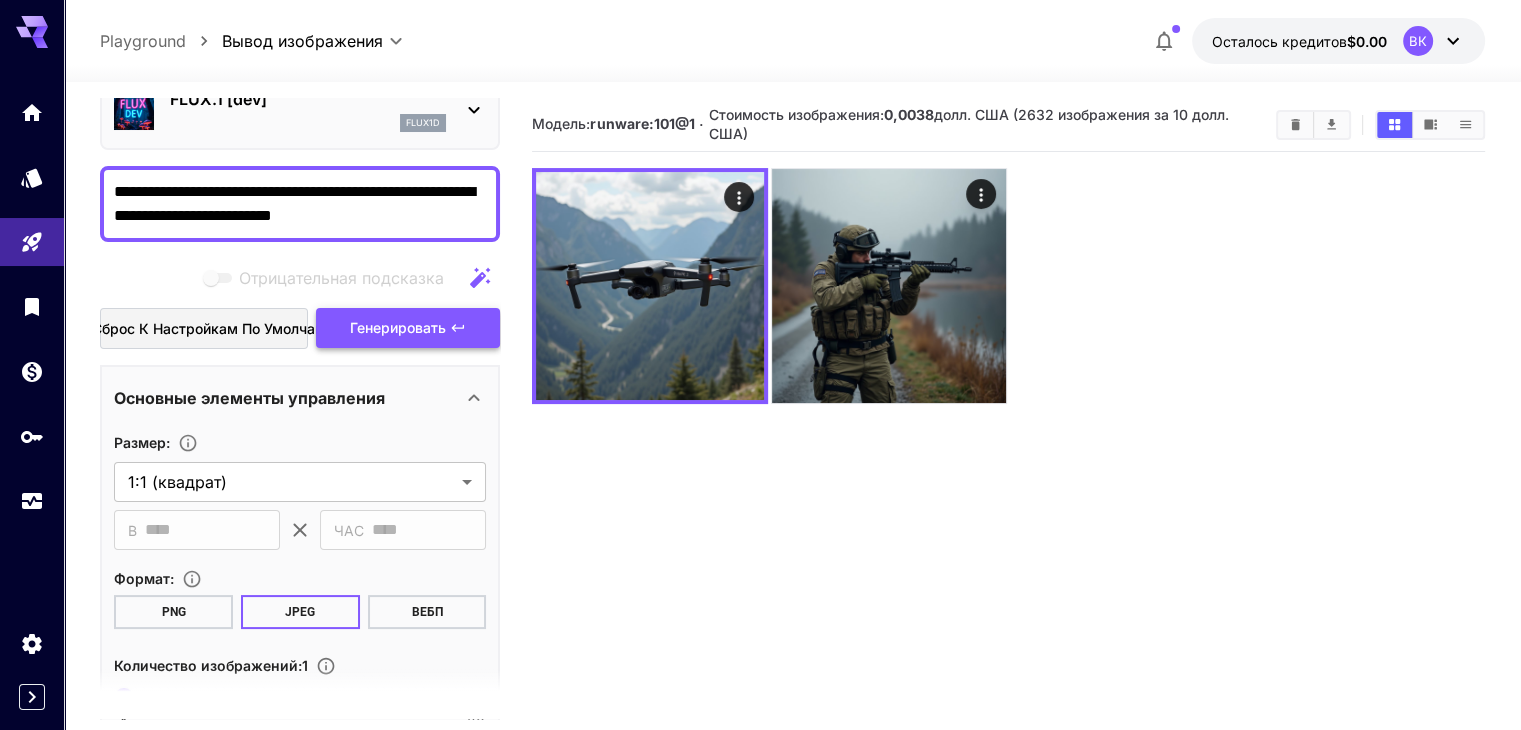 click on "Генерировать" at bounding box center [398, 327] 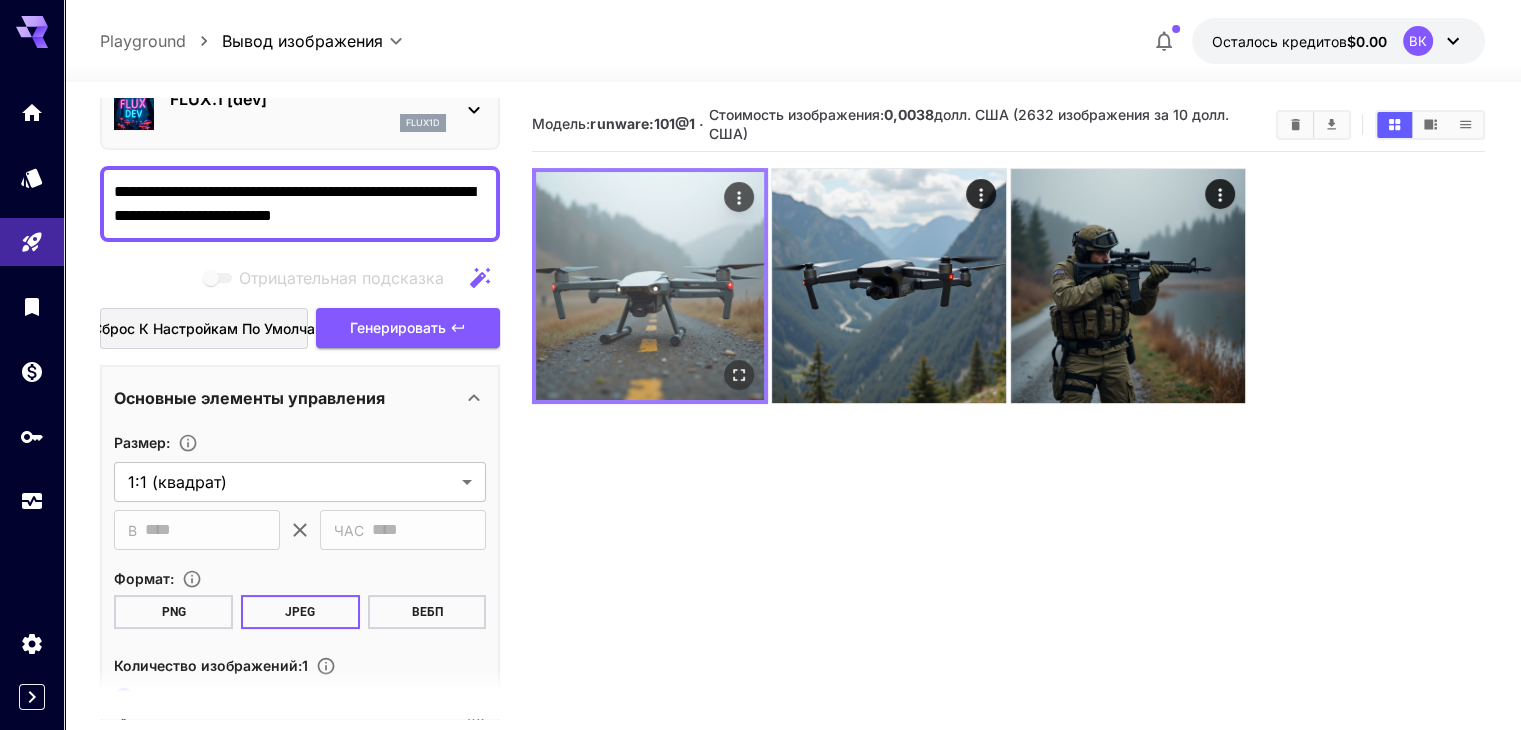 click at bounding box center (650, 286) 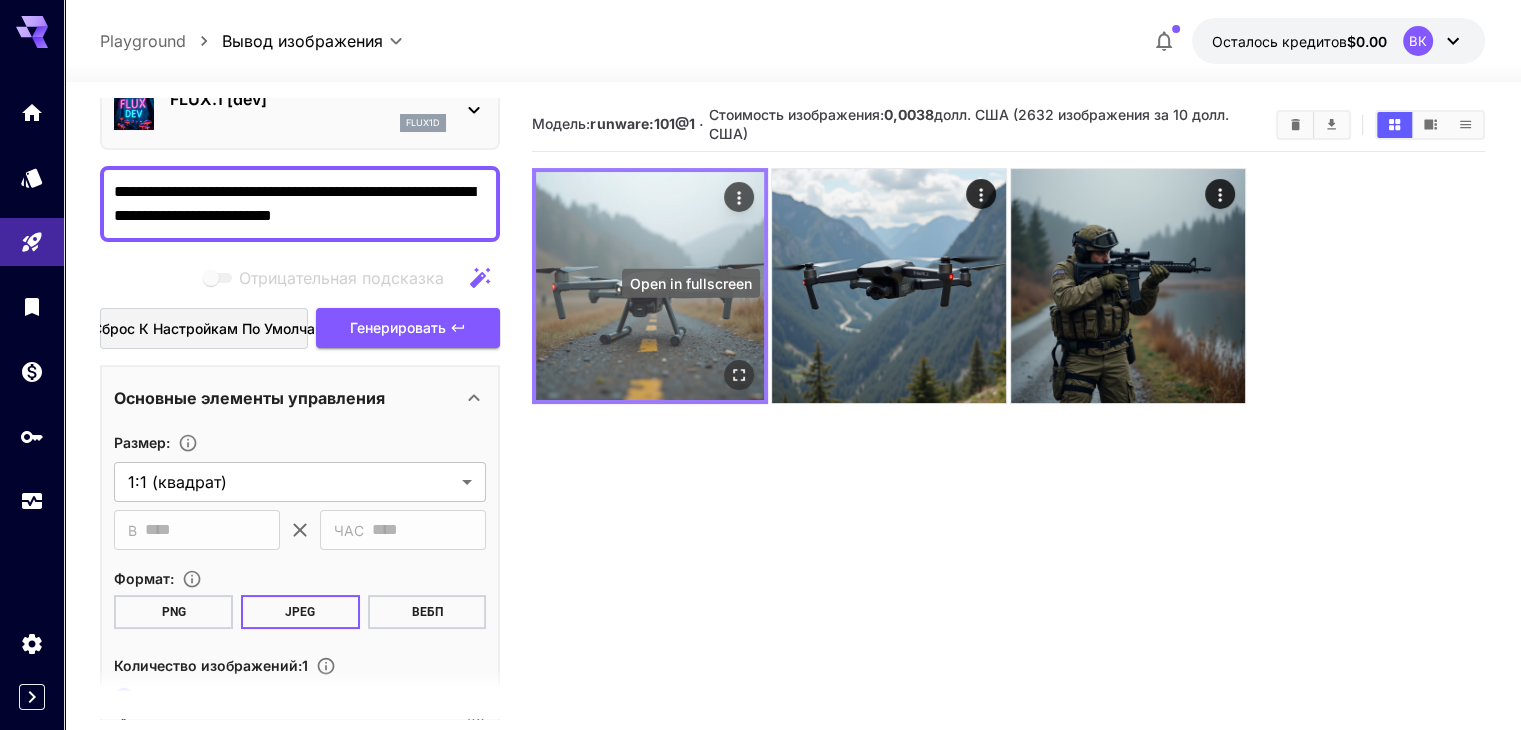 click 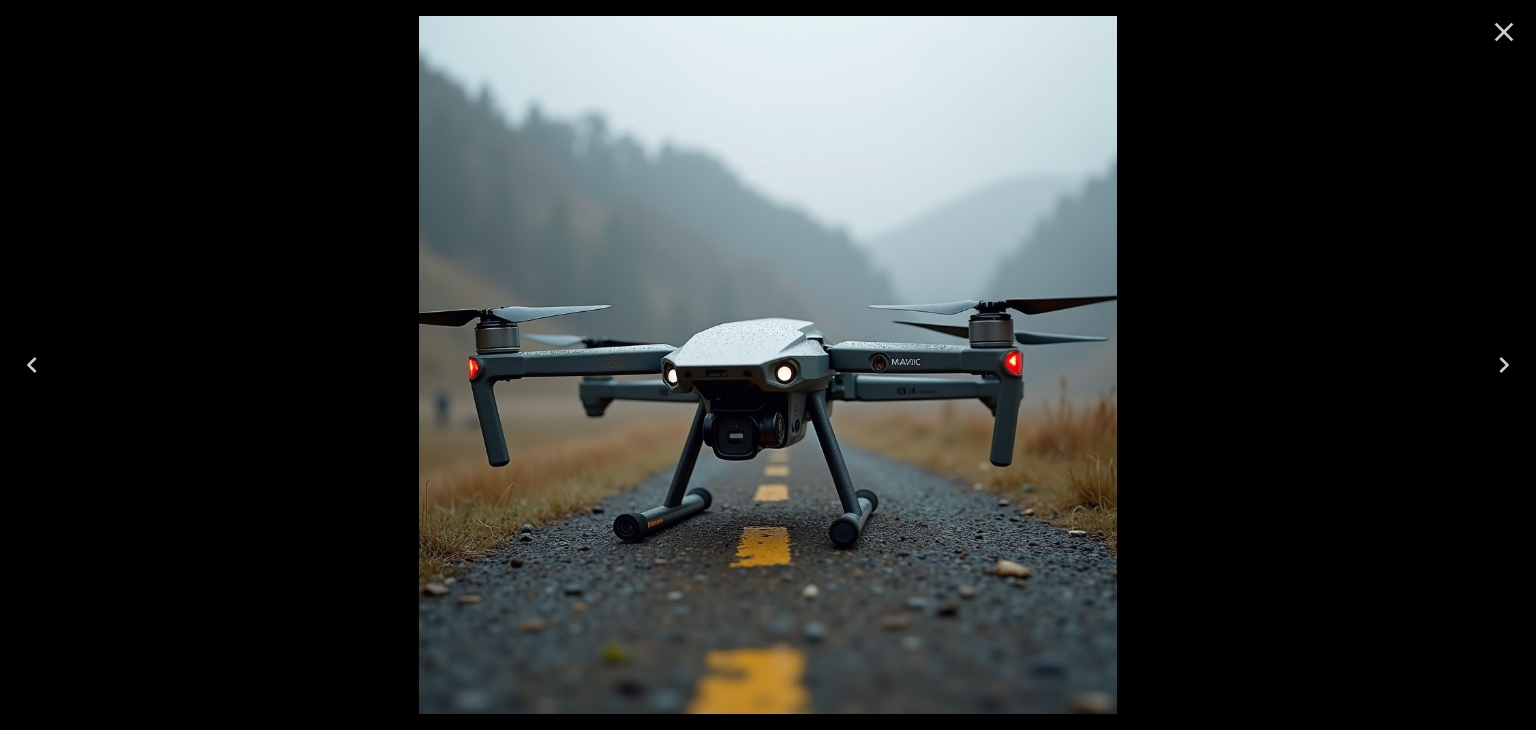 click 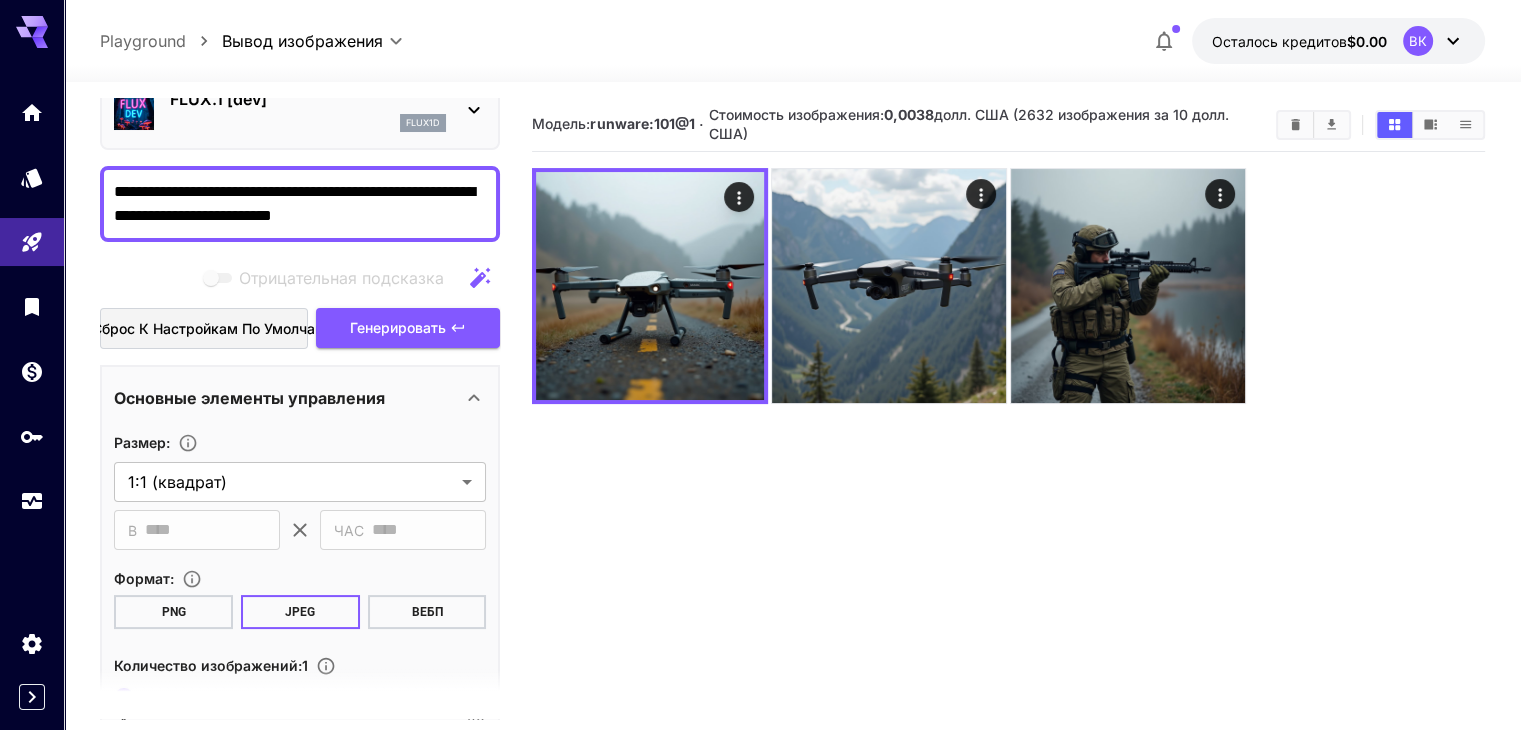 drag, startPoint x: 462, startPoint y: 225, endPoint x: 24, endPoint y: 209, distance: 438.29214 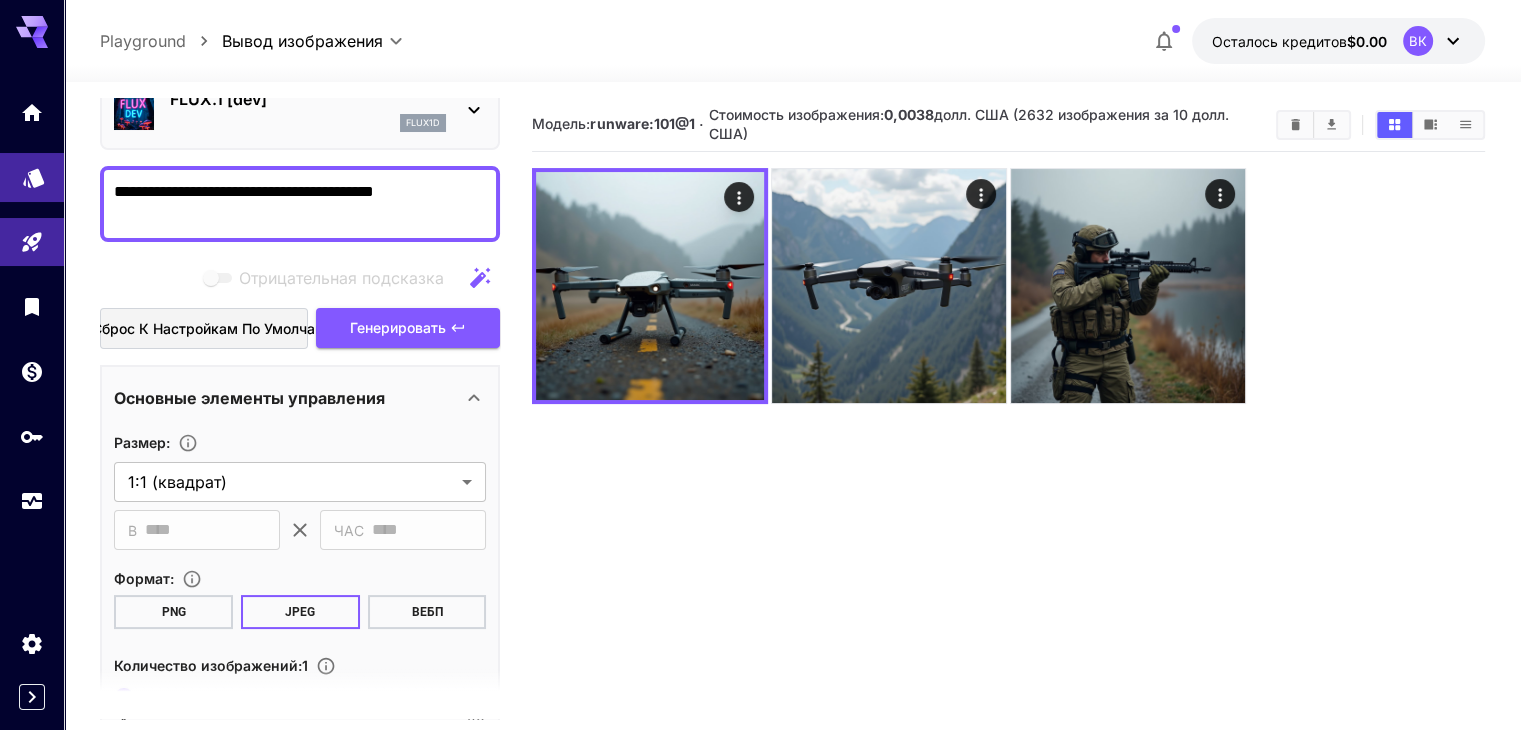 drag, startPoint x: 465, startPoint y: 191, endPoint x: 45, endPoint y: 172, distance: 420.42953 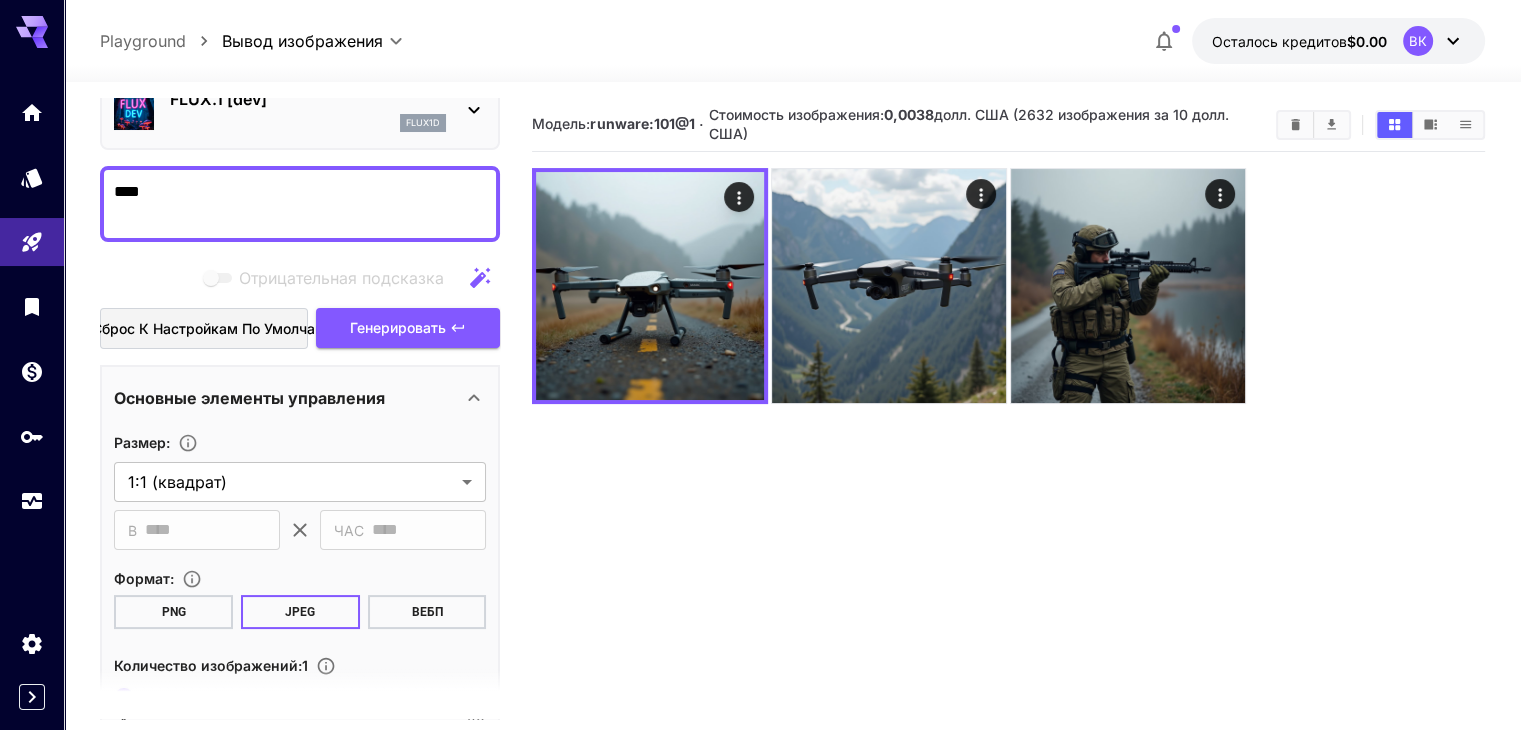 type on "*" 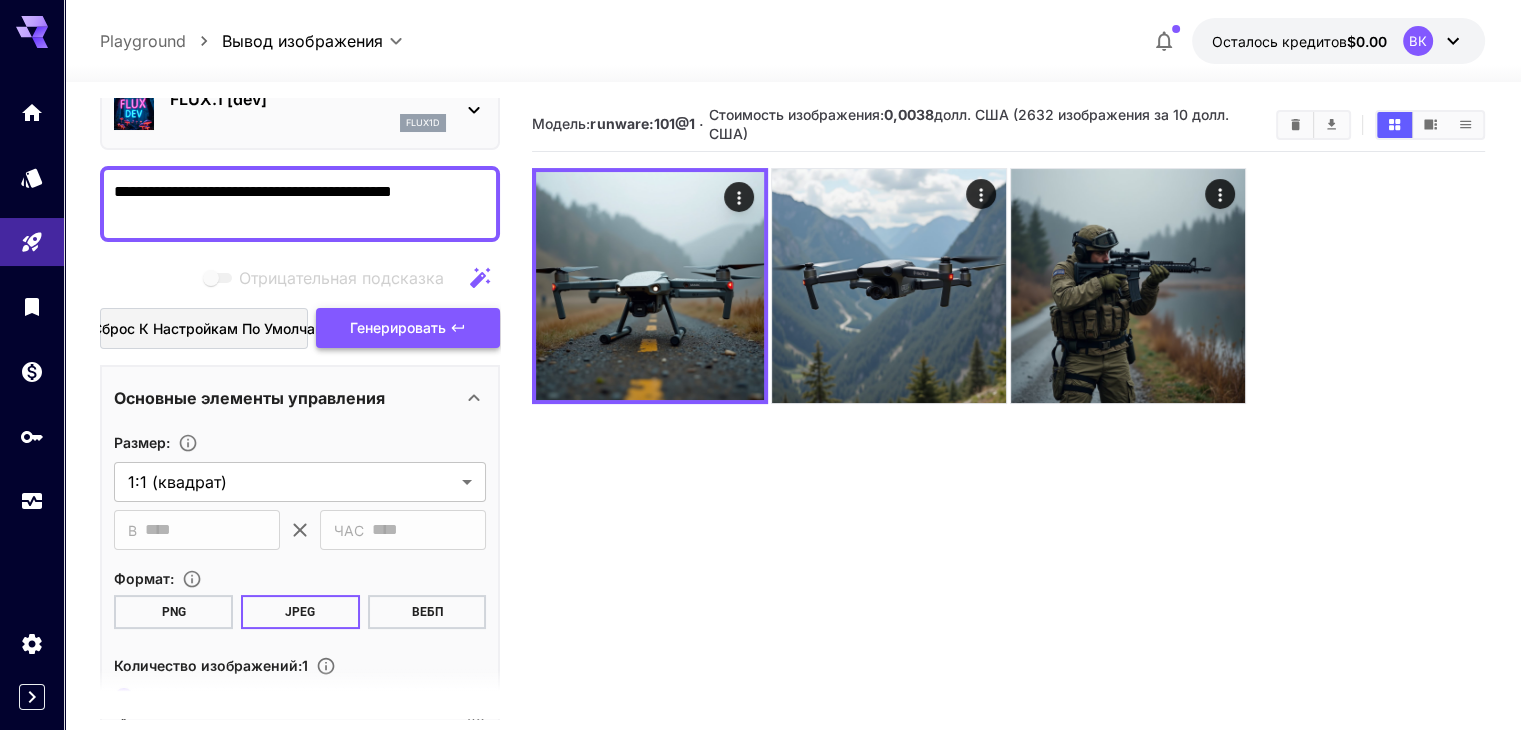 click on "Генерировать" at bounding box center [398, 327] 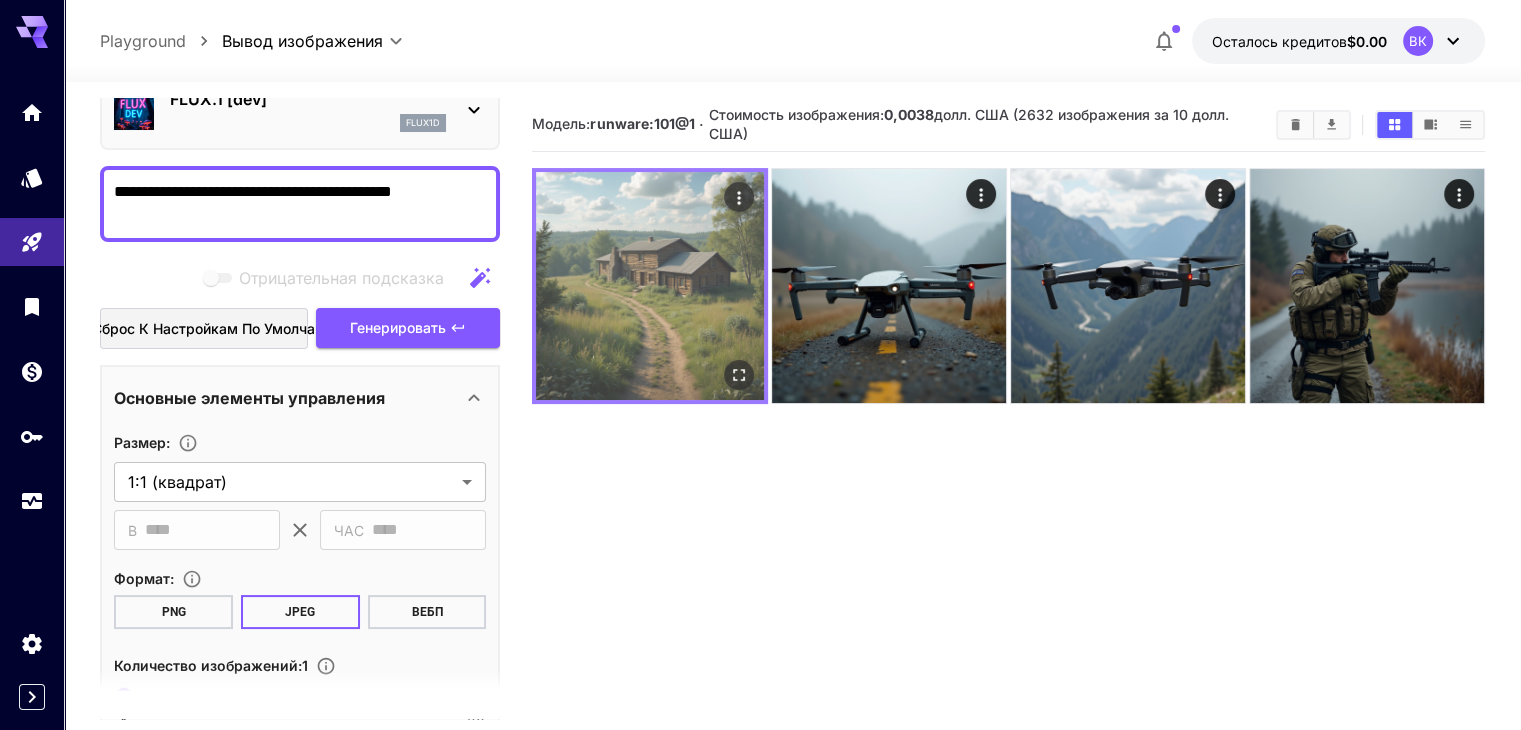 click at bounding box center [650, 286] 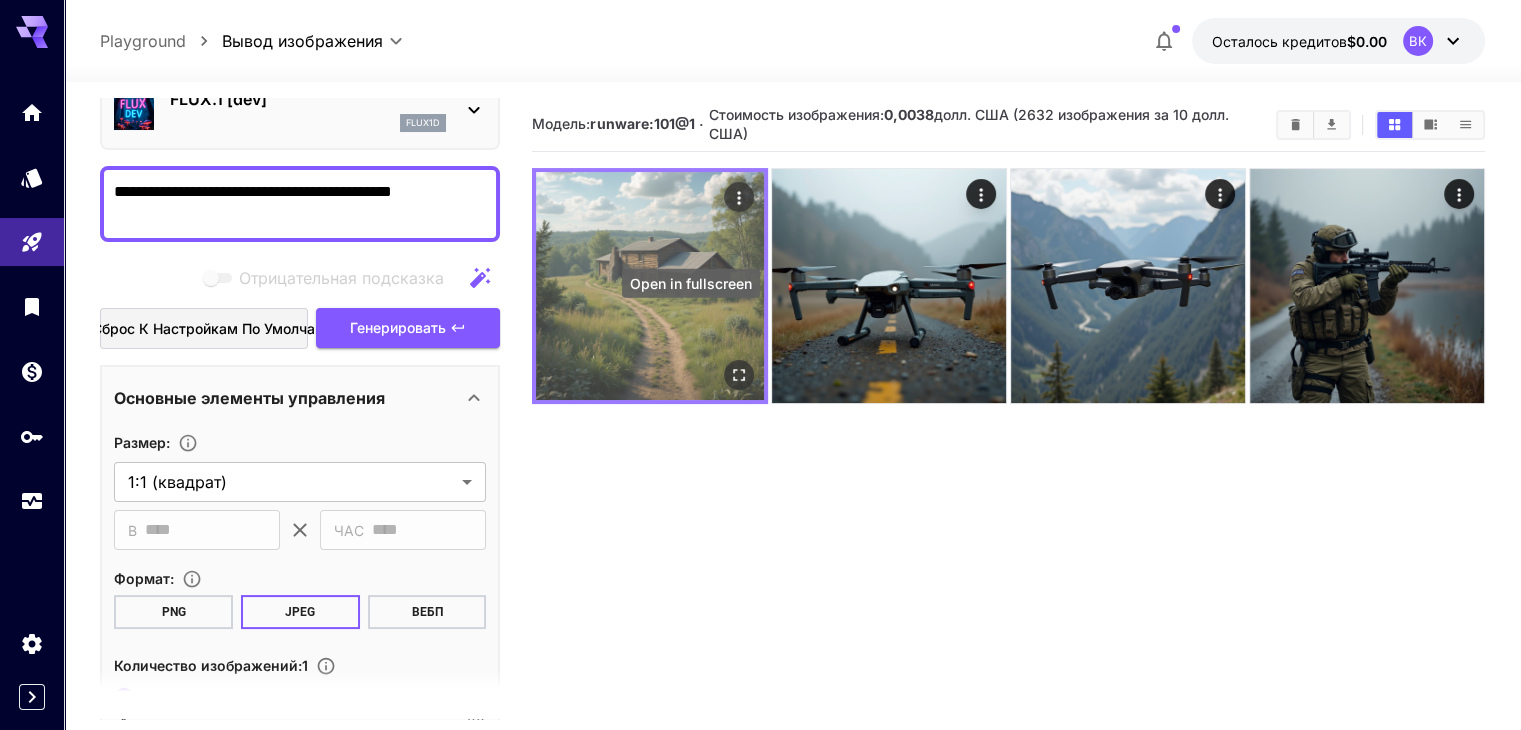 click 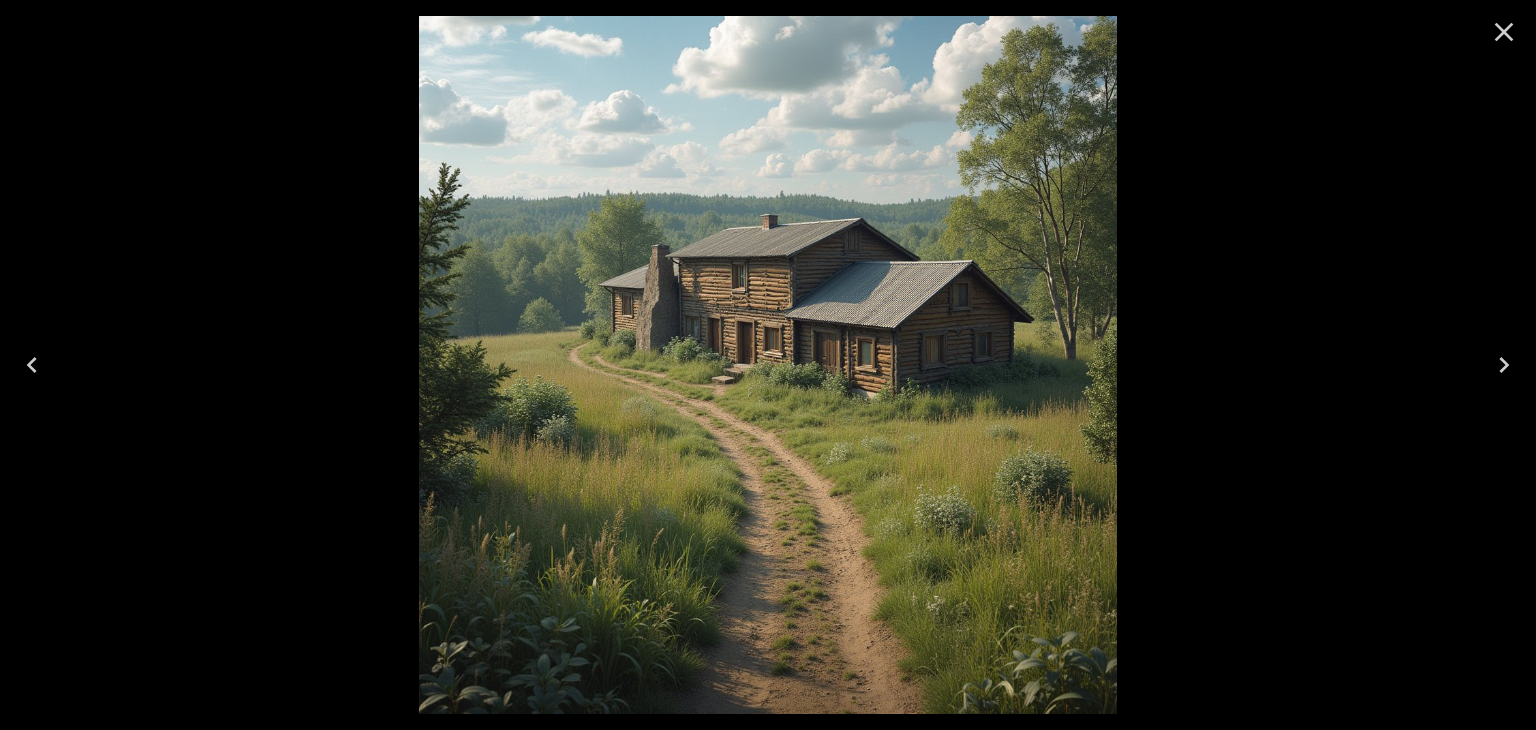 click 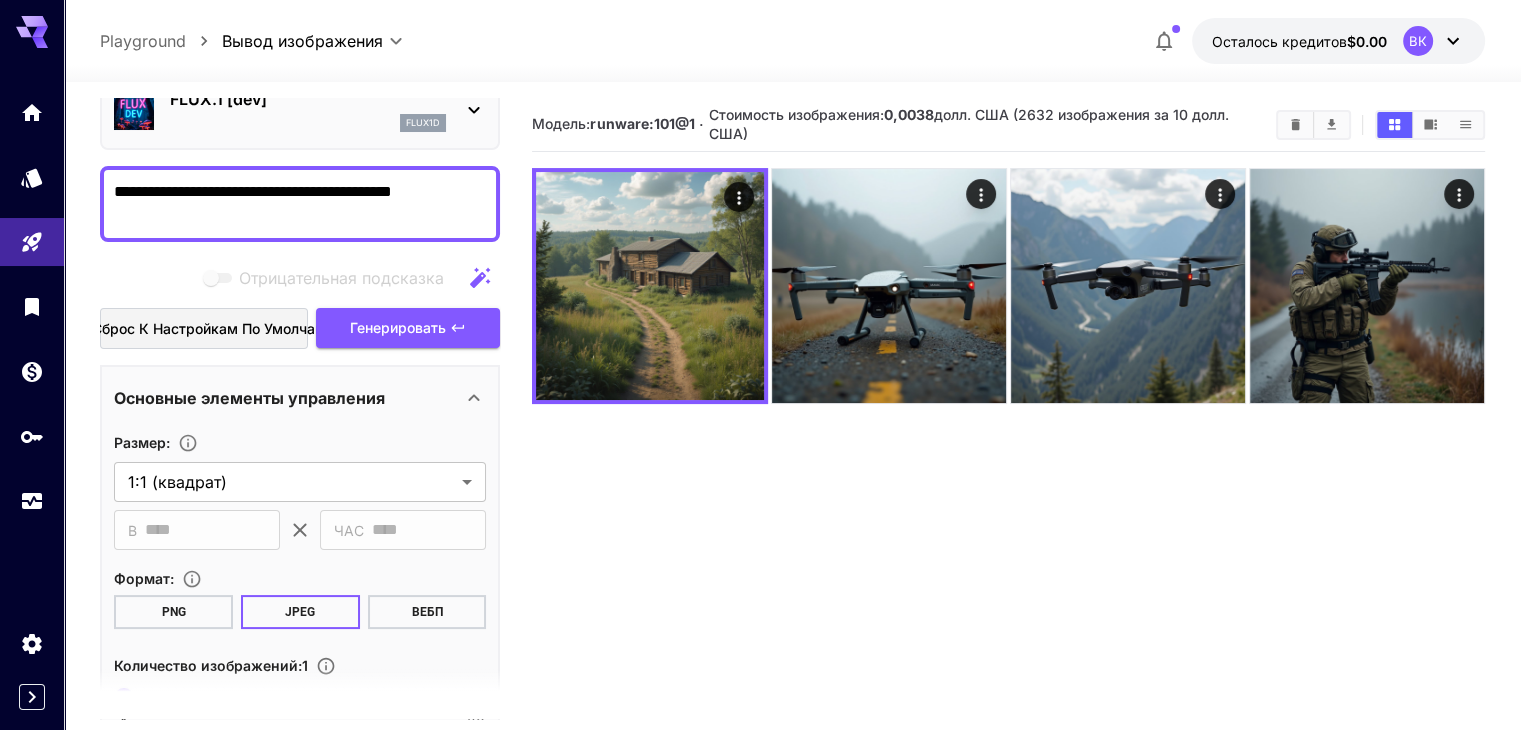 click on "**********" at bounding box center [300, 204] 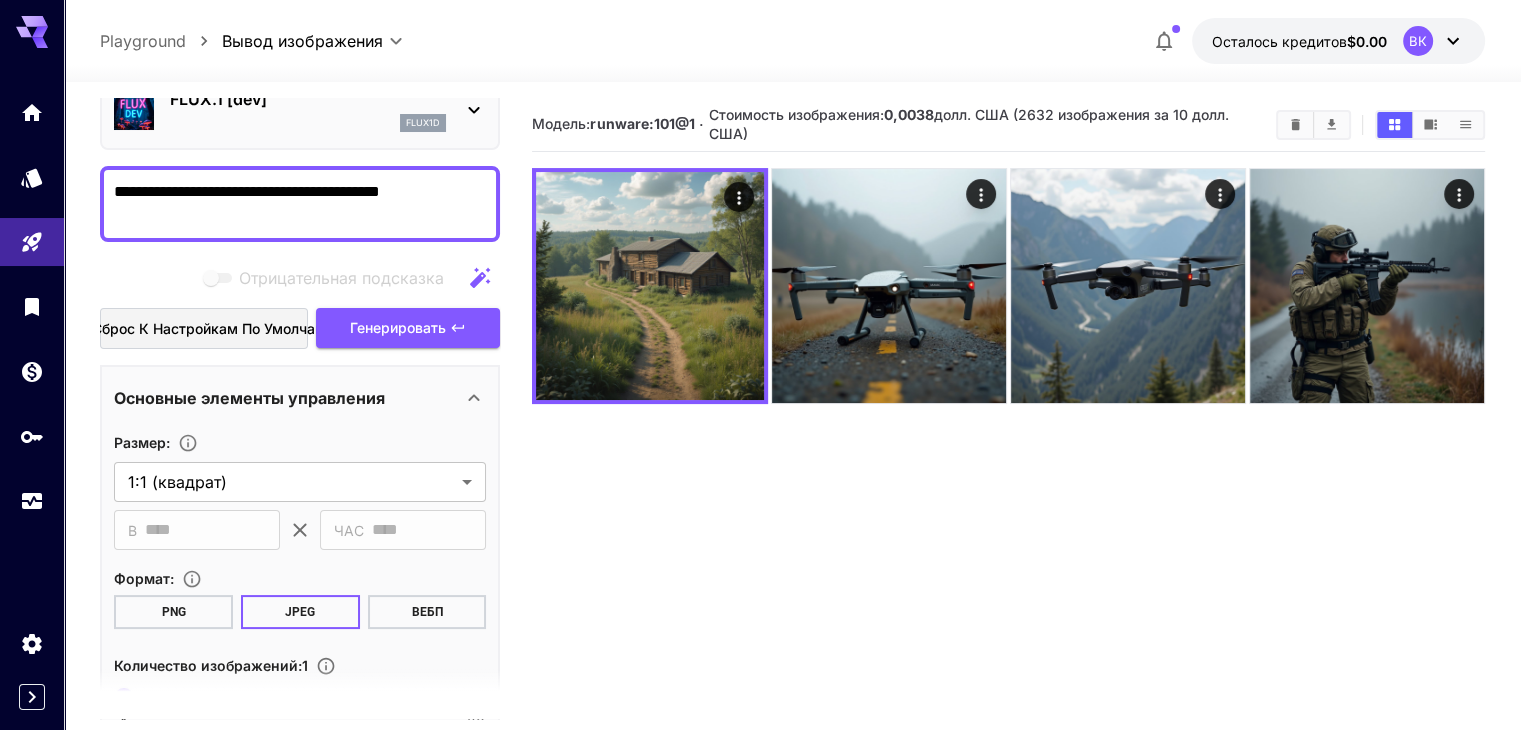 drag, startPoint x: 465, startPoint y: 194, endPoint x: 279, endPoint y: 210, distance: 186.6869 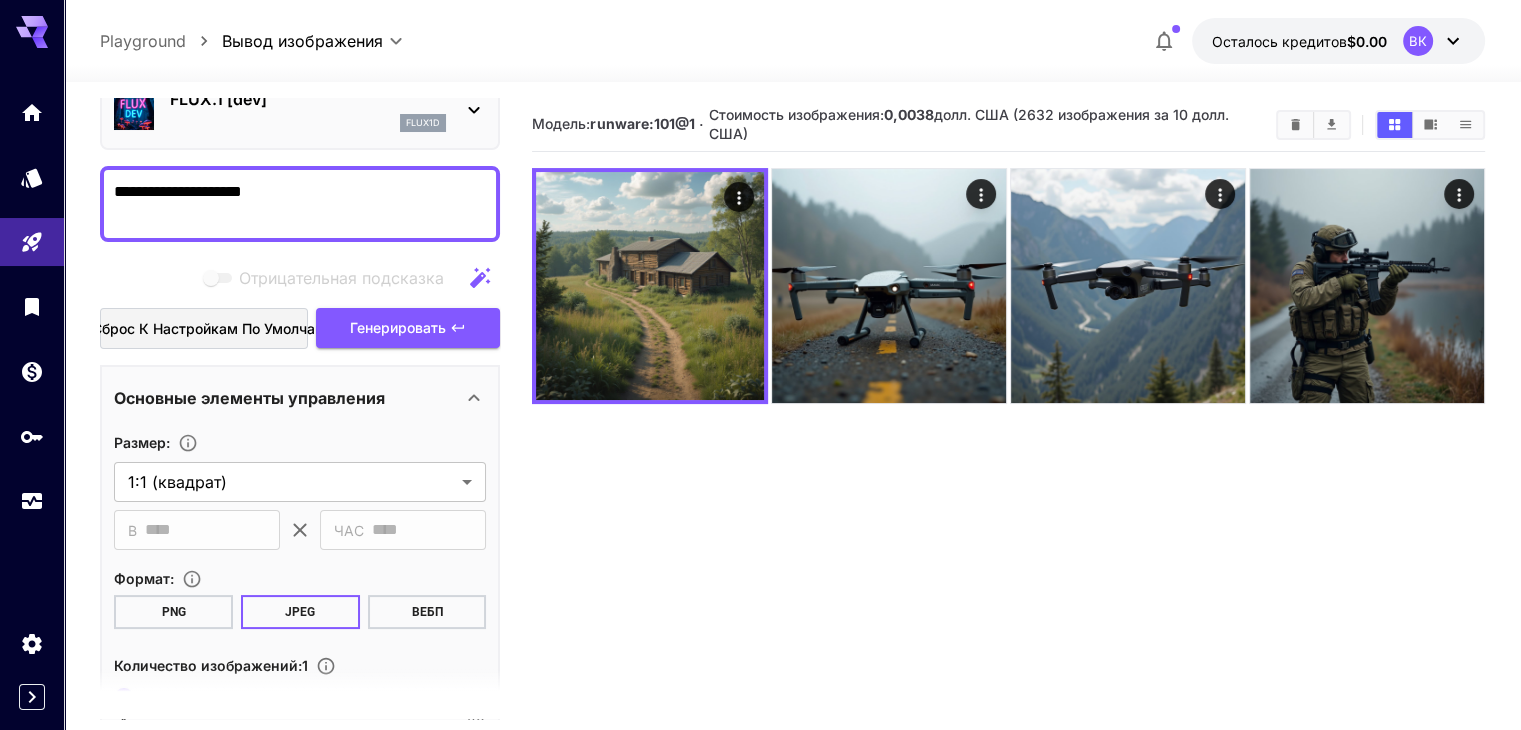 click on "**********" at bounding box center (300, 204) 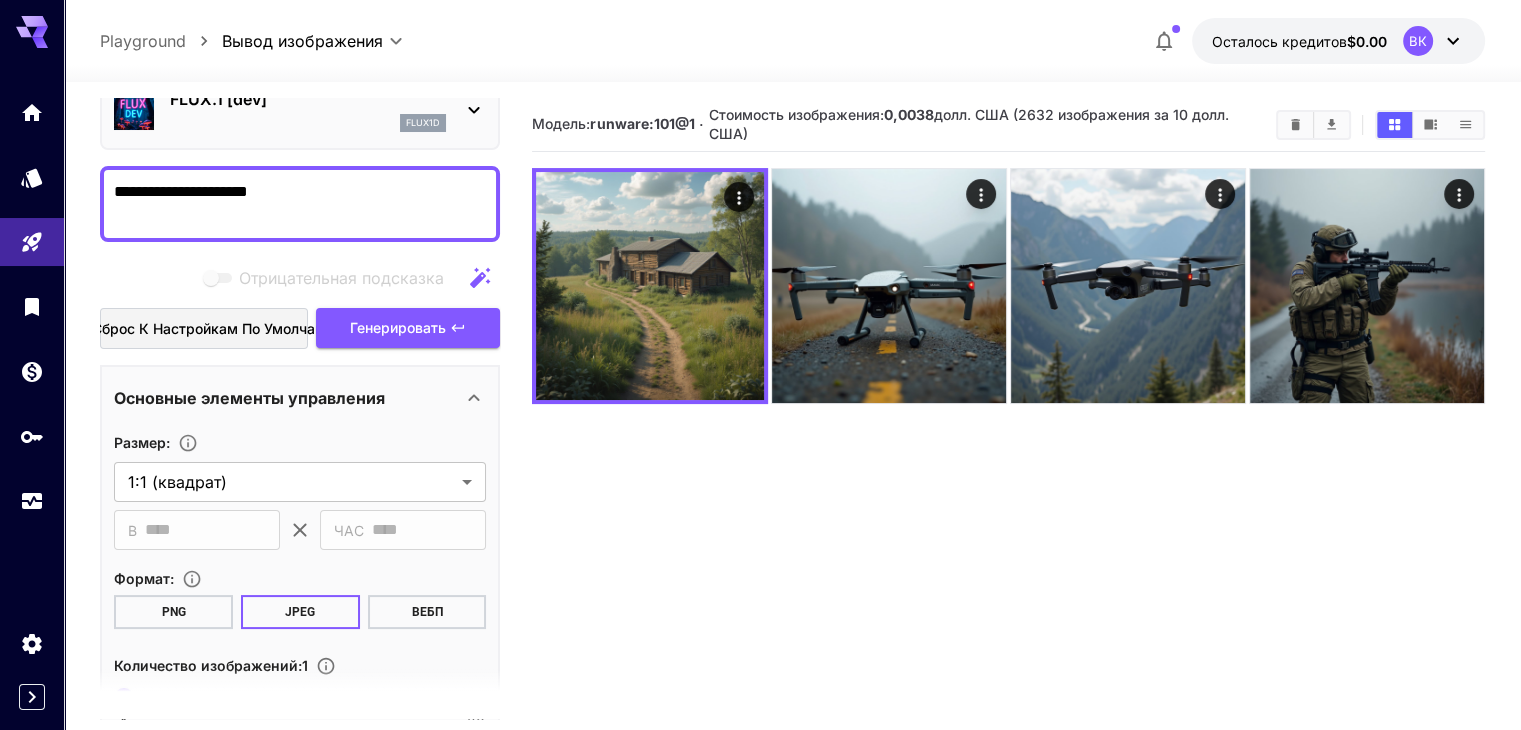 click on "**********" at bounding box center [300, 204] 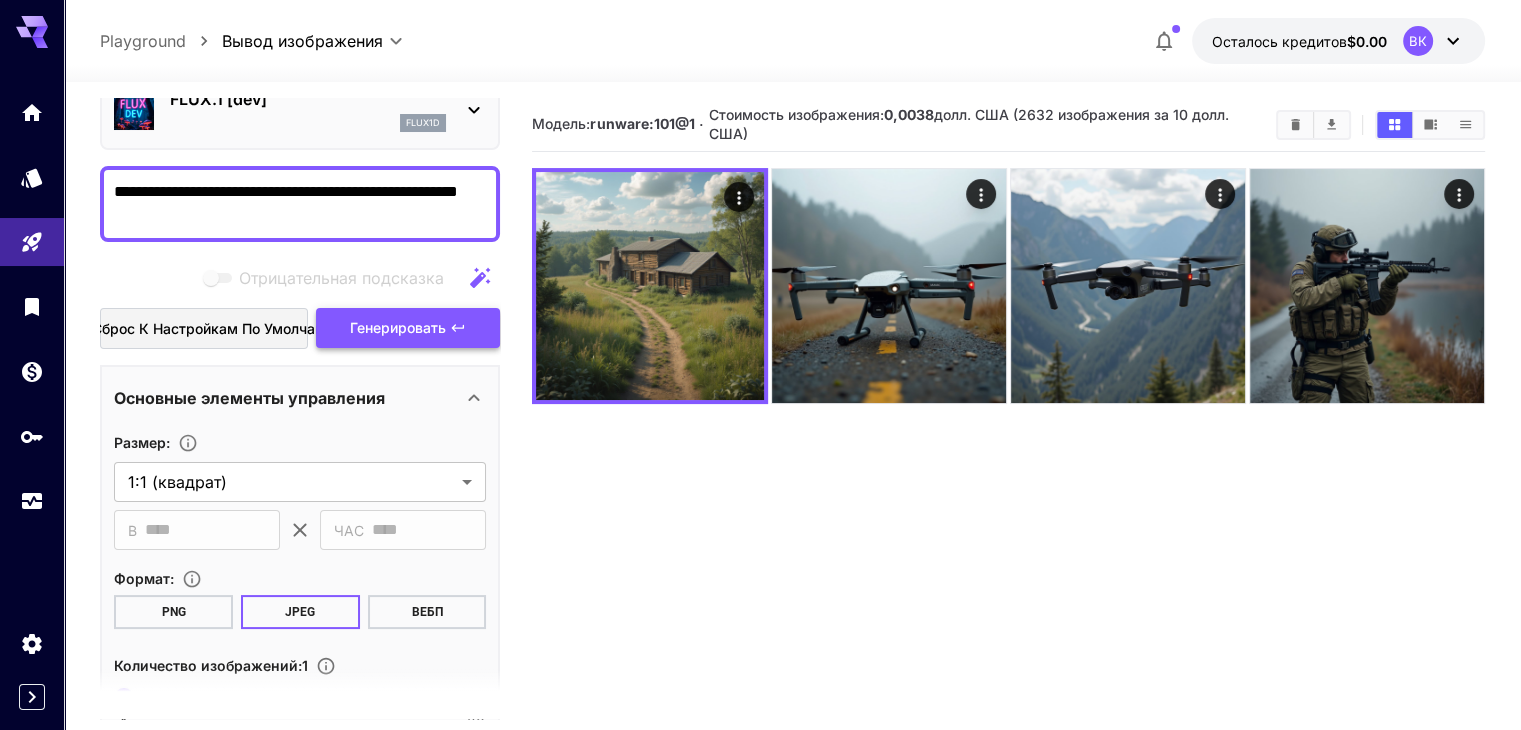 click on "Генерировать" at bounding box center [398, 327] 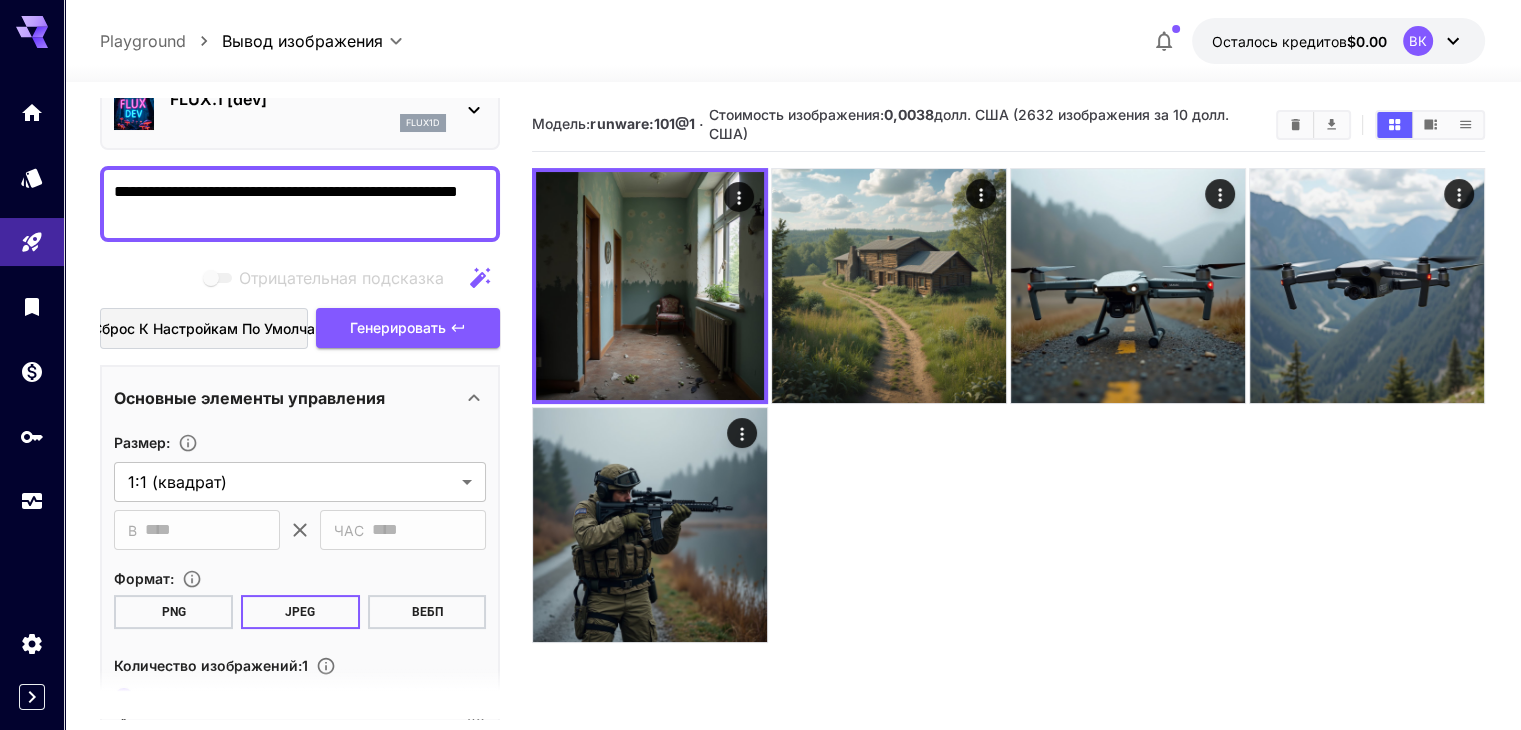 drag, startPoint x: 300, startPoint y: 227, endPoint x: 161, endPoint y: 193, distance: 143.09787 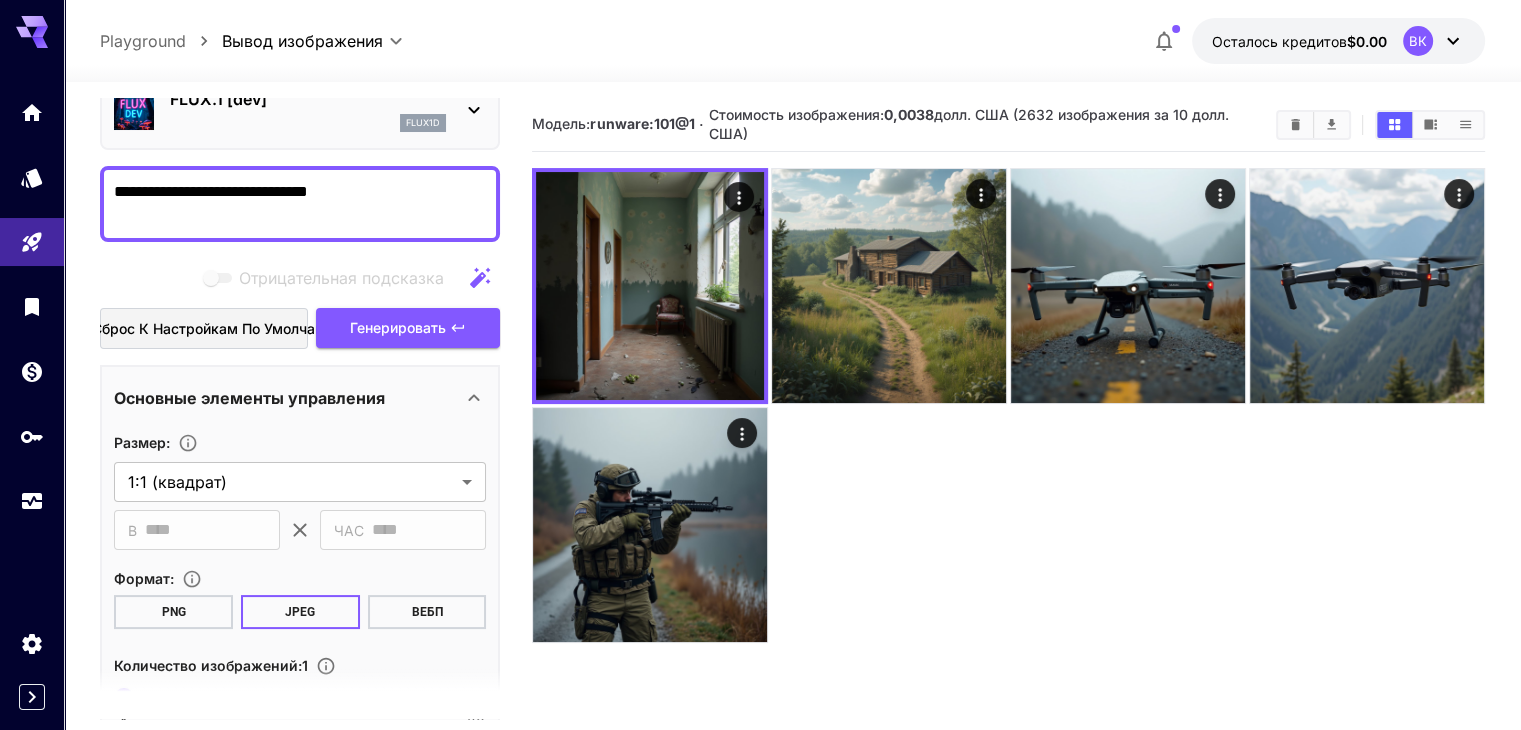 click on "**********" at bounding box center (300, 204) 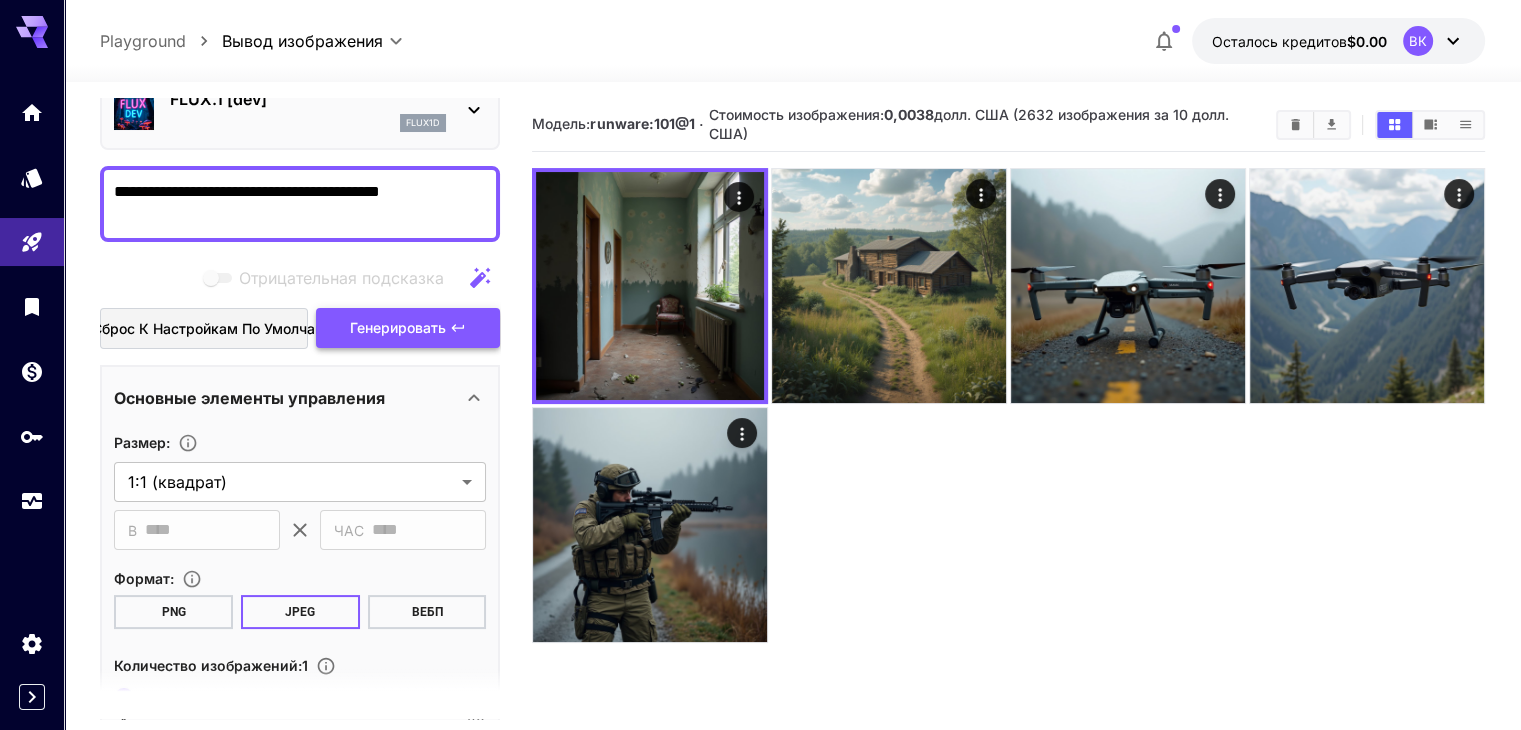 type on "**********" 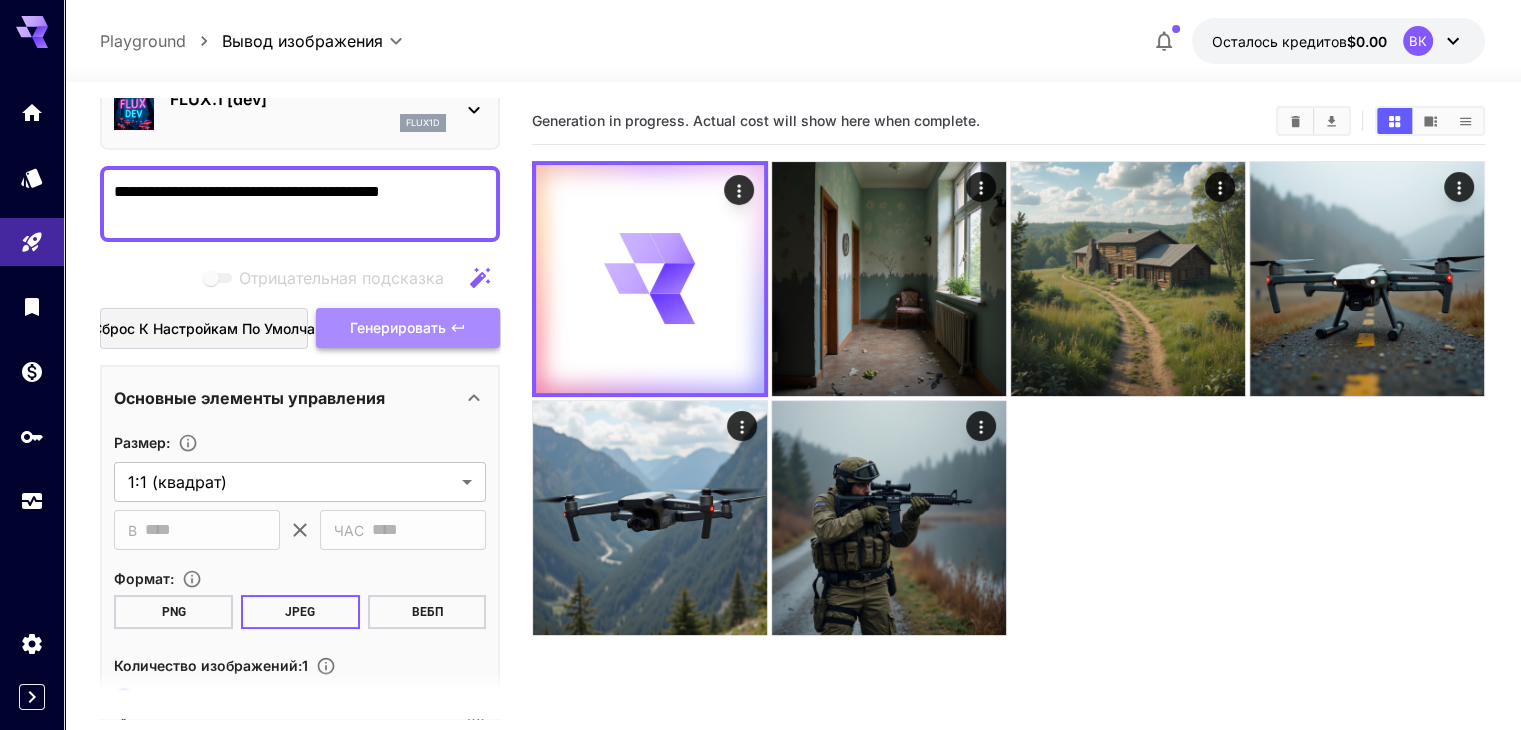 click on "Генерировать" at bounding box center (398, 327) 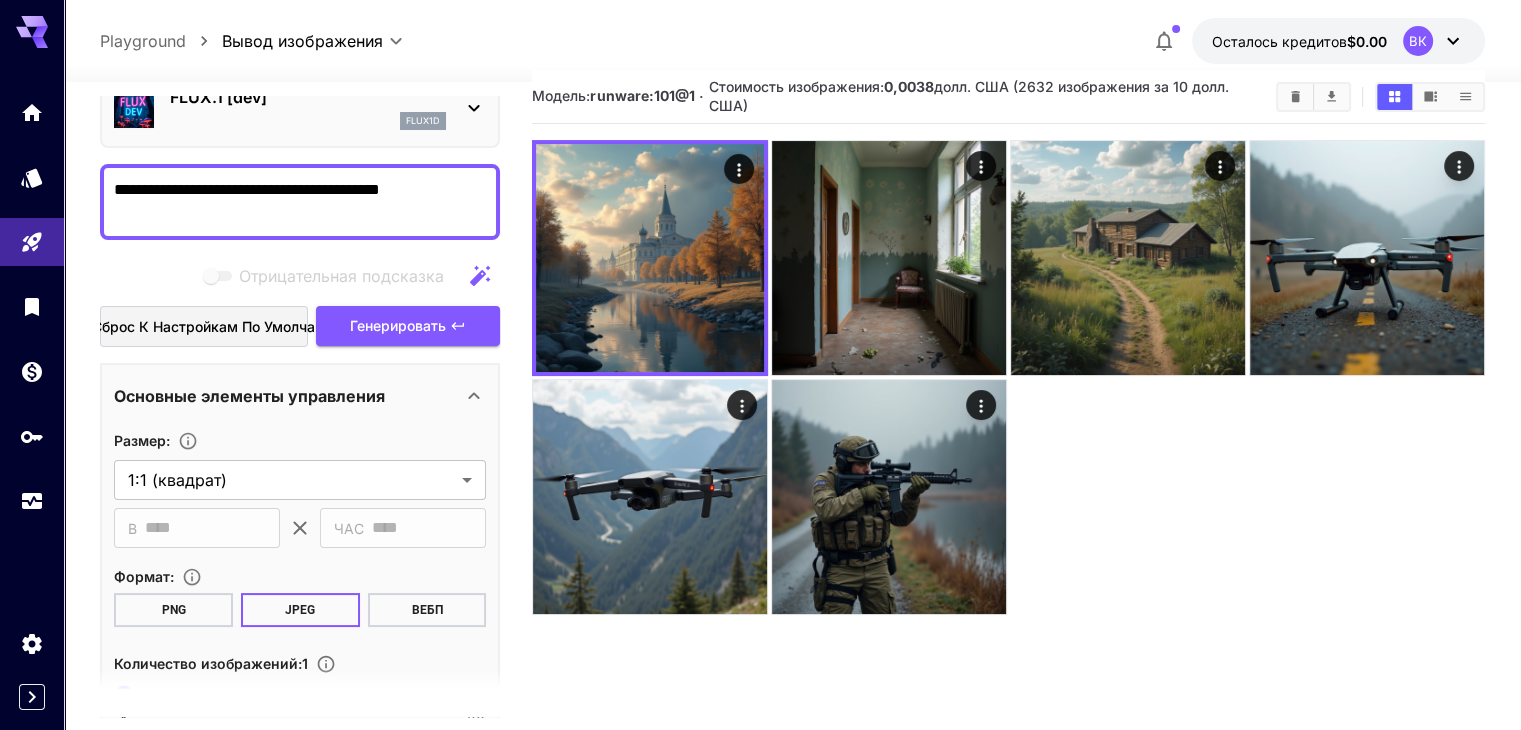 scroll, scrollTop: 0, scrollLeft: 0, axis: both 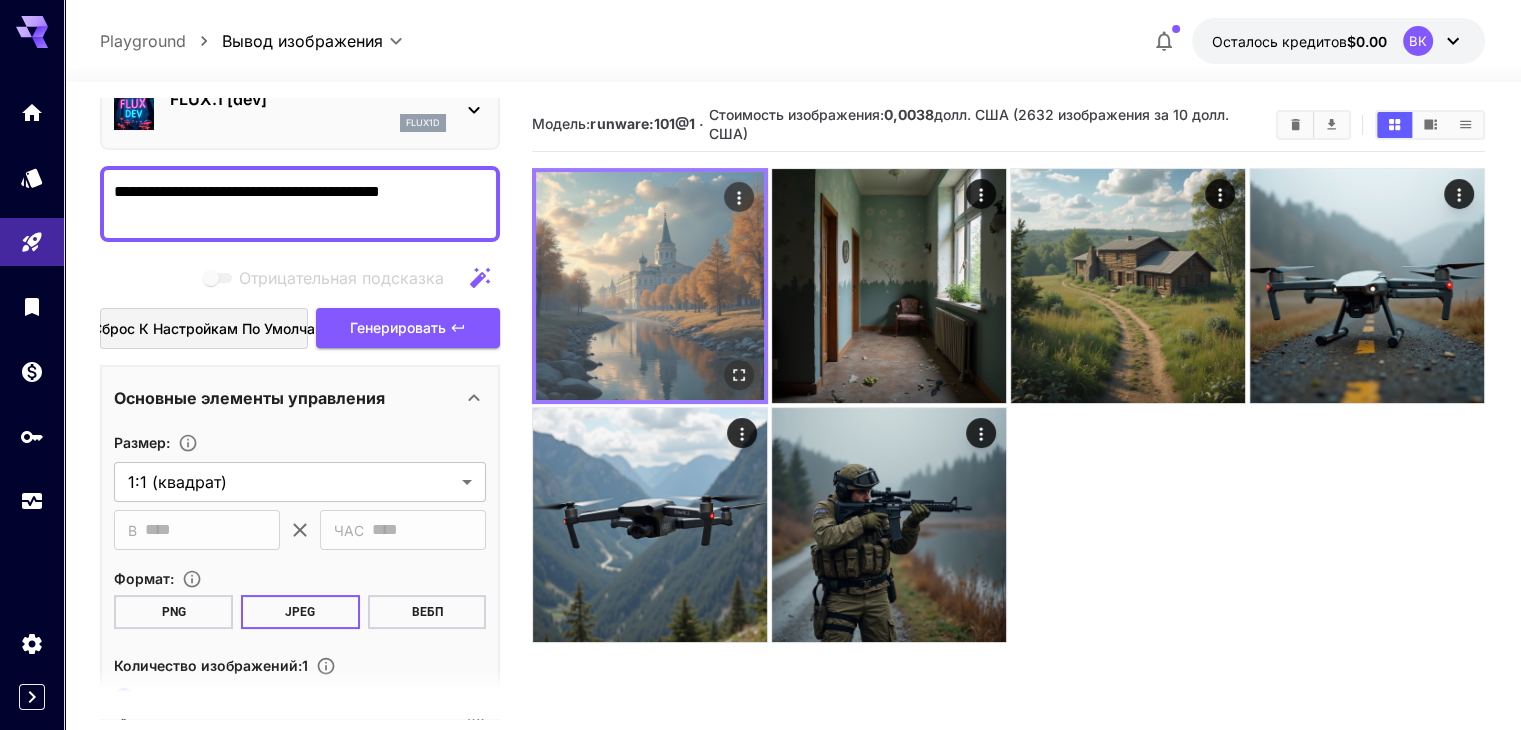 click at bounding box center (650, 286) 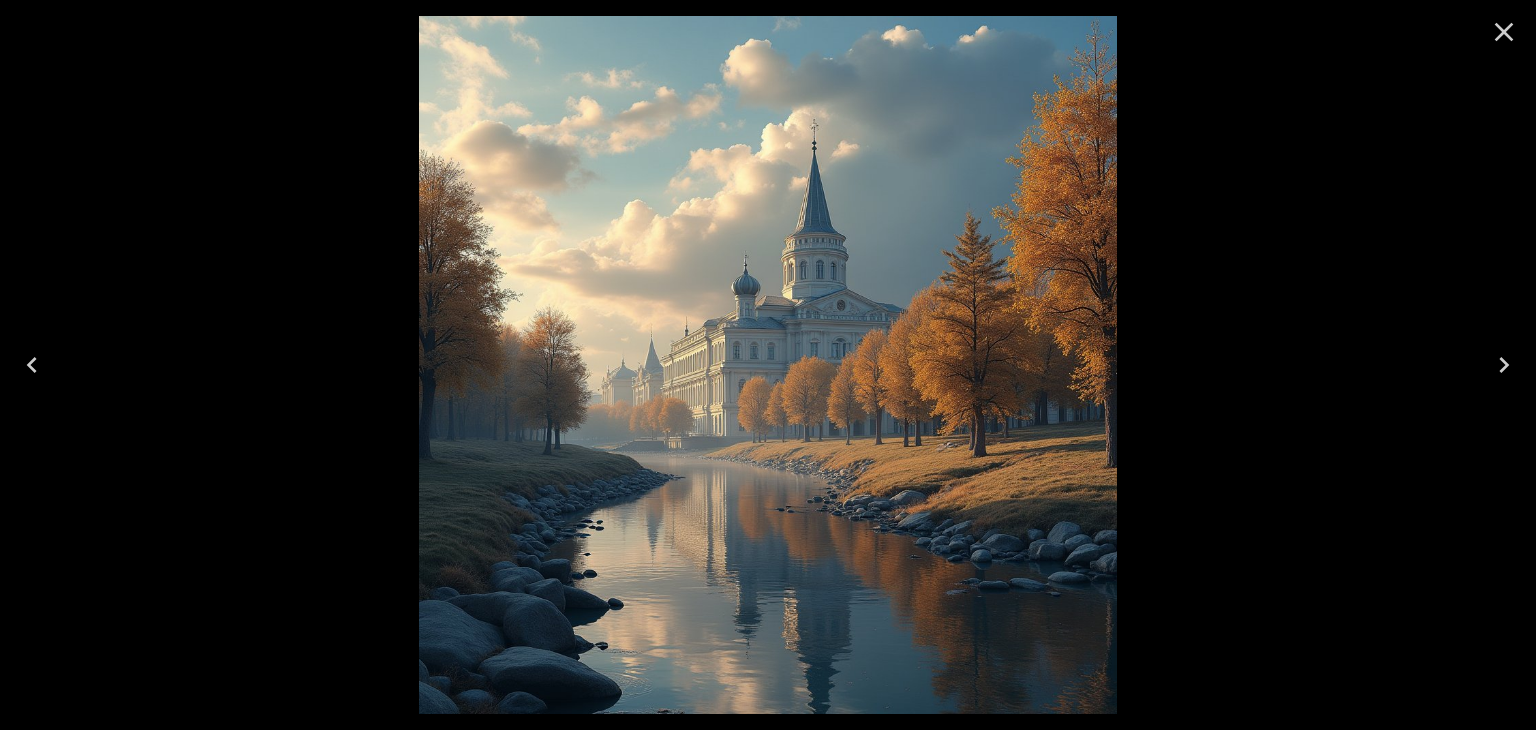 click 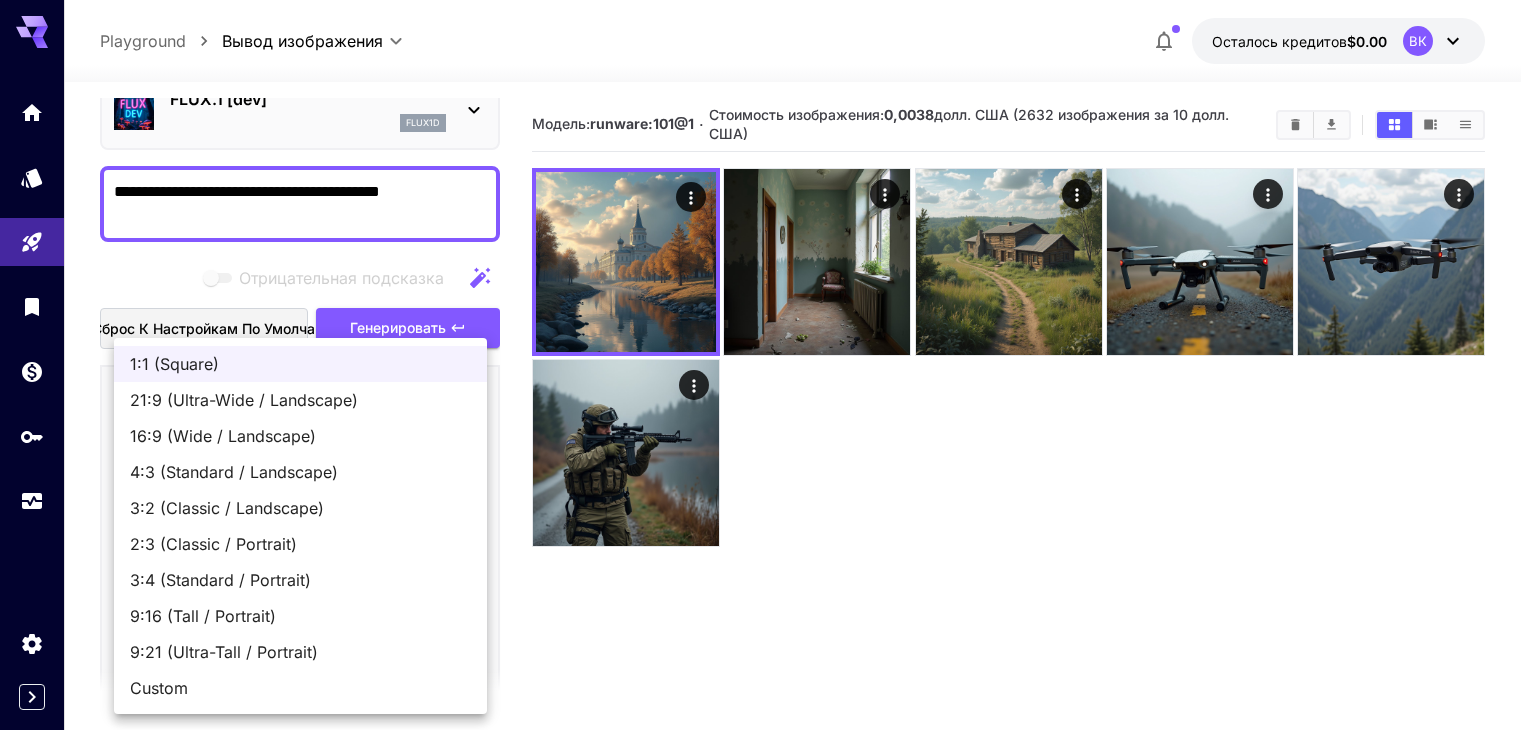 click on "**********" at bounding box center [768, 444] 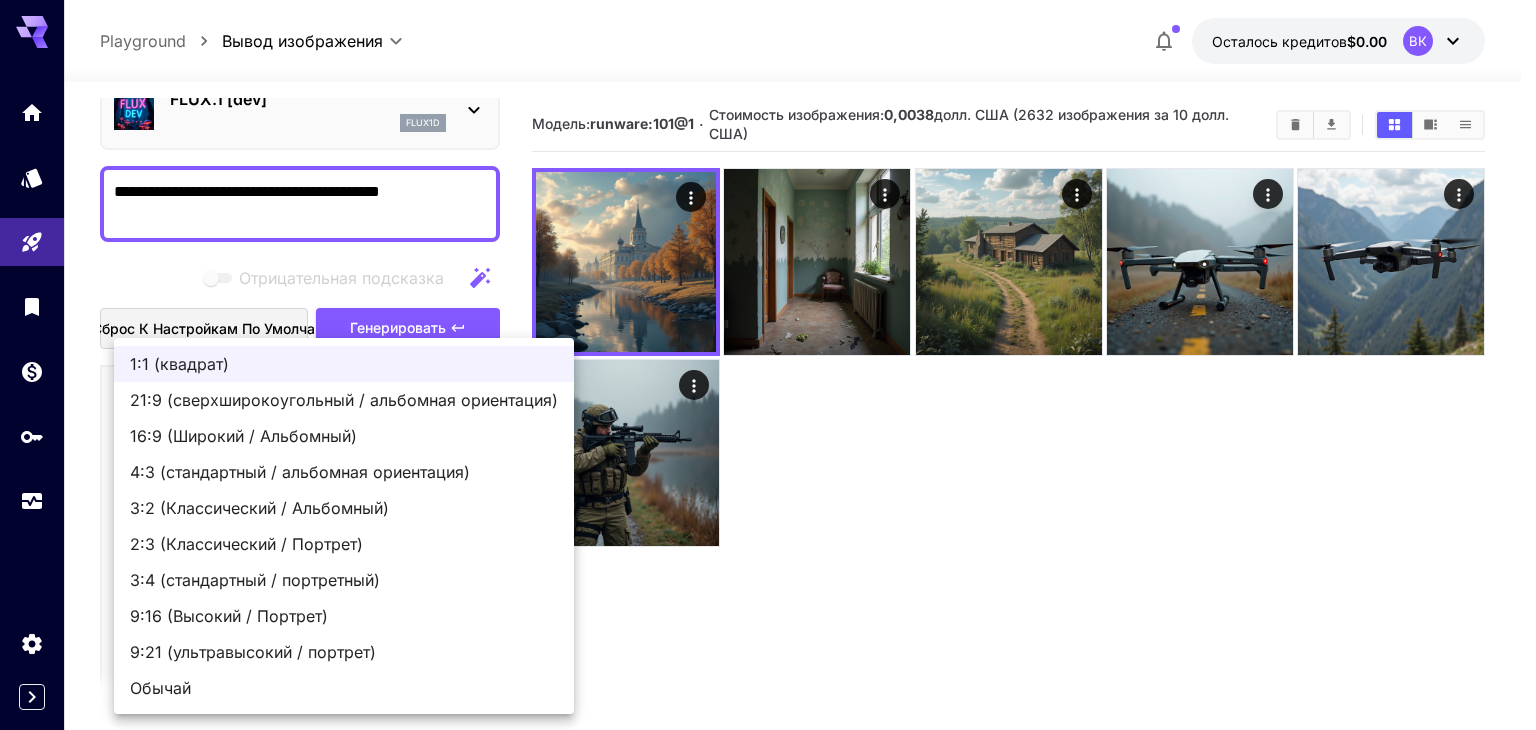click on "9:21 (ультравысокий / портрет)" at bounding box center [344, 652] 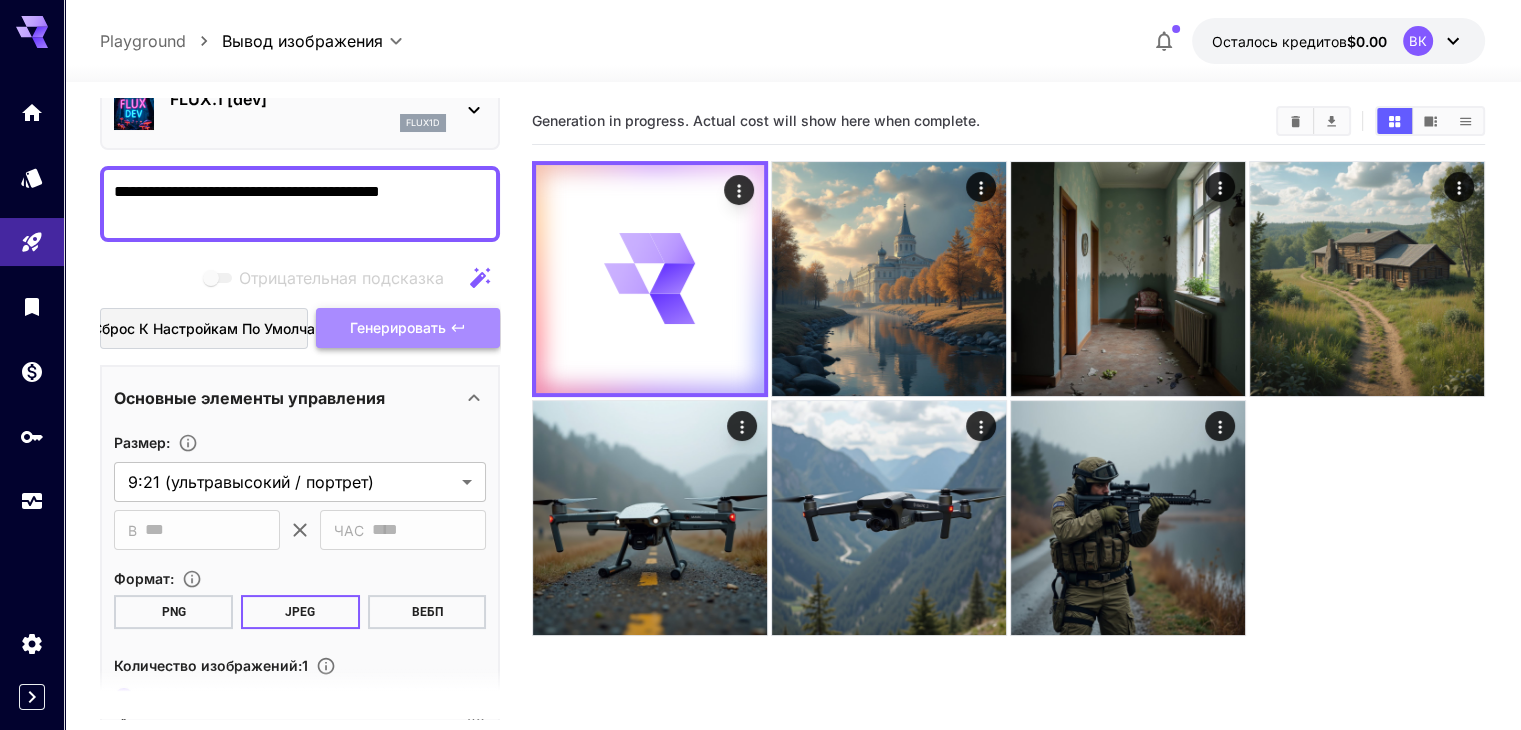 click on "Генерировать" at bounding box center (398, 327) 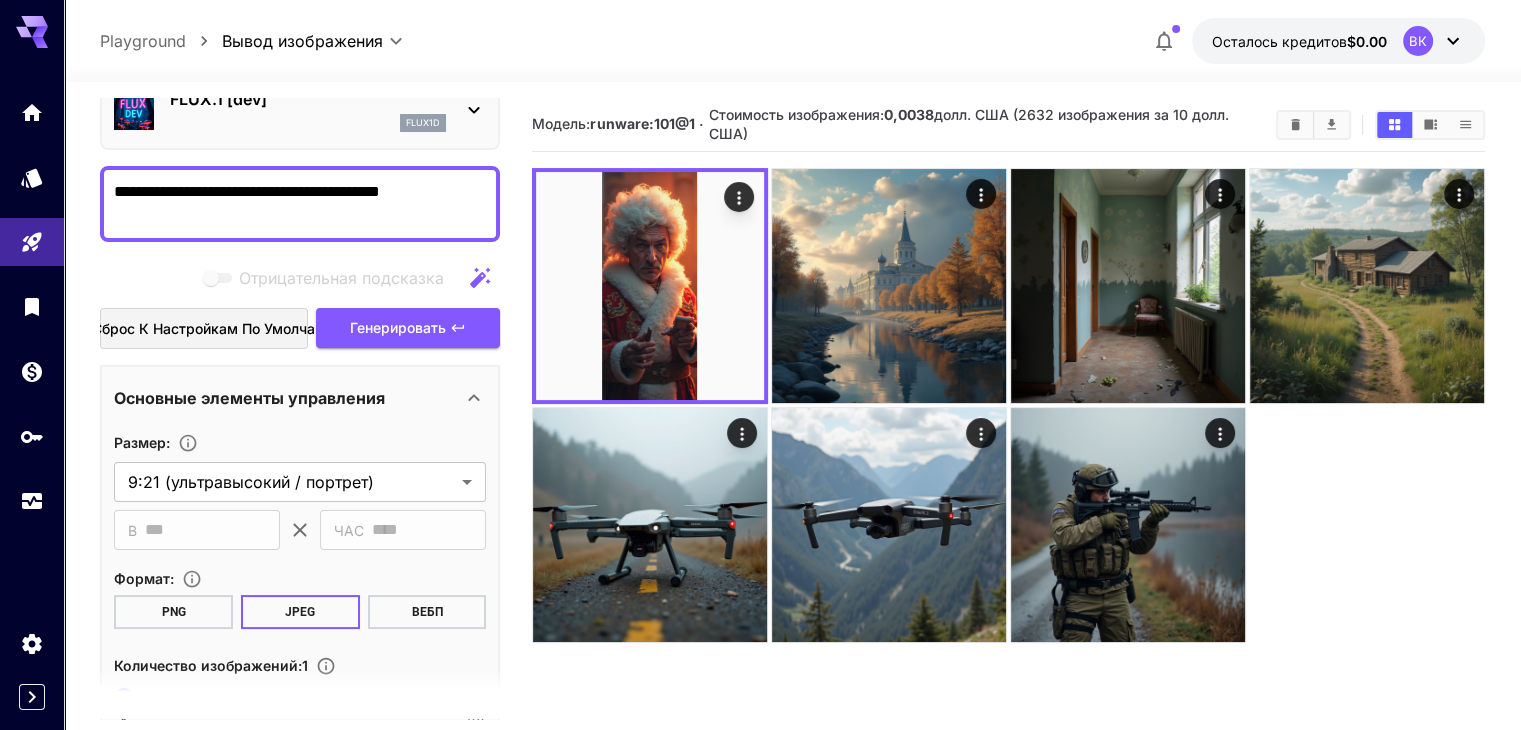 click at bounding box center [650, 286] 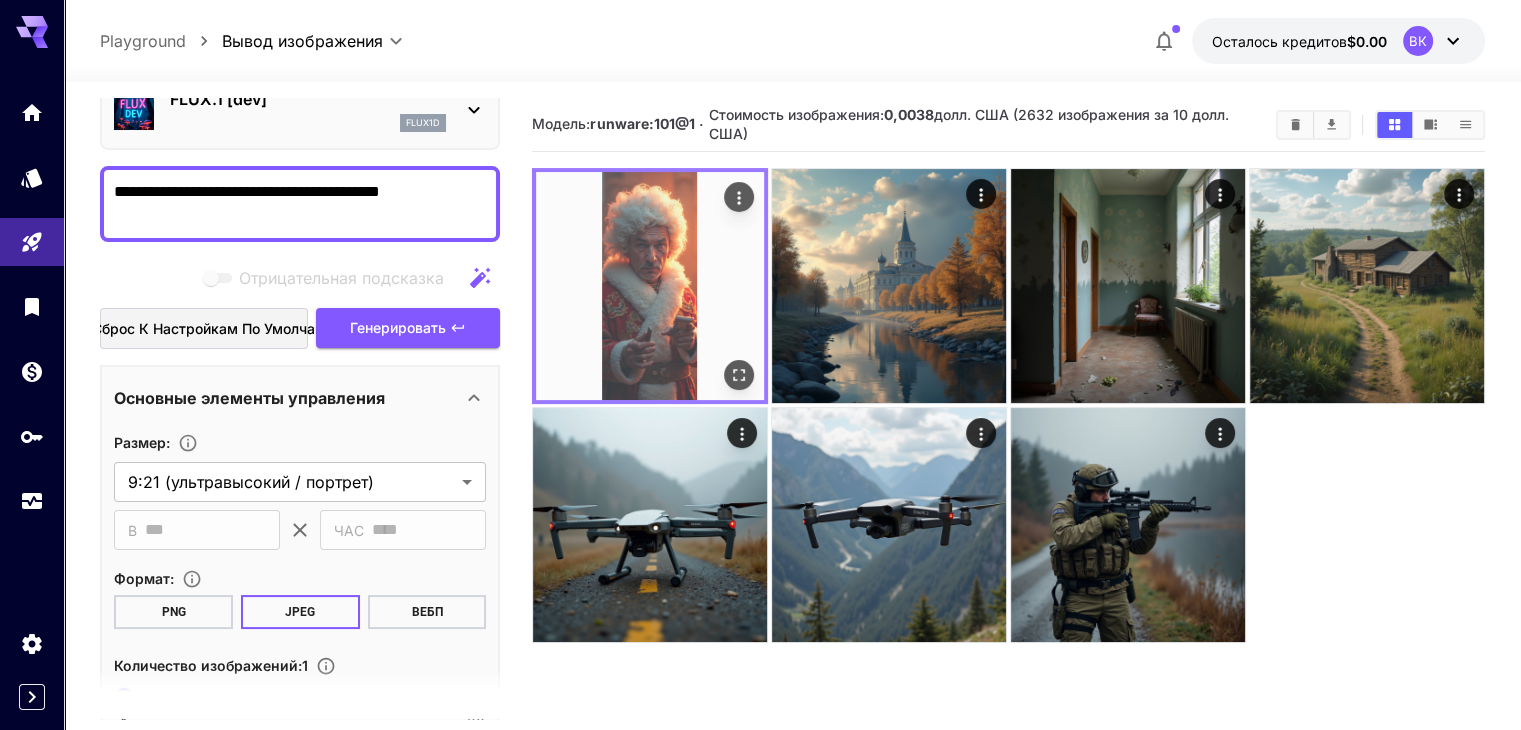 click at bounding box center [739, 375] 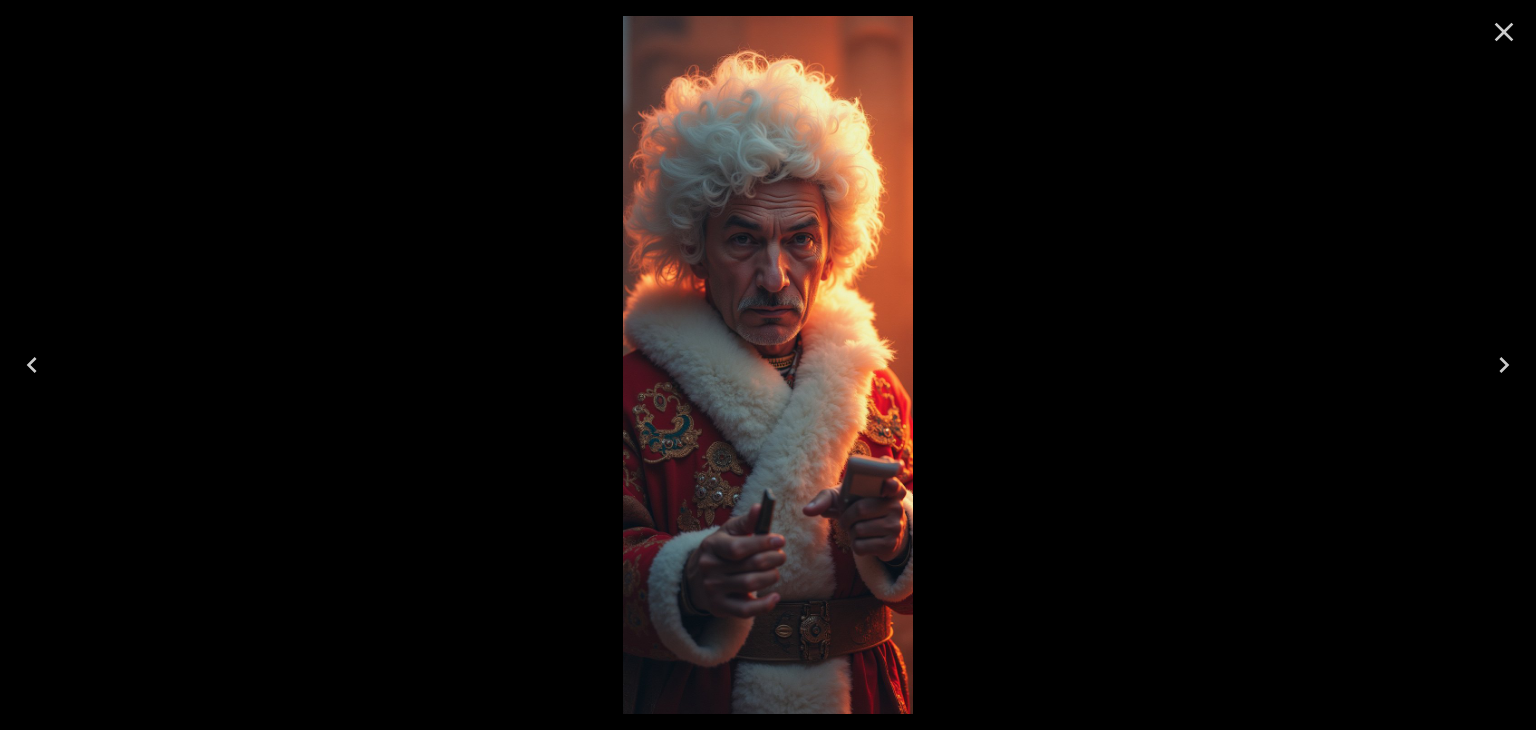 click 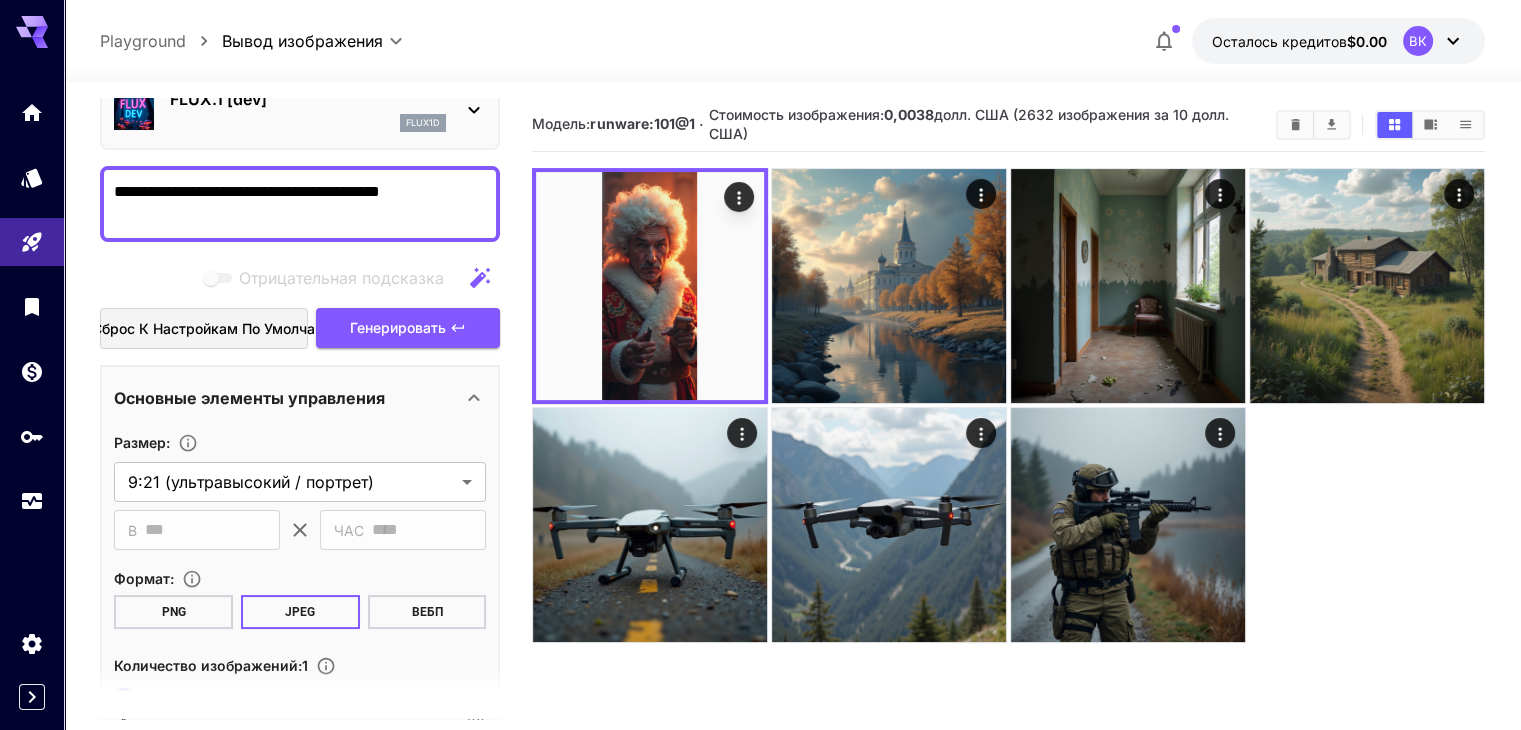 drag, startPoint x: 481, startPoint y: 191, endPoint x: 93, endPoint y: 222, distance: 389.23642 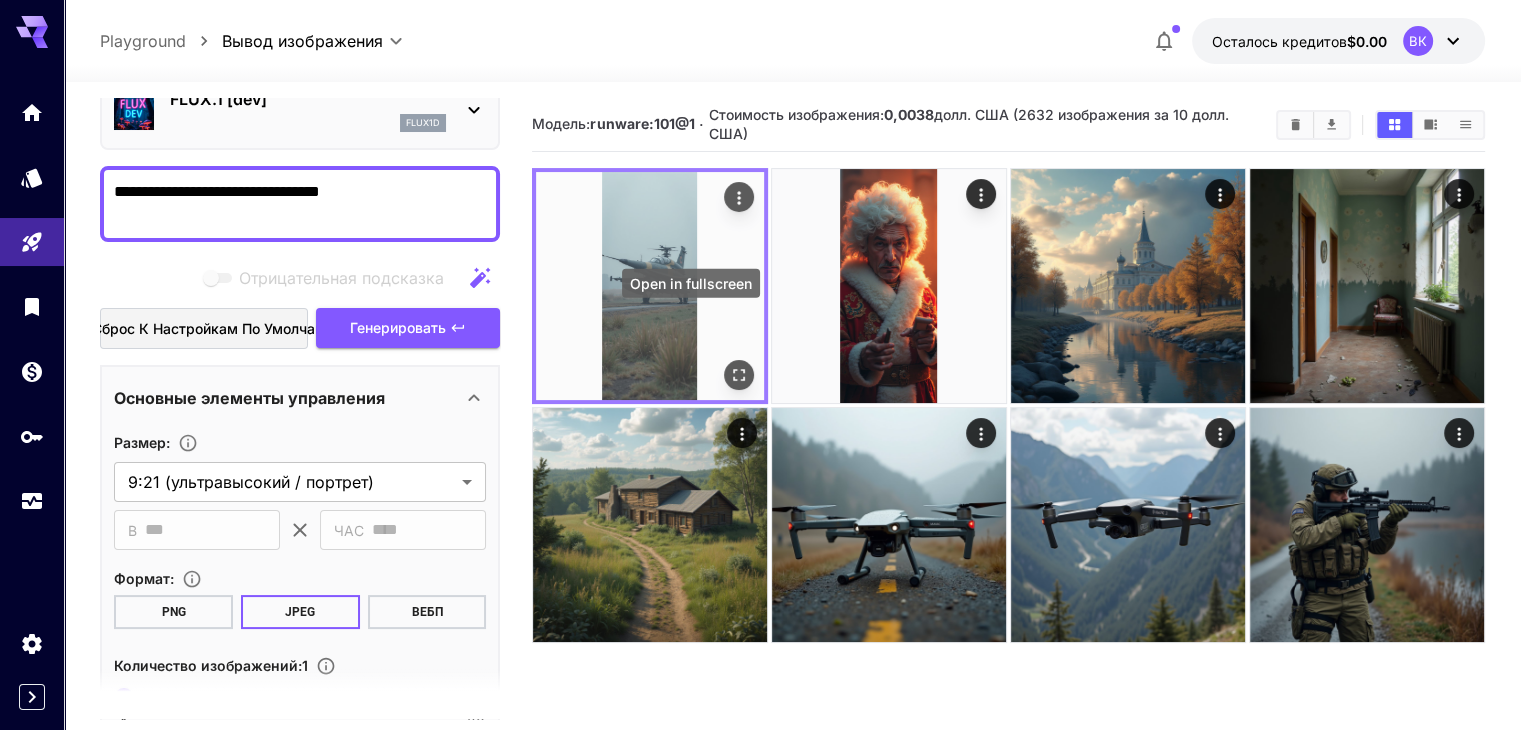 type on "**********" 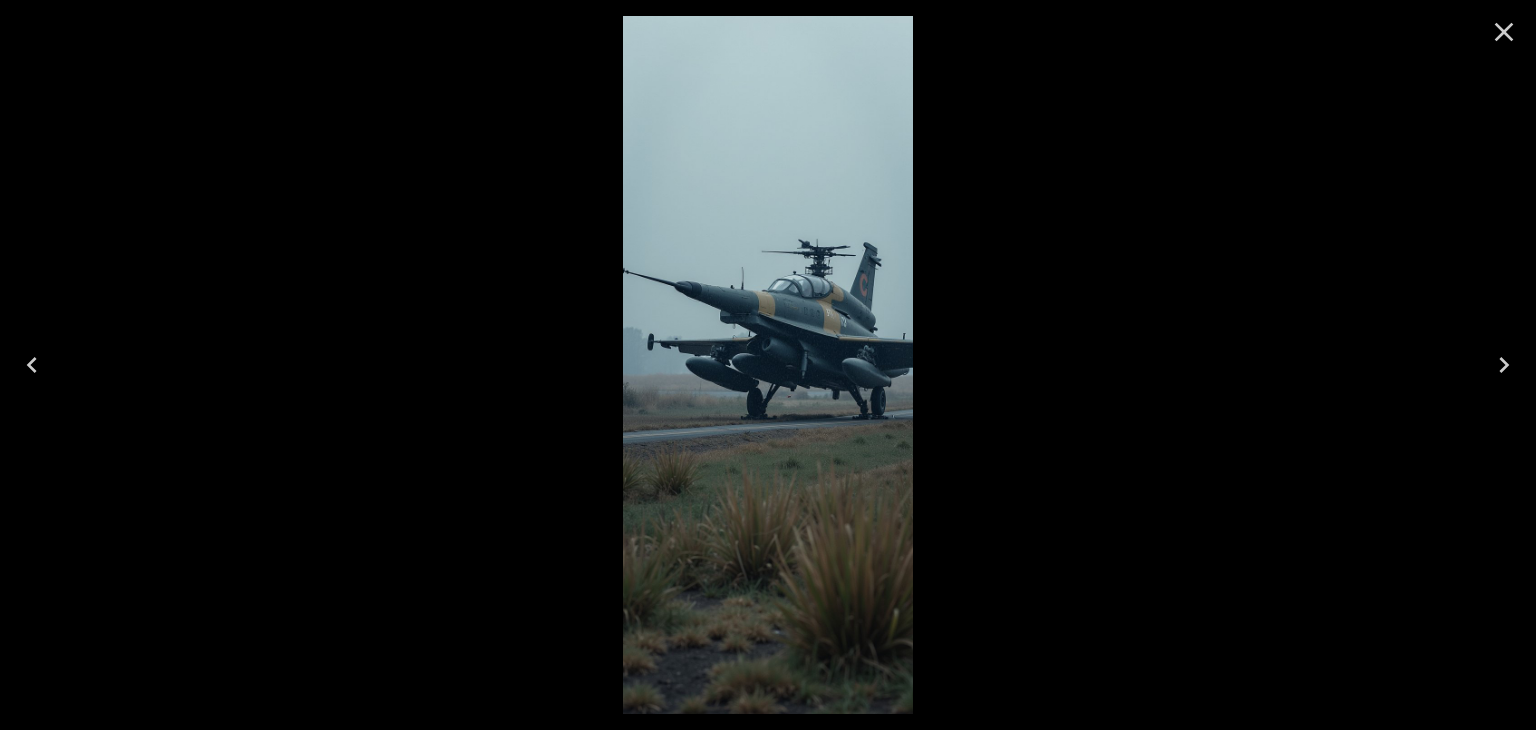 click 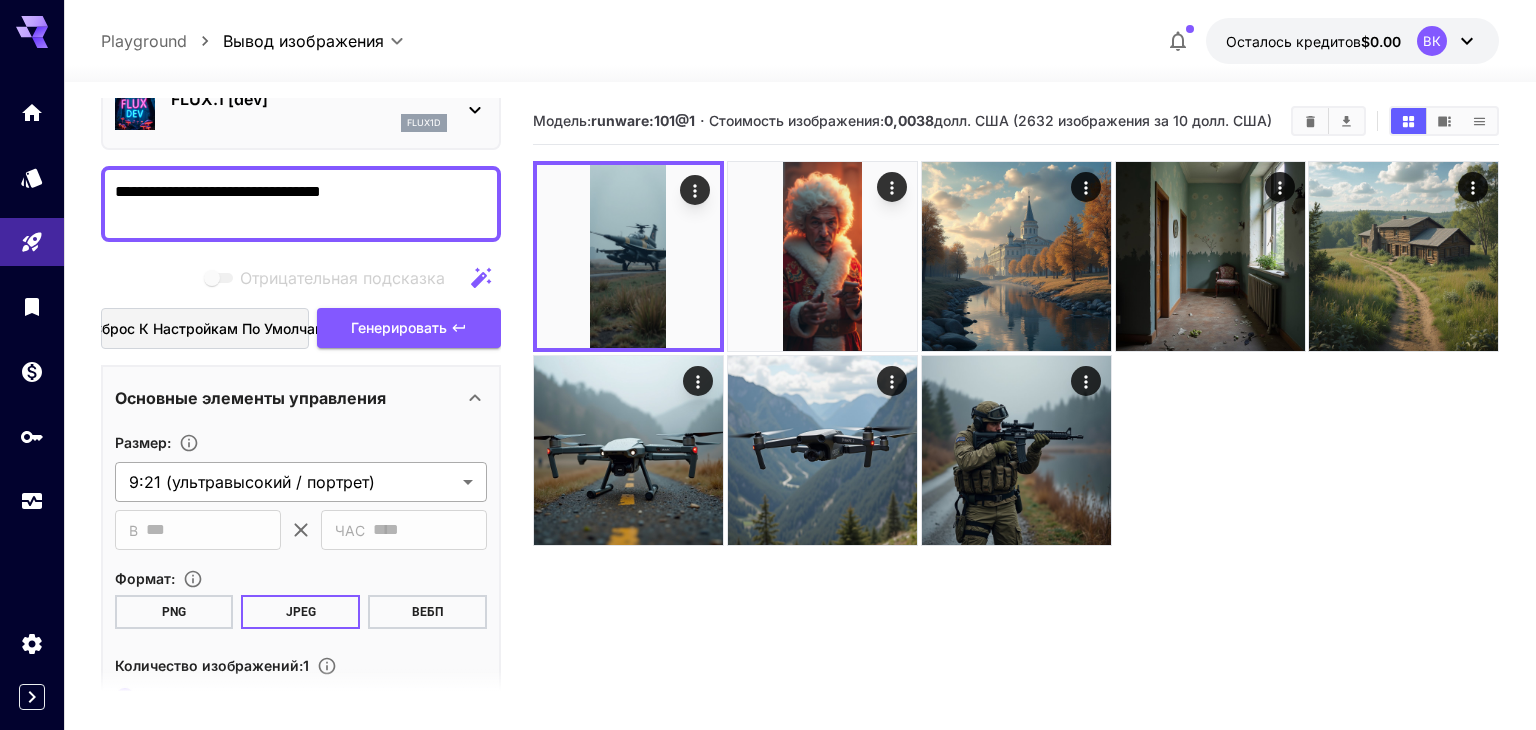 click on "**********" at bounding box center [768, 444] 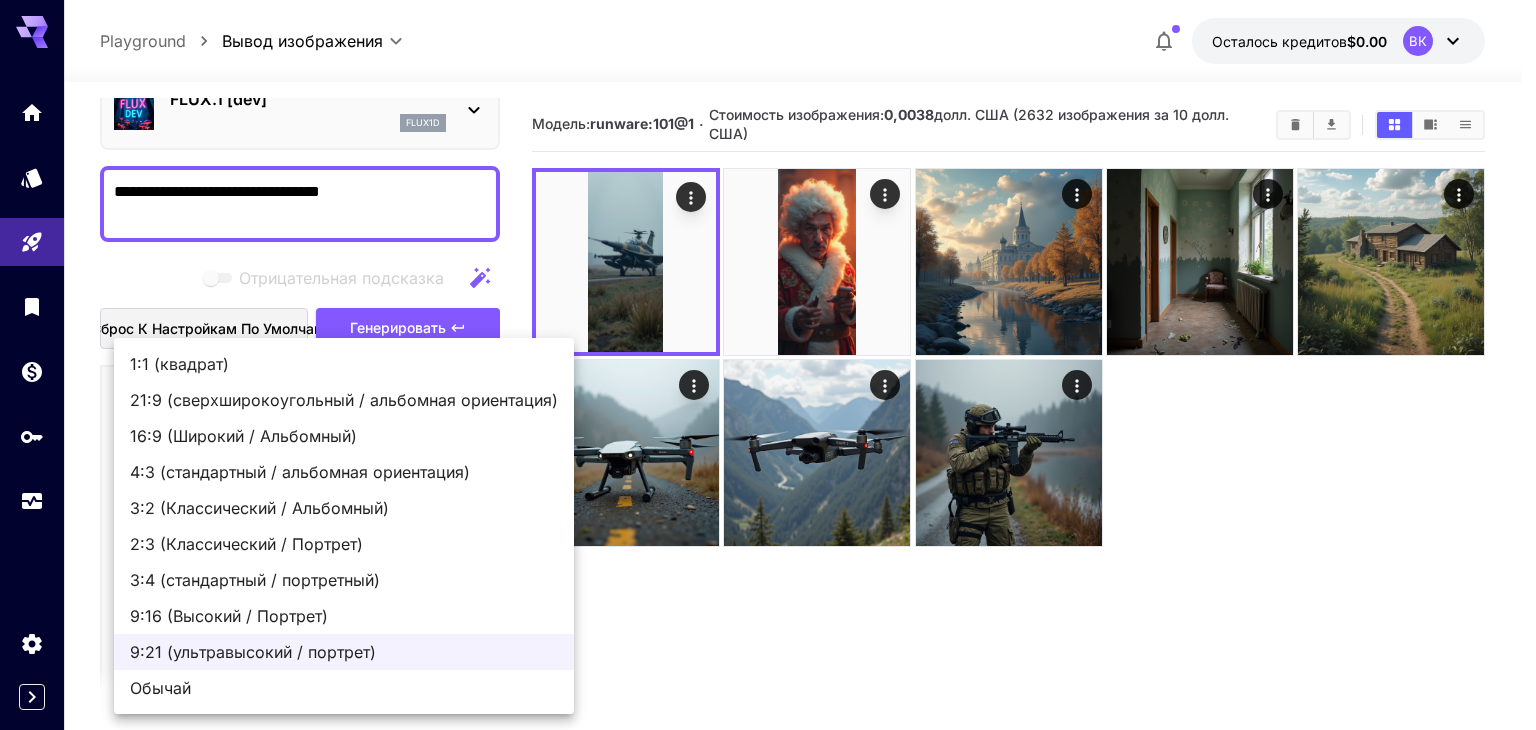 click on "1:1 (квадрат)" at bounding box center [179, 364] 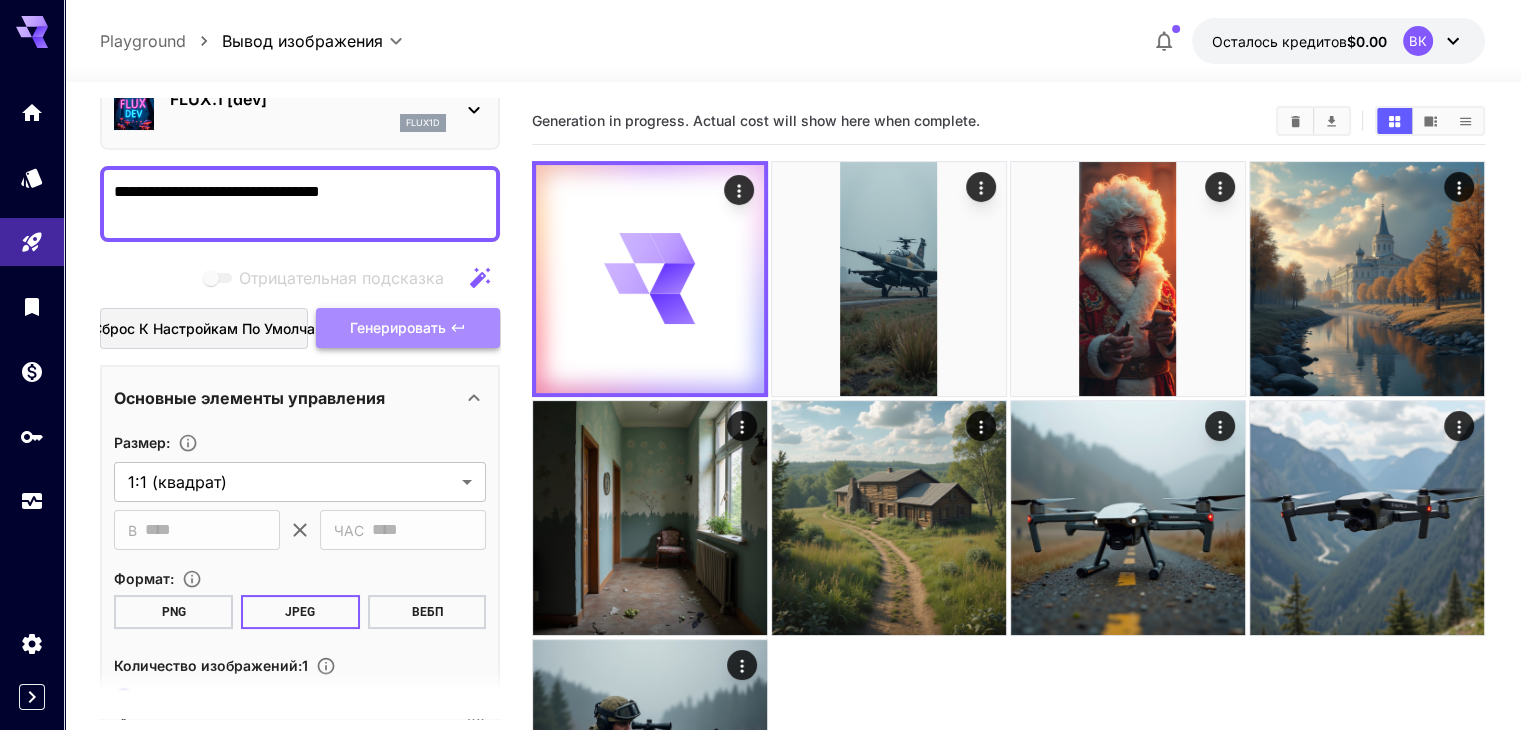 click on "Генерировать" at bounding box center [398, 327] 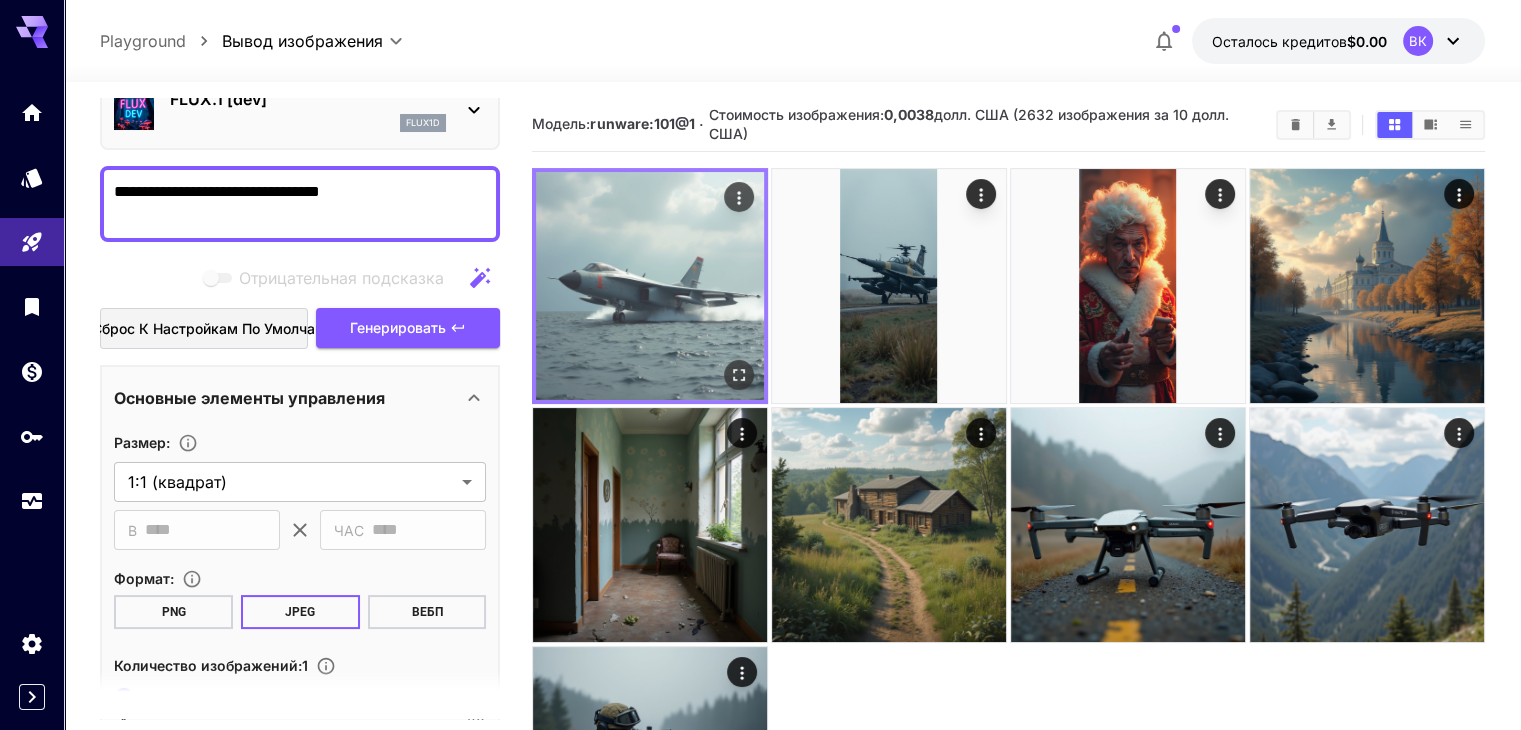 click at bounding box center [650, 286] 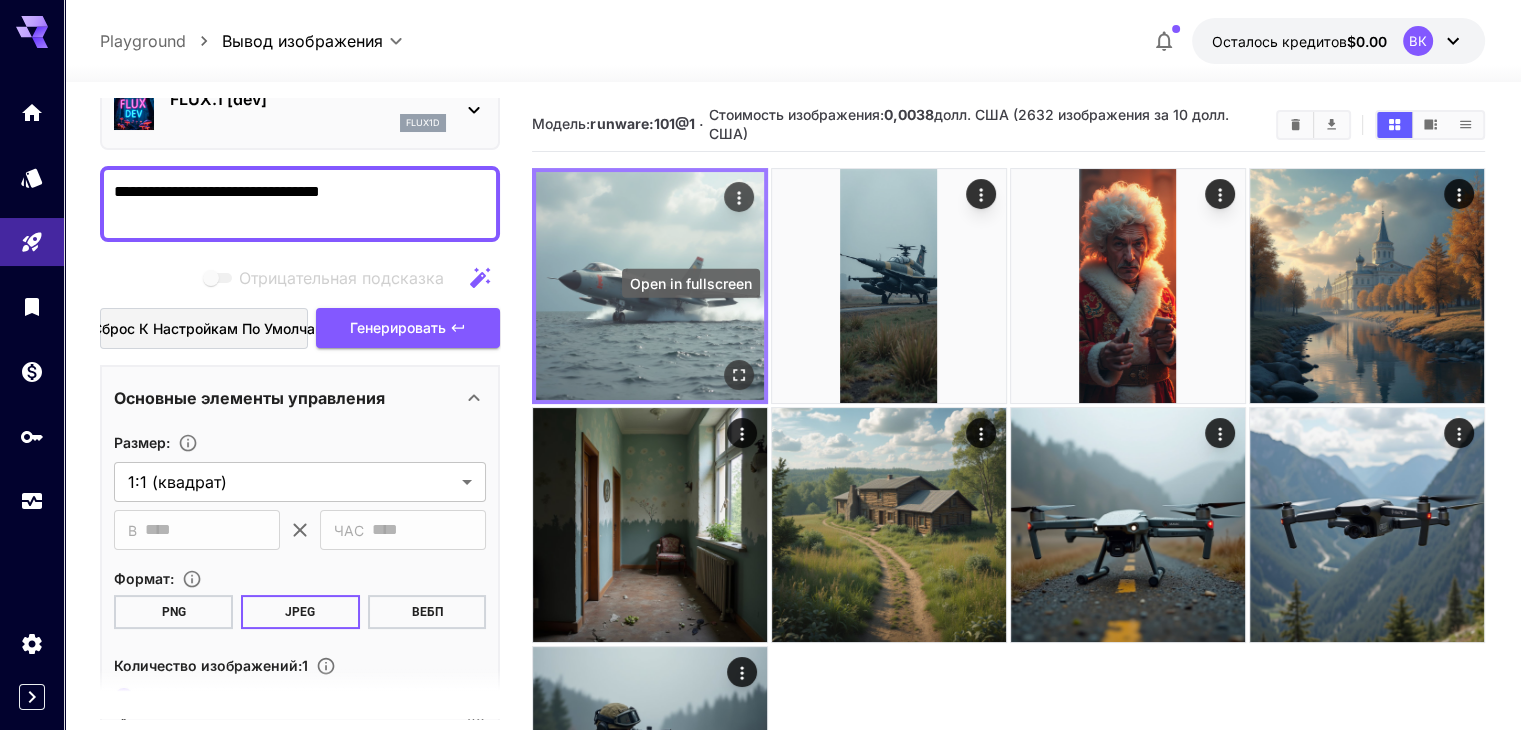 click 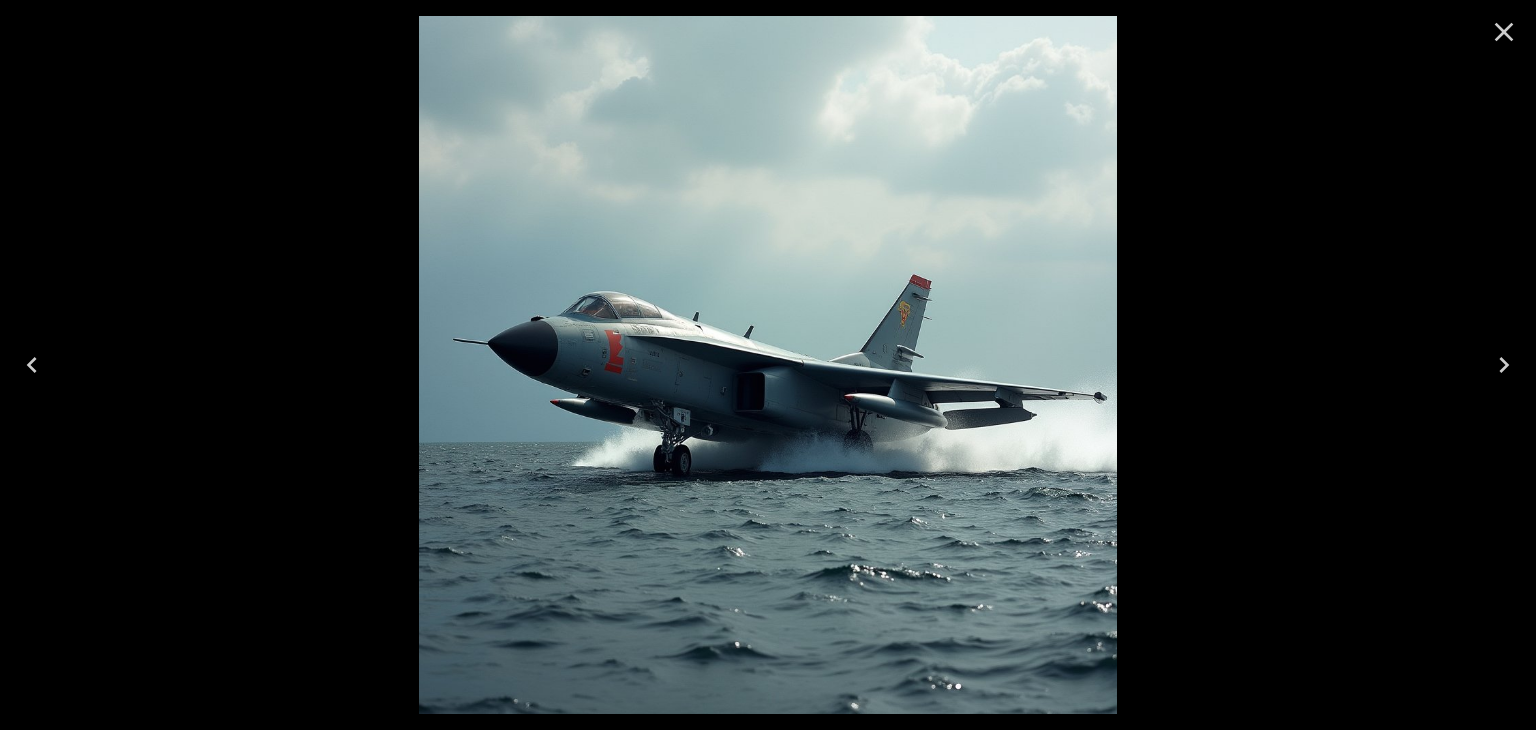 click 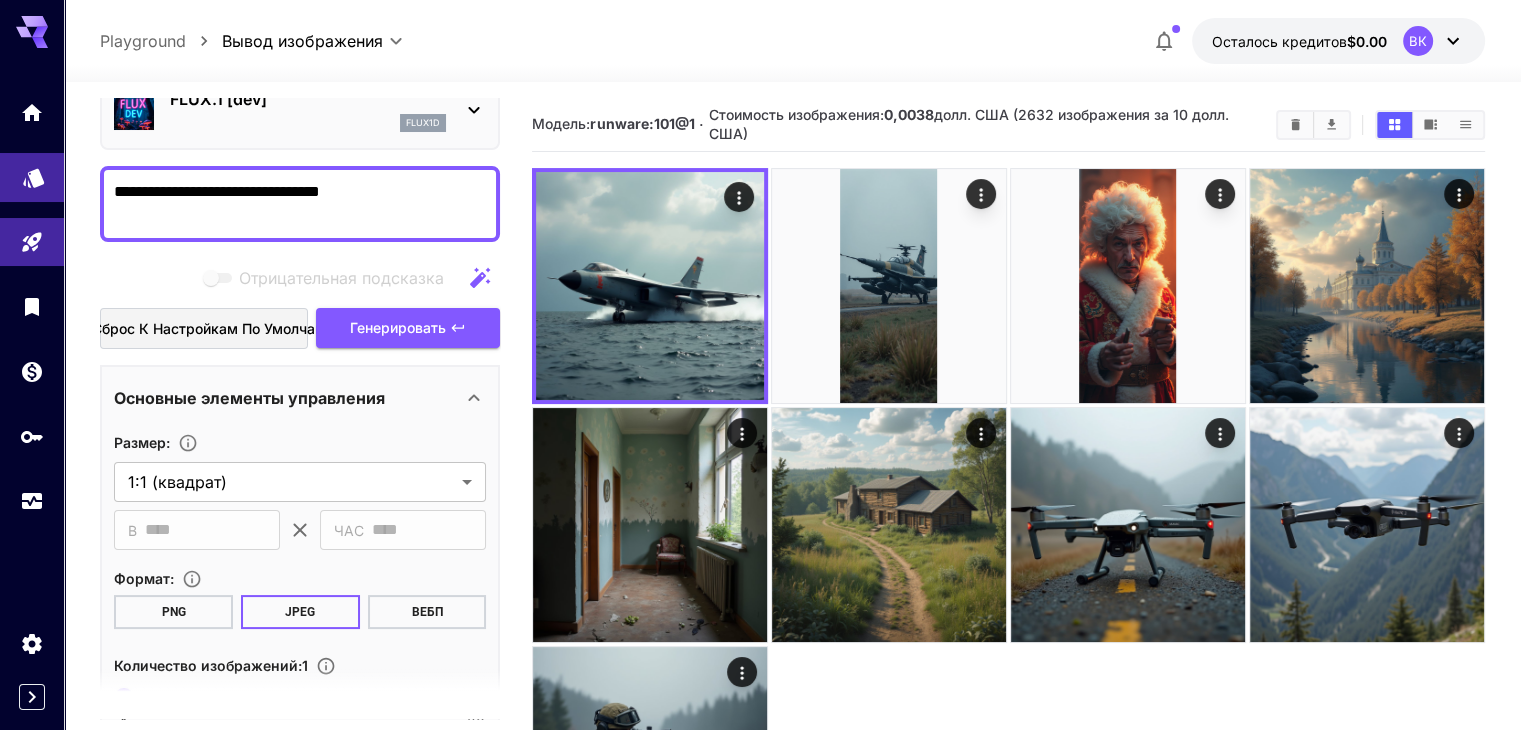 drag, startPoint x: 446, startPoint y: 200, endPoint x: 61, endPoint y: 202, distance: 385.0052 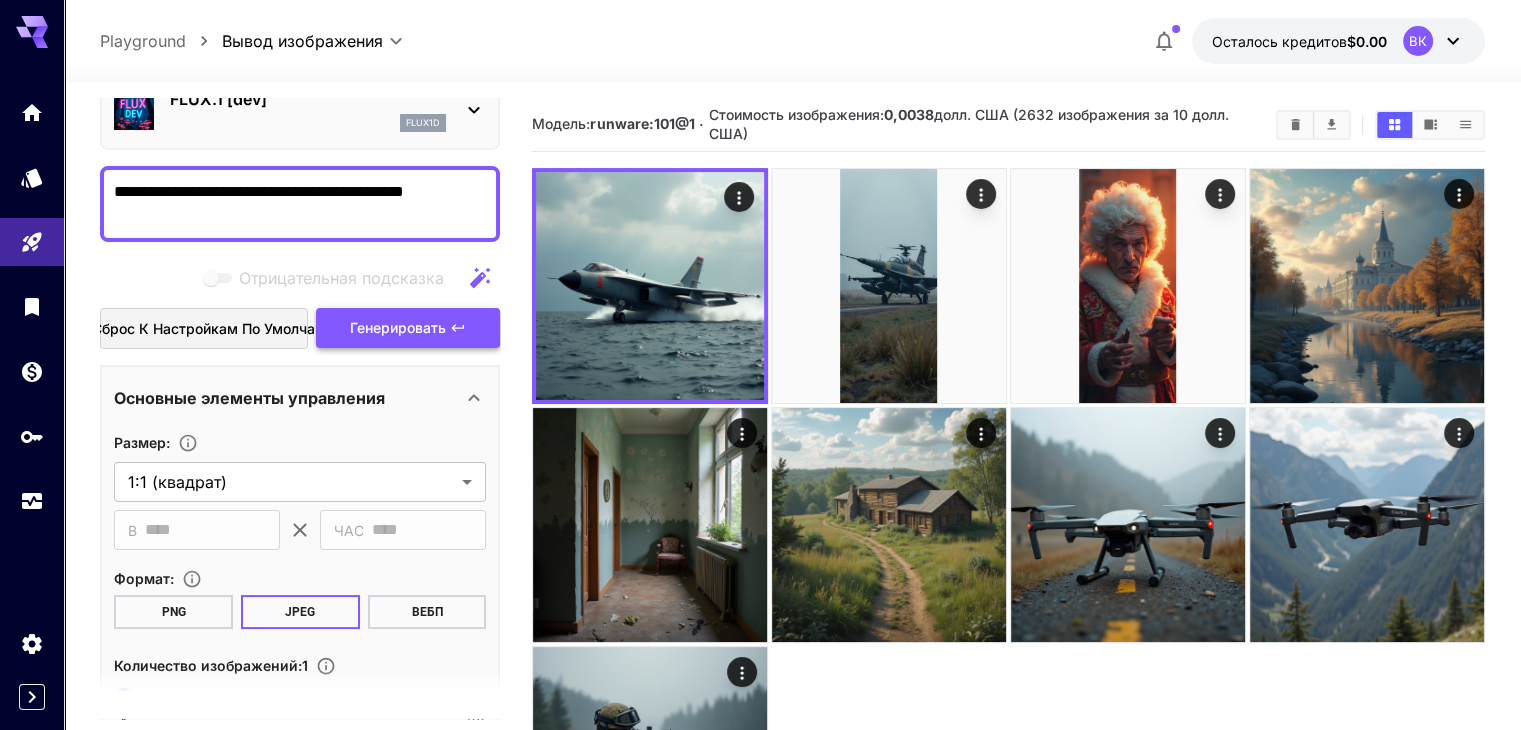 click on "Генерировать" at bounding box center [398, 327] 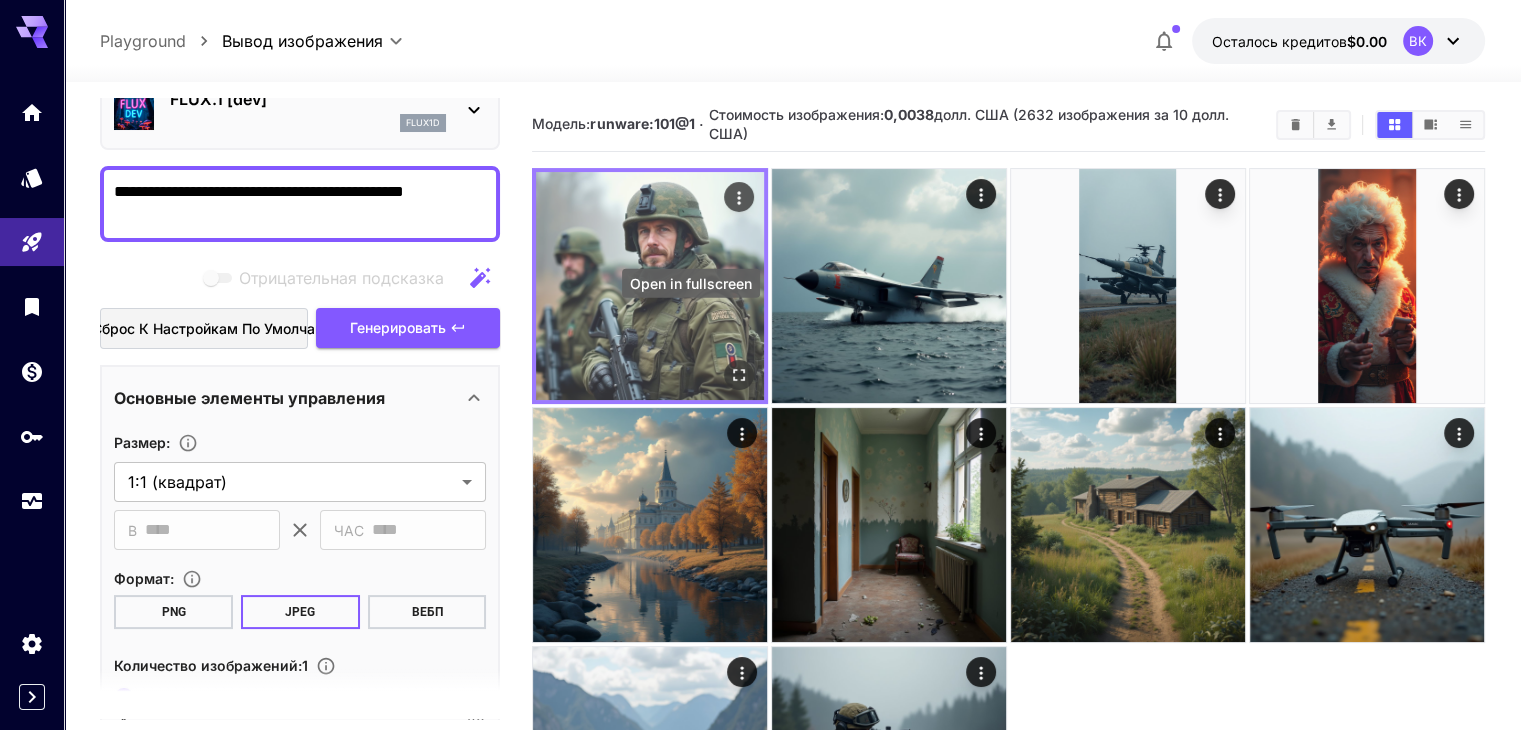 click 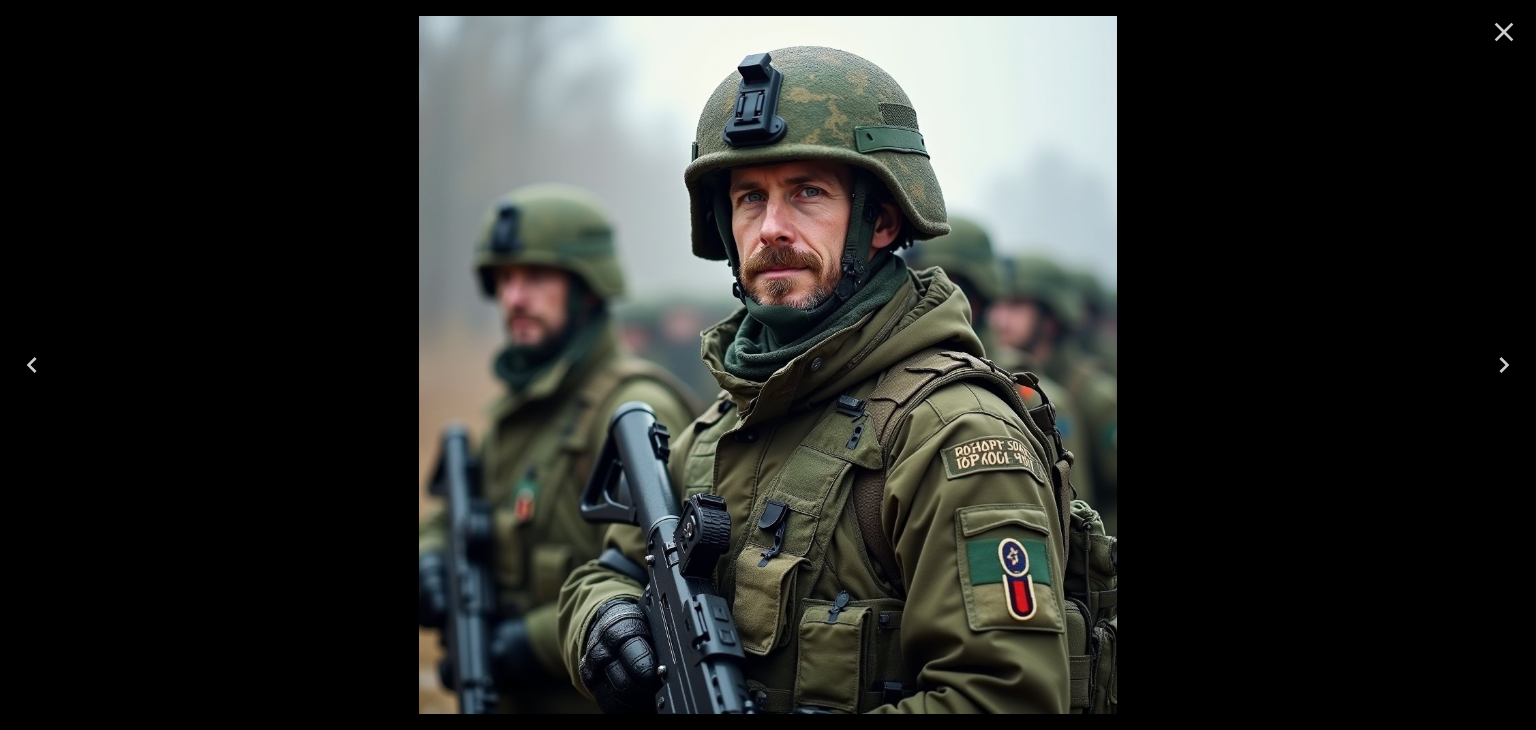 click 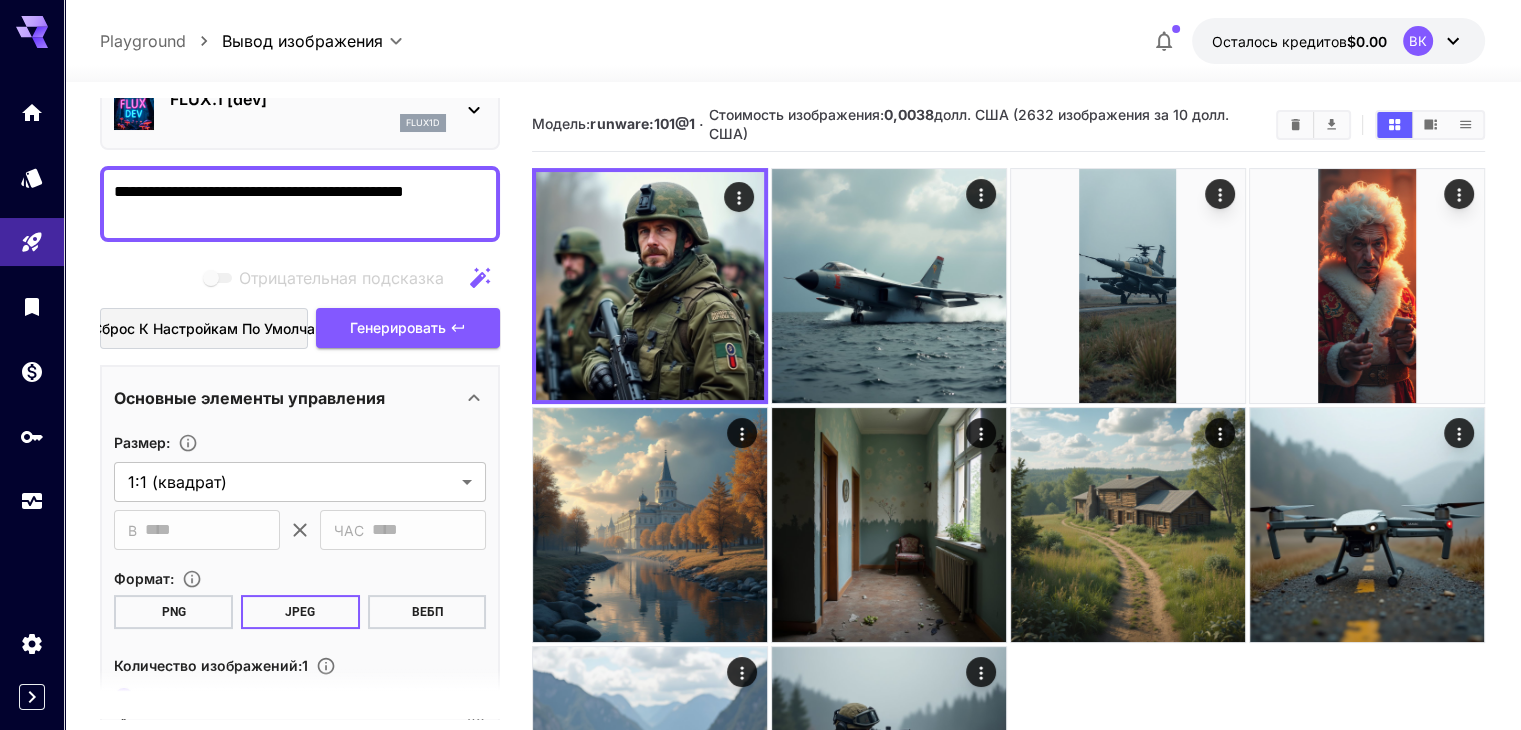 drag, startPoint x: 224, startPoint y: 209, endPoint x: 180, endPoint y: 190, distance: 47.92703 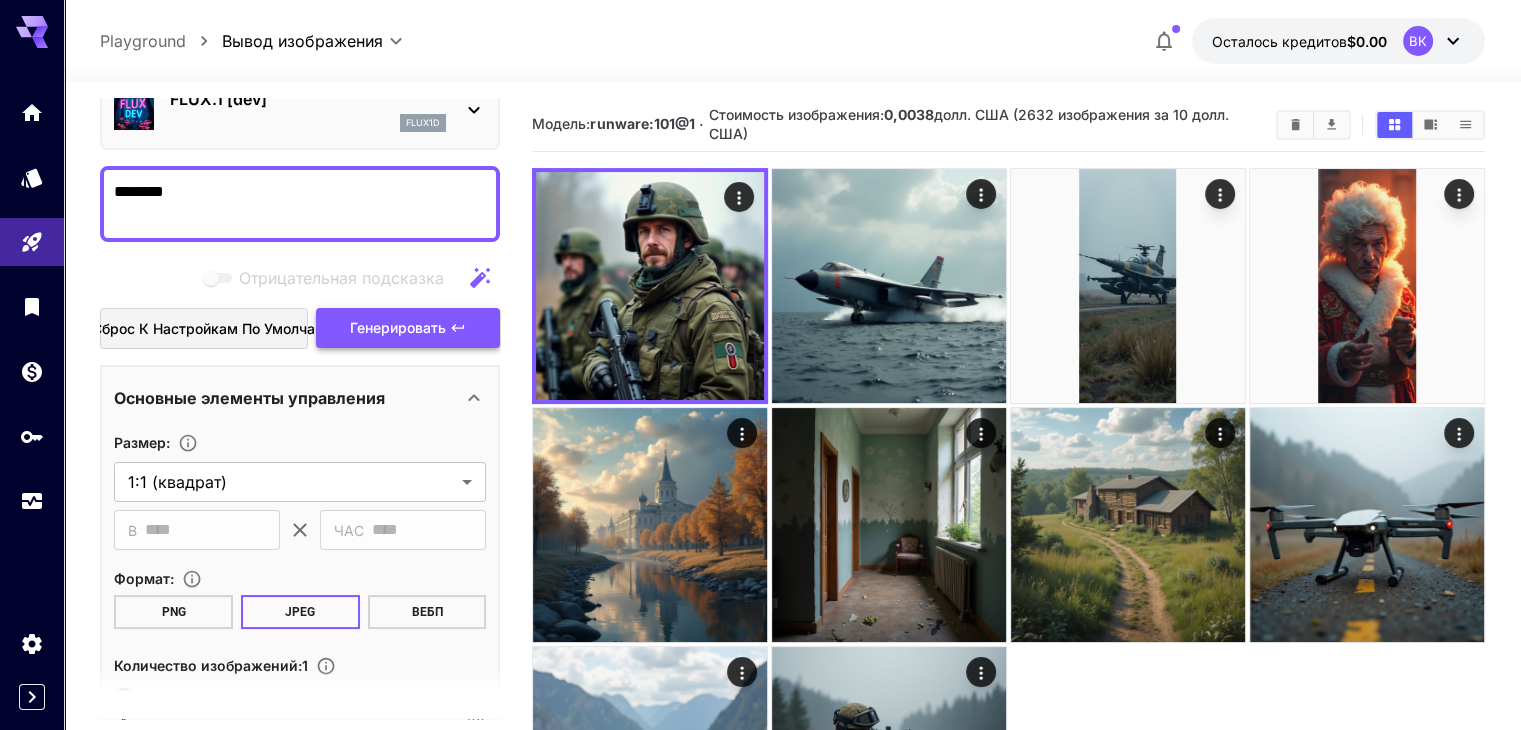 click on "Генерировать" at bounding box center (398, 327) 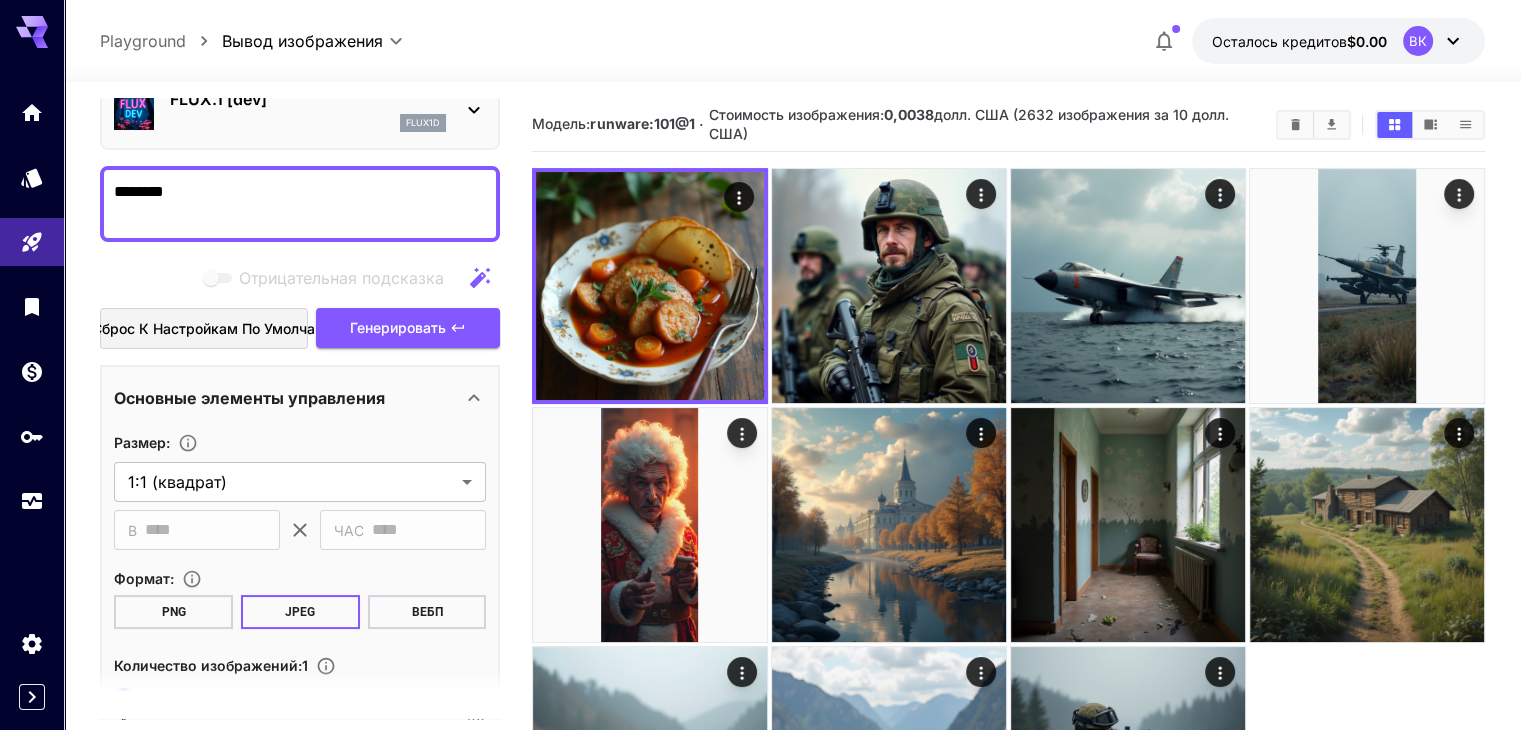 click on "*******" at bounding box center [300, 204] 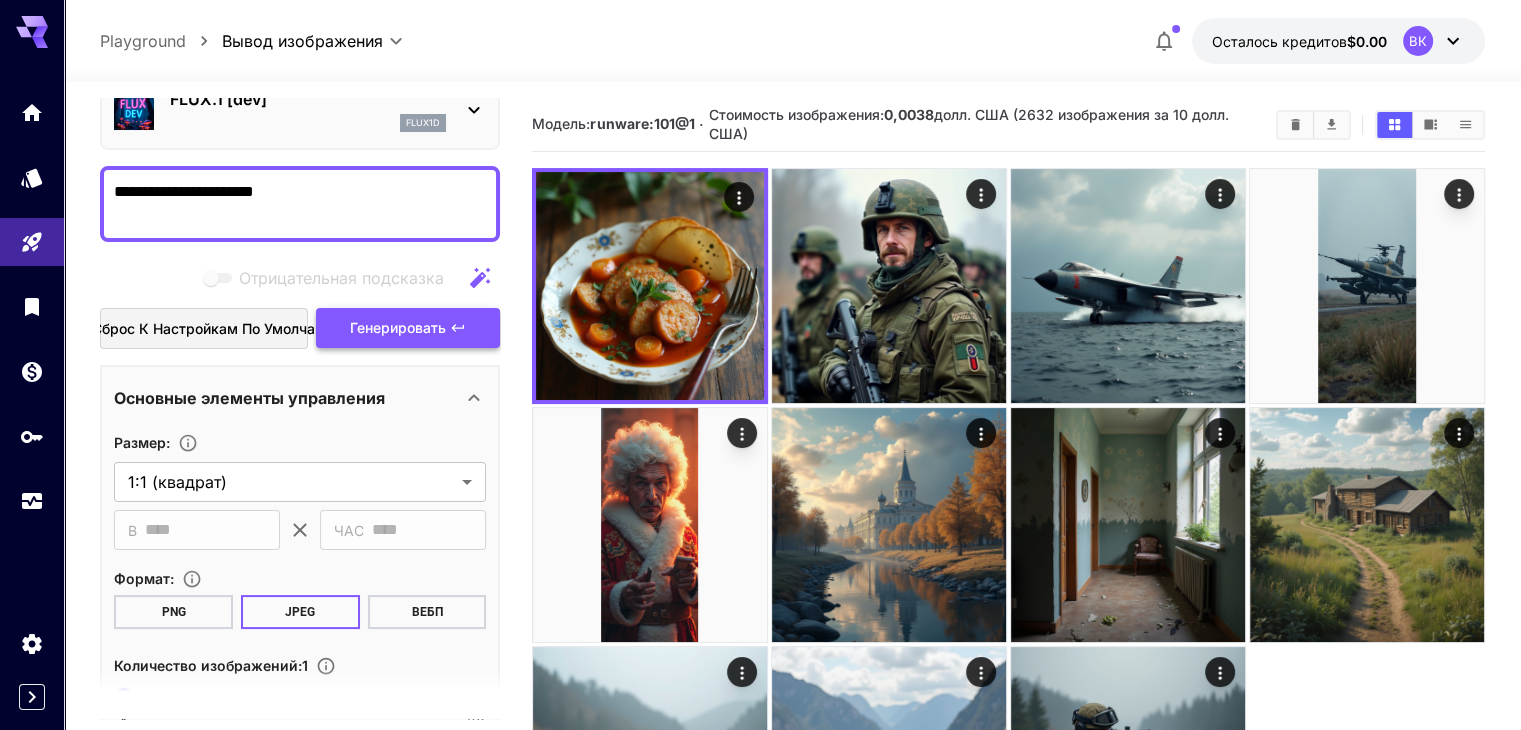 type on "**********" 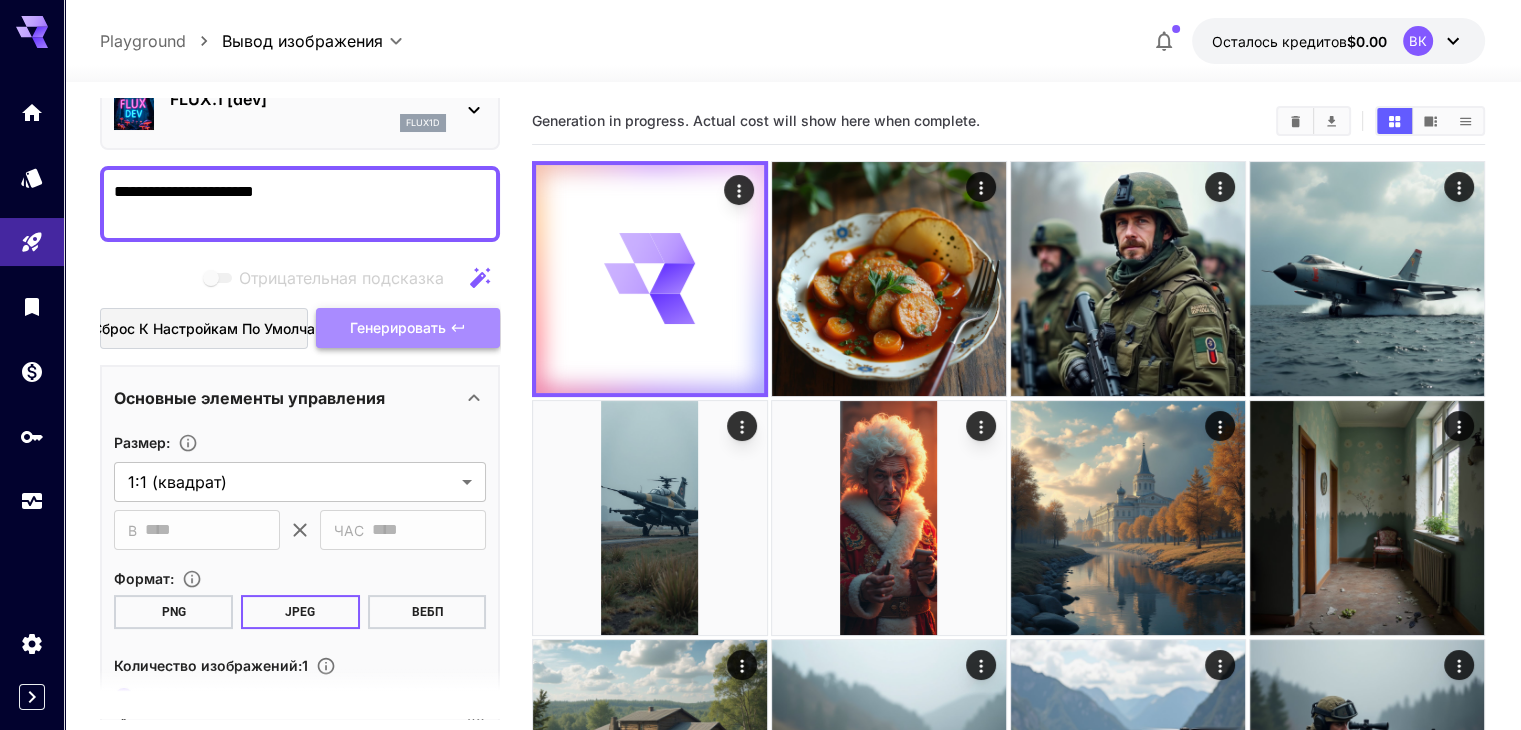 click on "Генерировать" at bounding box center [398, 328] 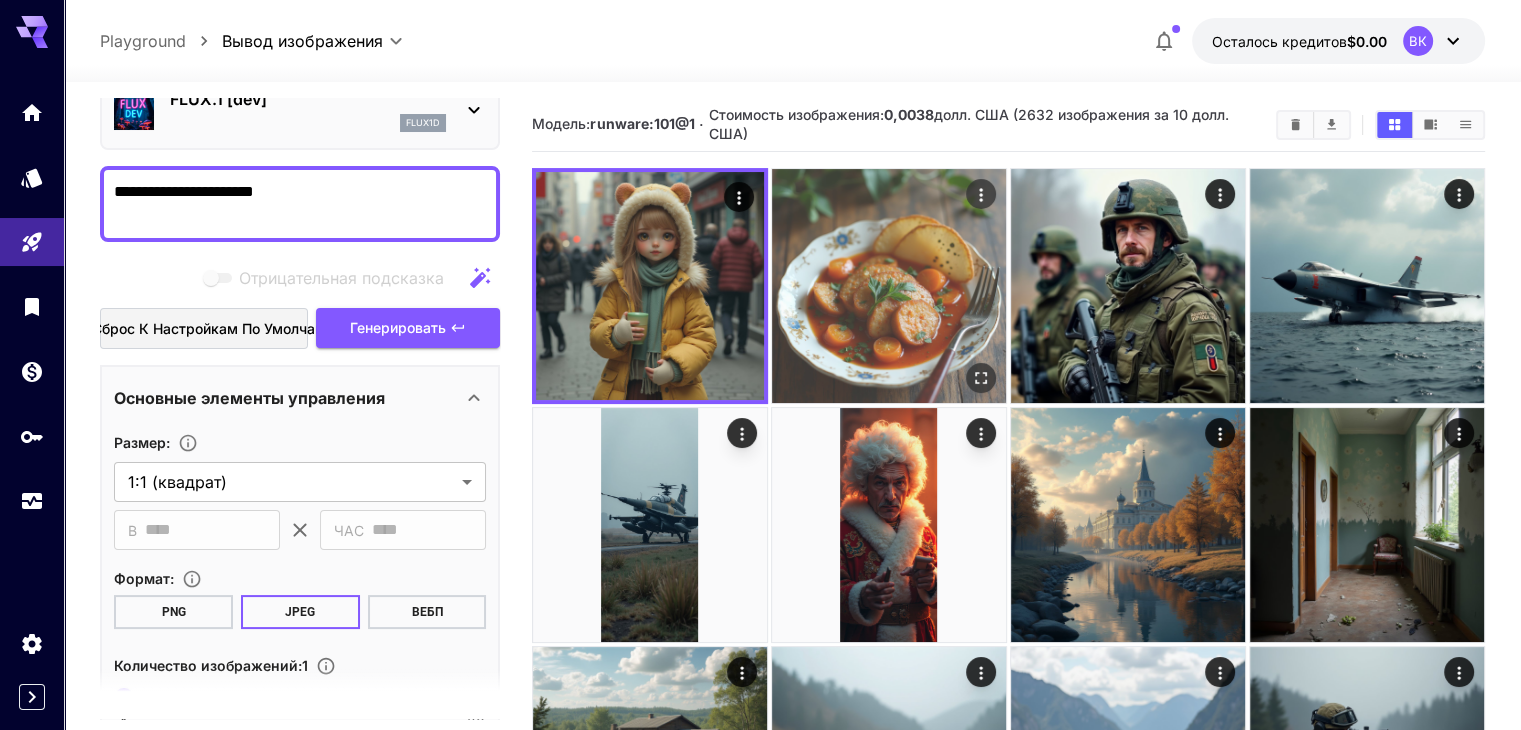 click at bounding box center (889, 286) 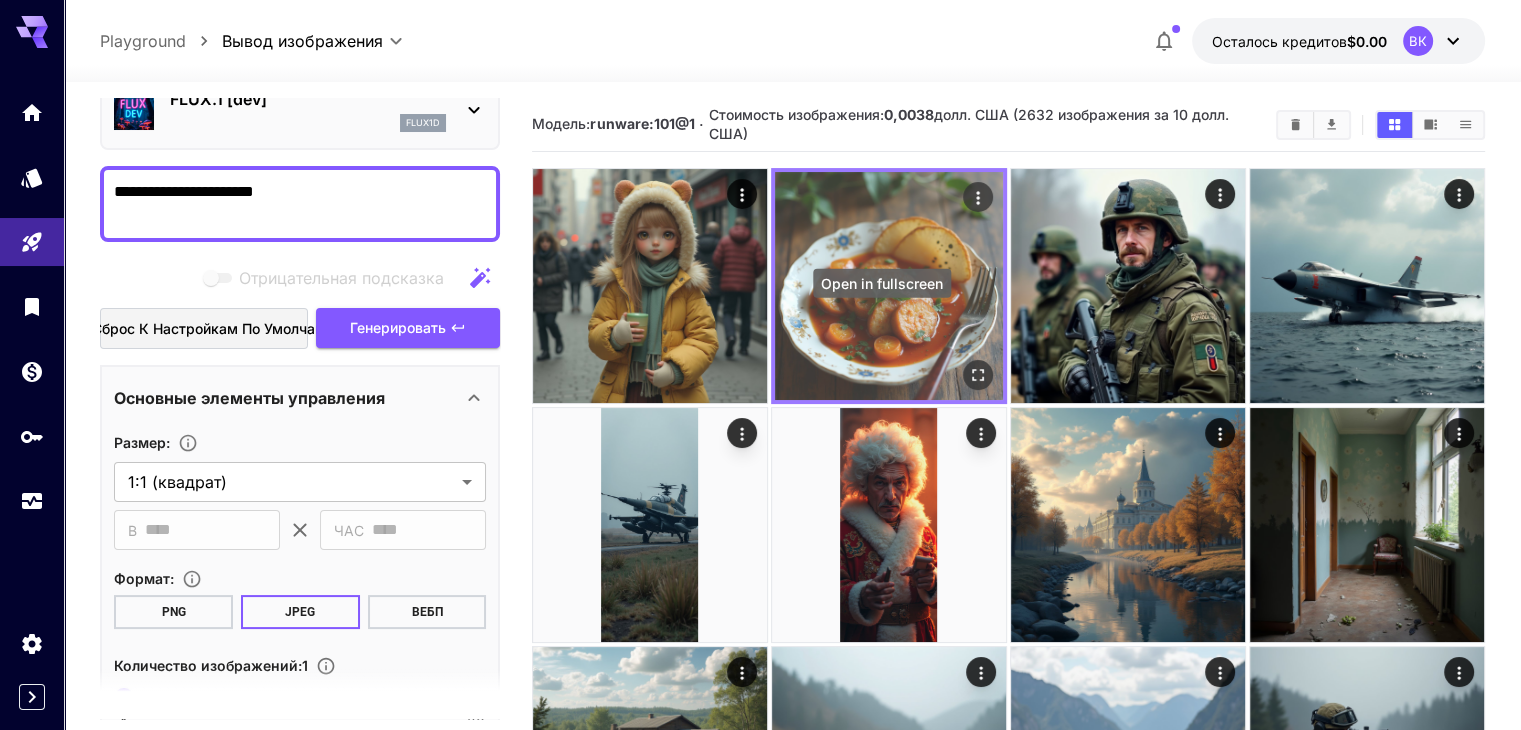 click 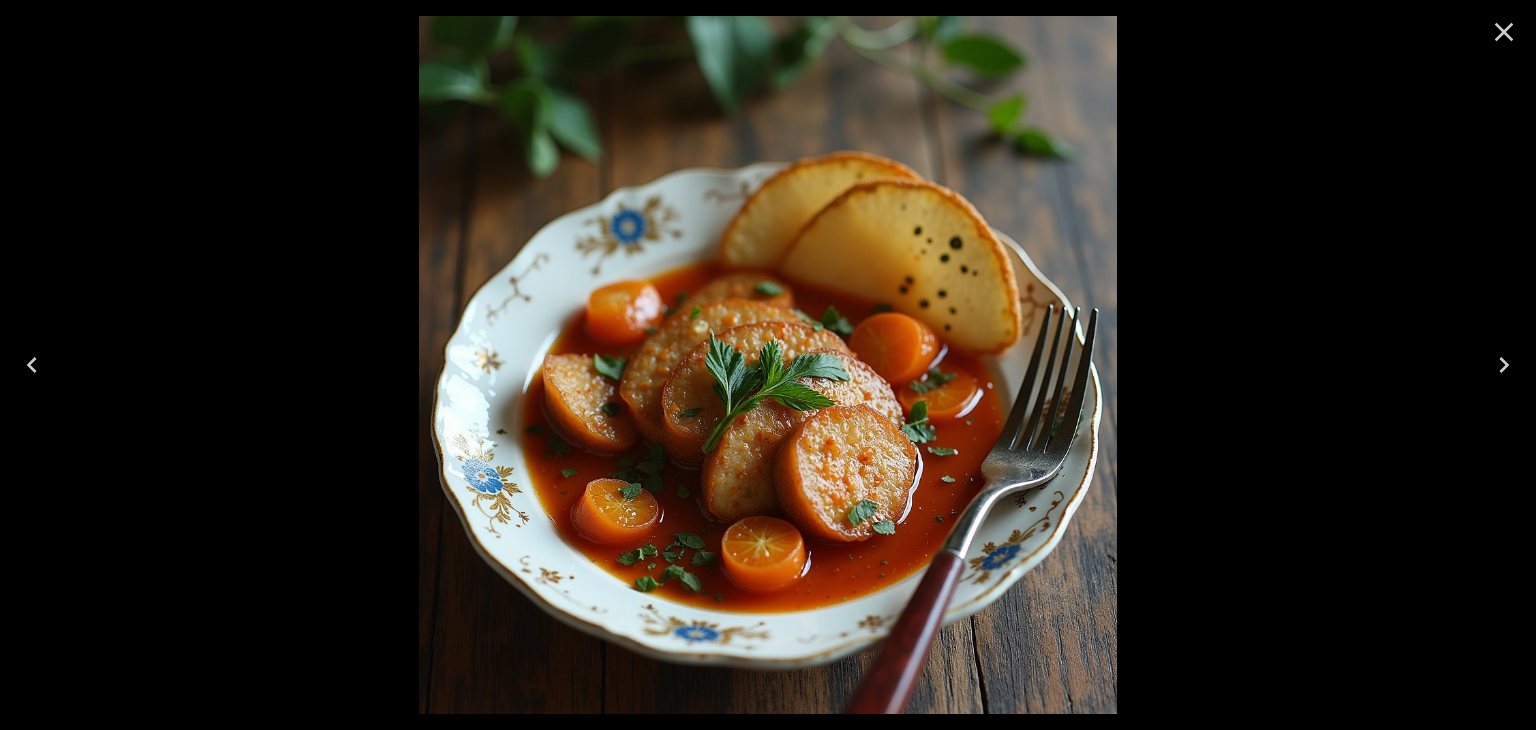 click 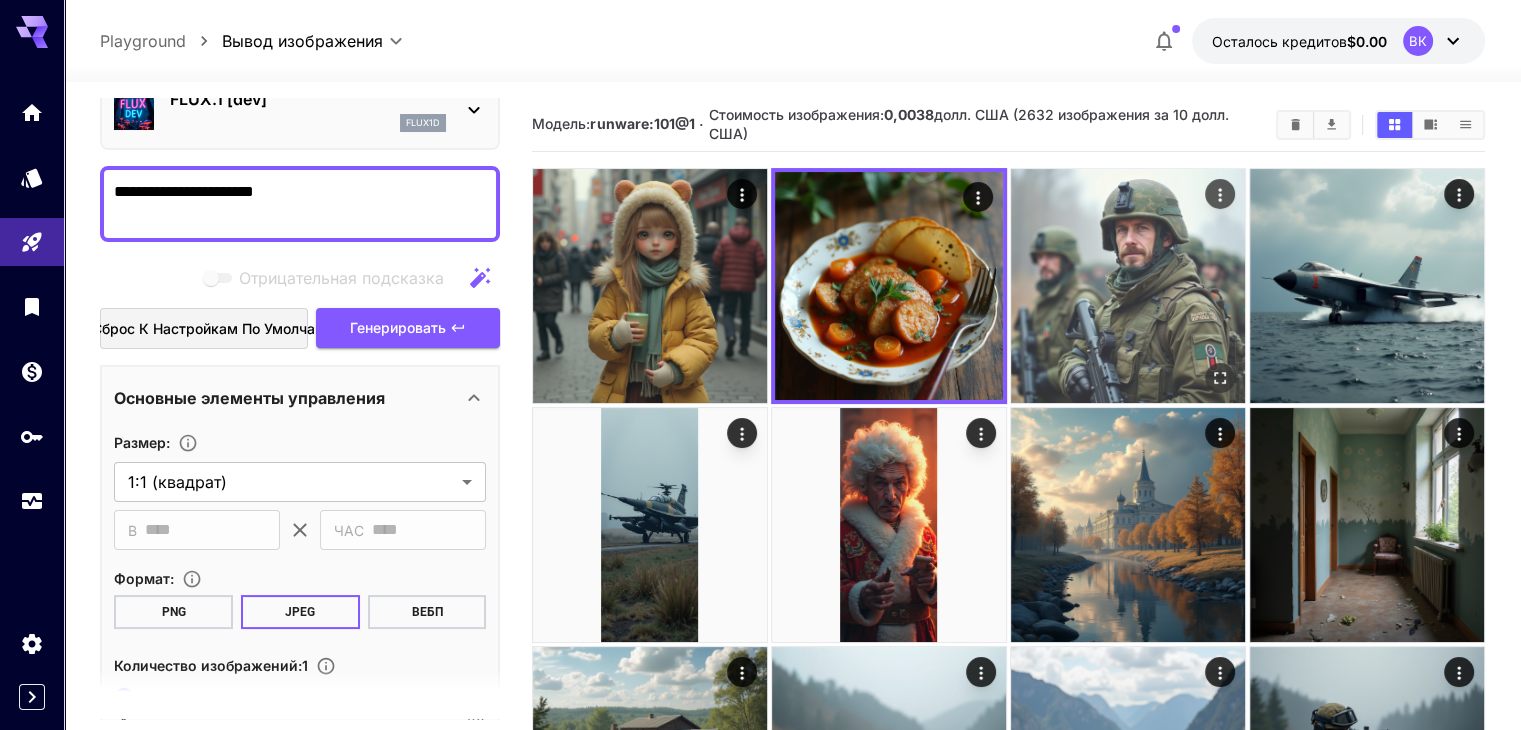 click 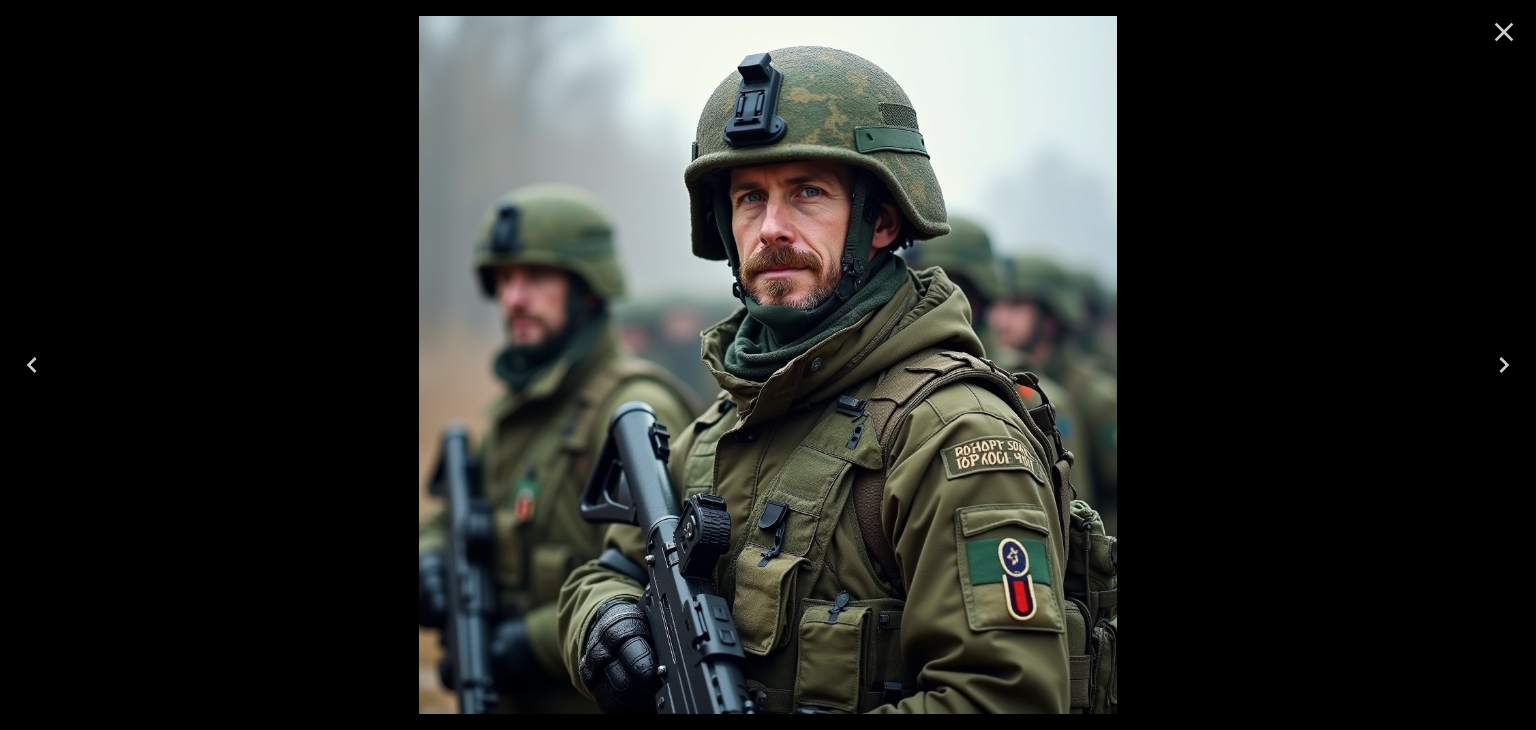 click 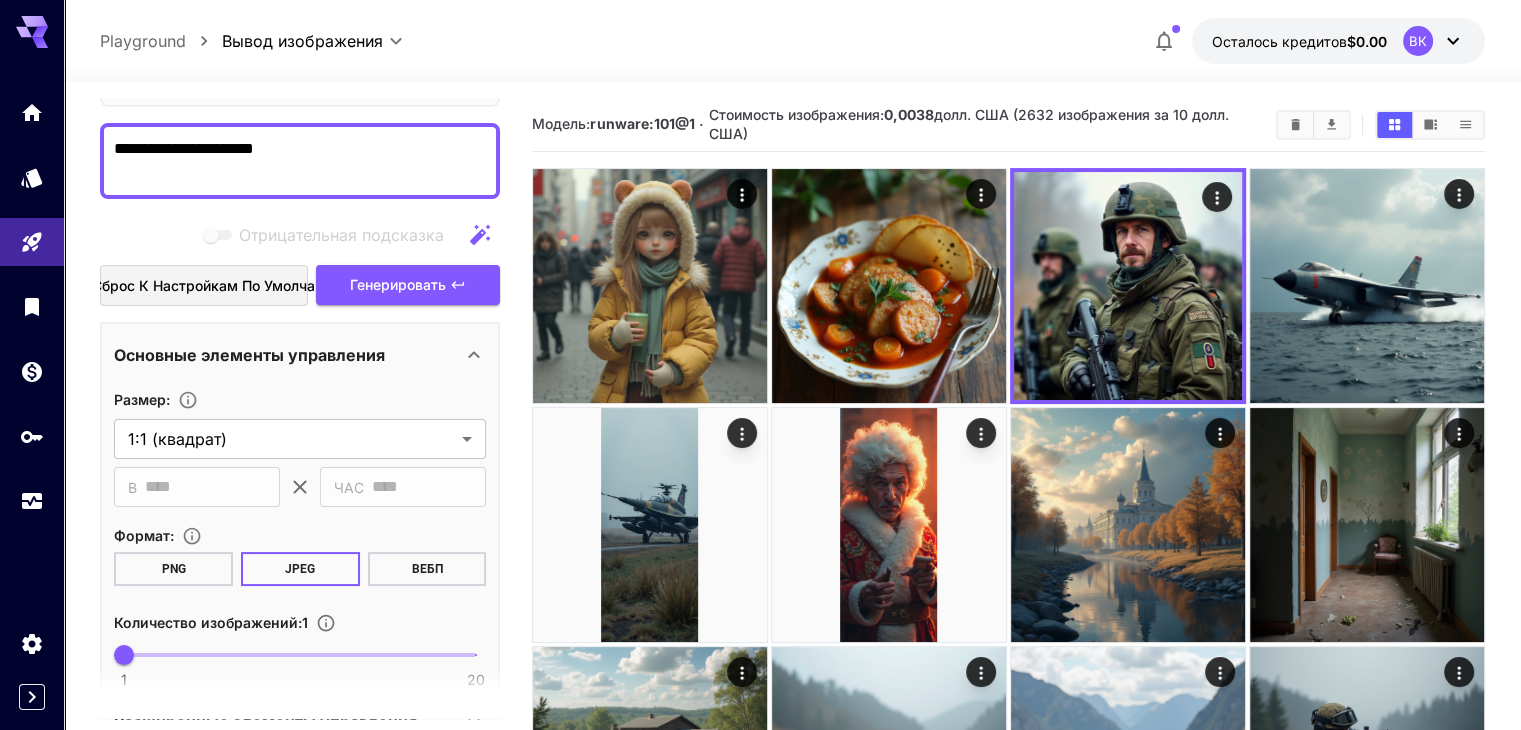 scroll, scrollTop: 300, scrollLeft: 0, axis: vertical 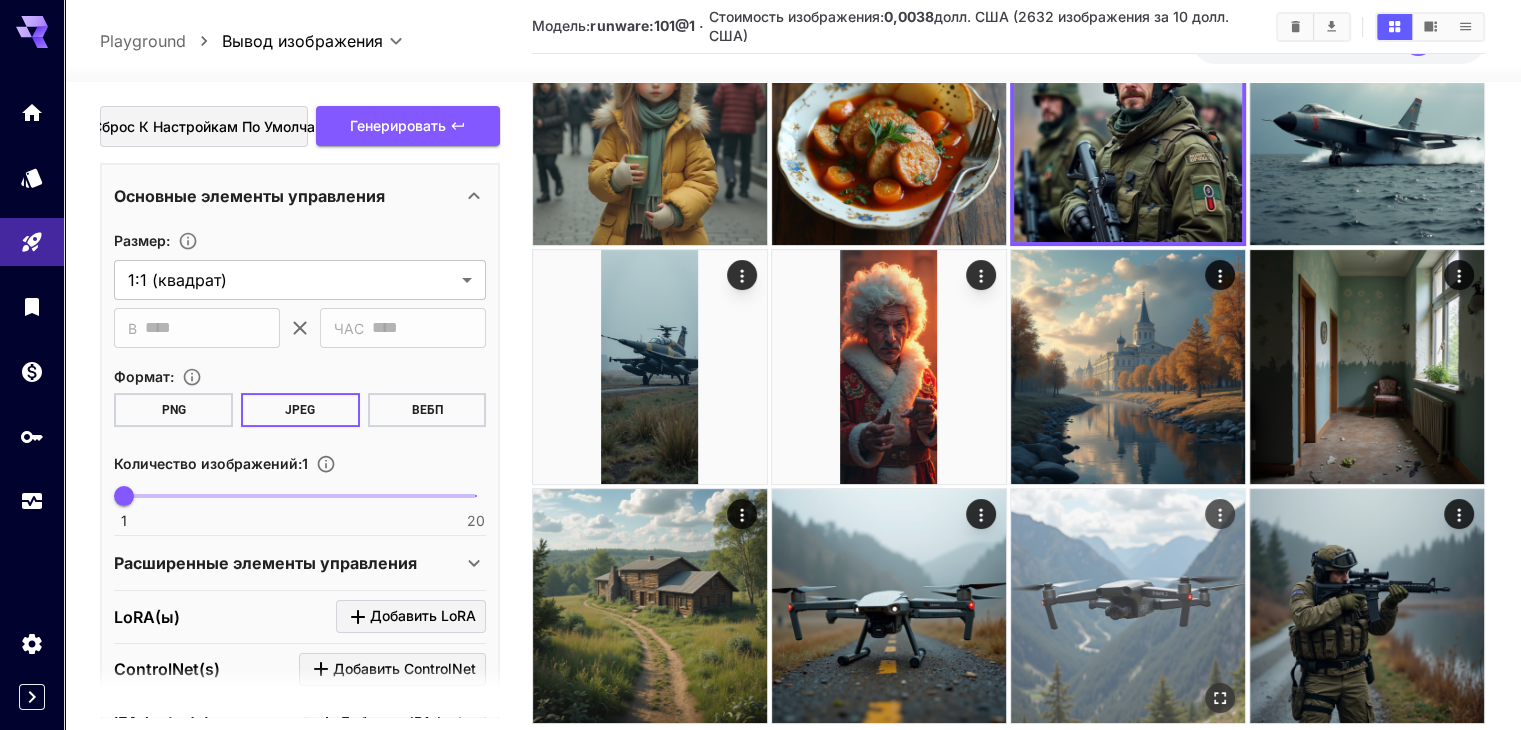 click at bounding box center (1128, 606) 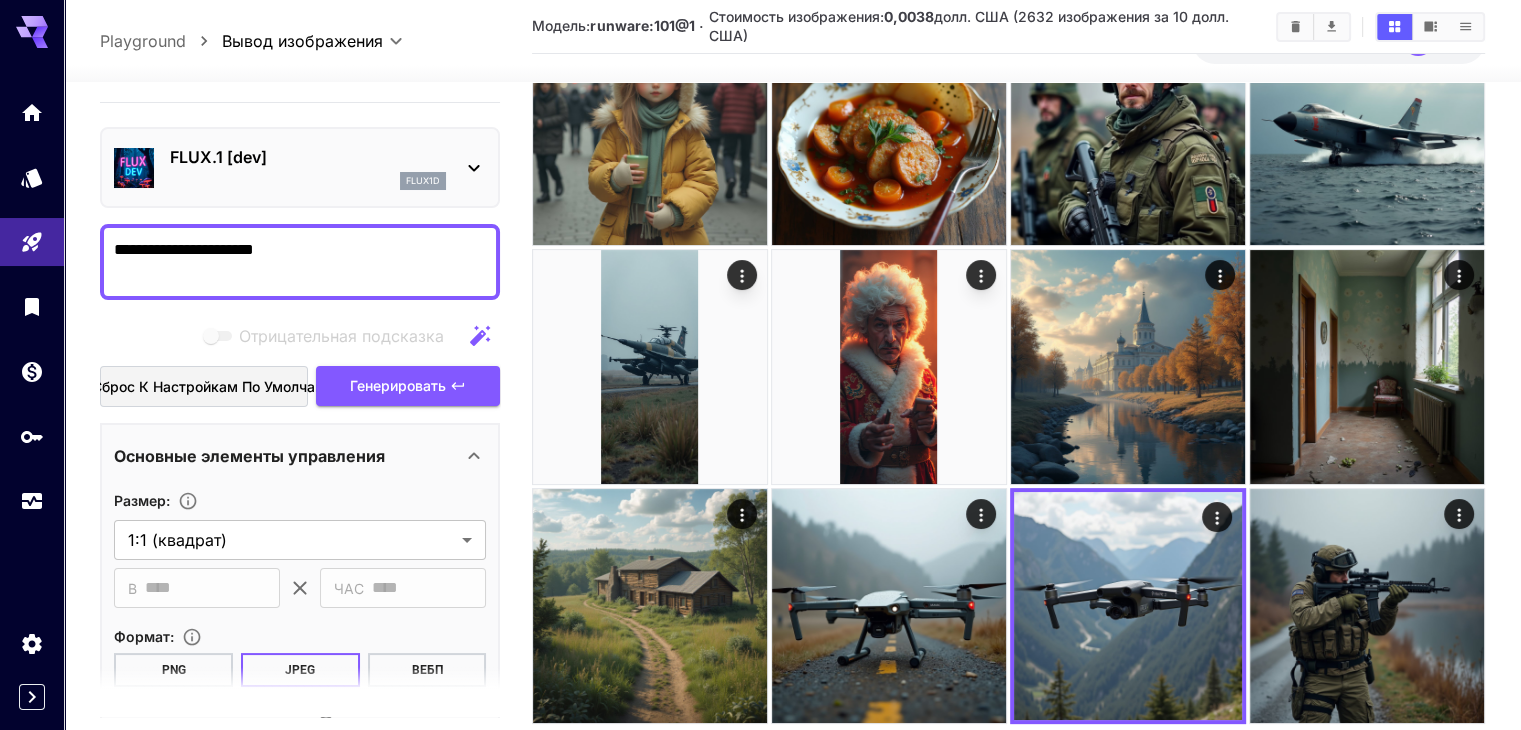 scroll, scrollTop: 0, scrollLeft: 0, axis: both 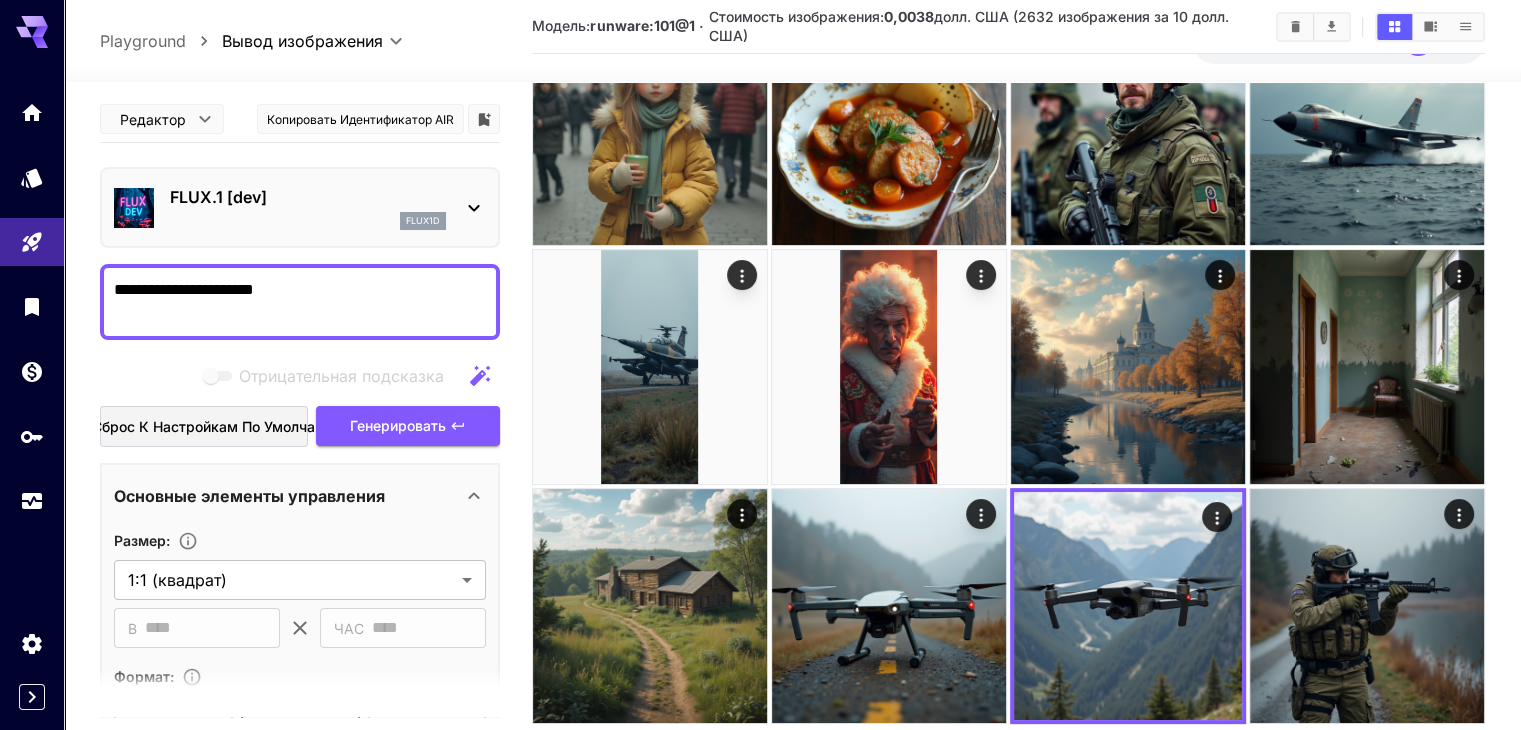 click on "Сброс к настройкам по умолчанию" at bounding box center (217, 426) 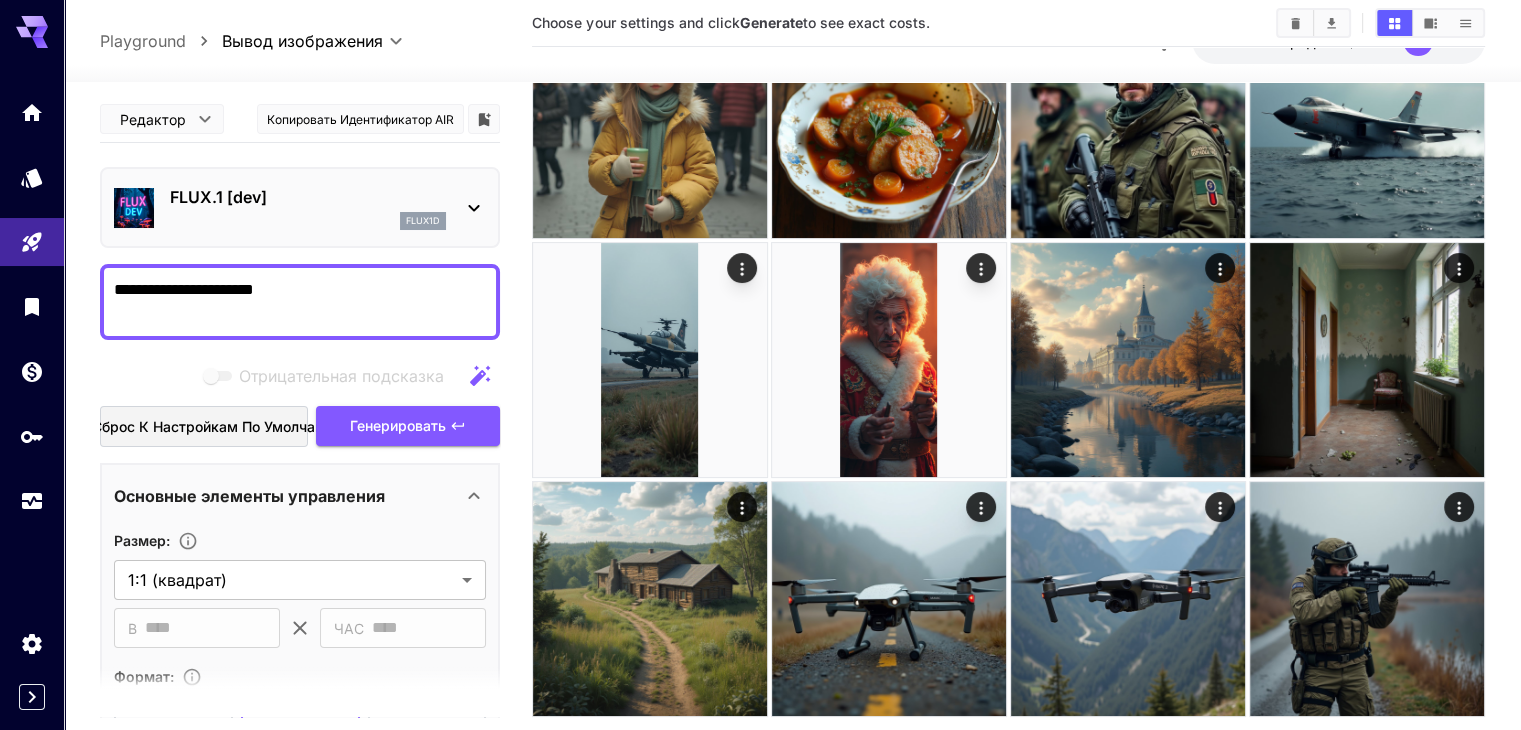 click on "Сброс к настройкам по умолчанию" at bounding box center [217, 426] 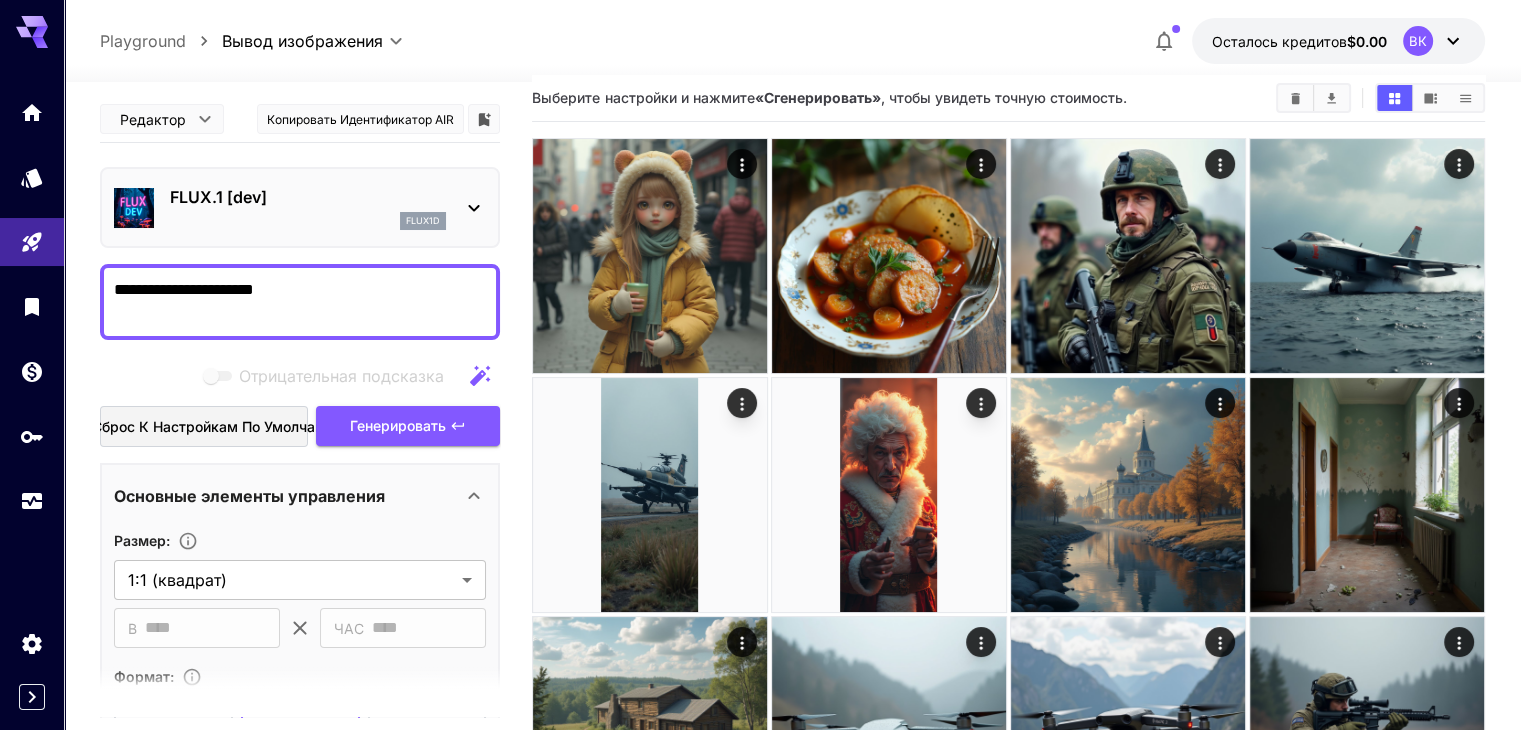 scroll, scrollTop: 0, scrollLeft: 0, axis: both 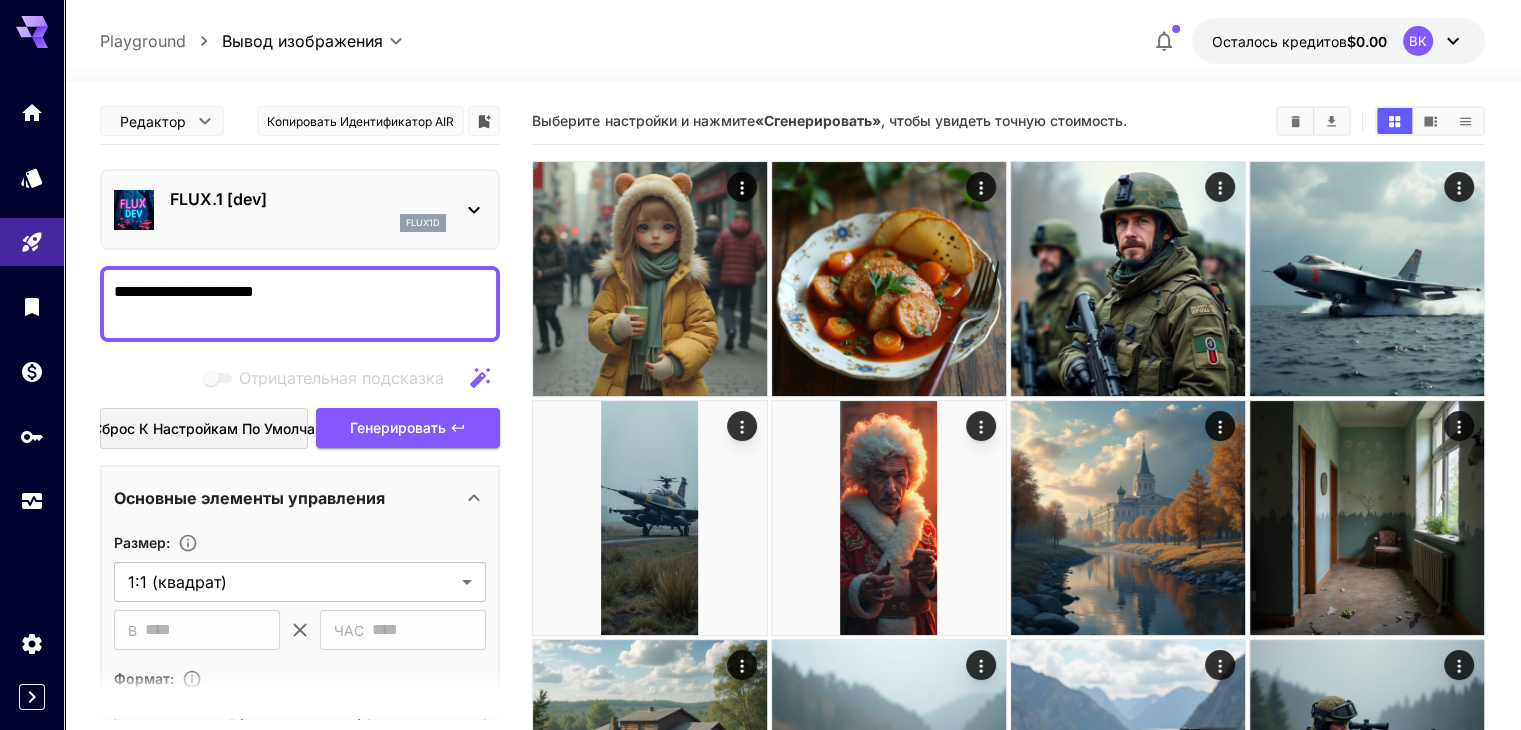 drag, startPoint x: 288, startPoint y: 305, endPoint x: 77, endPoint y: 317, distance: 211.34096 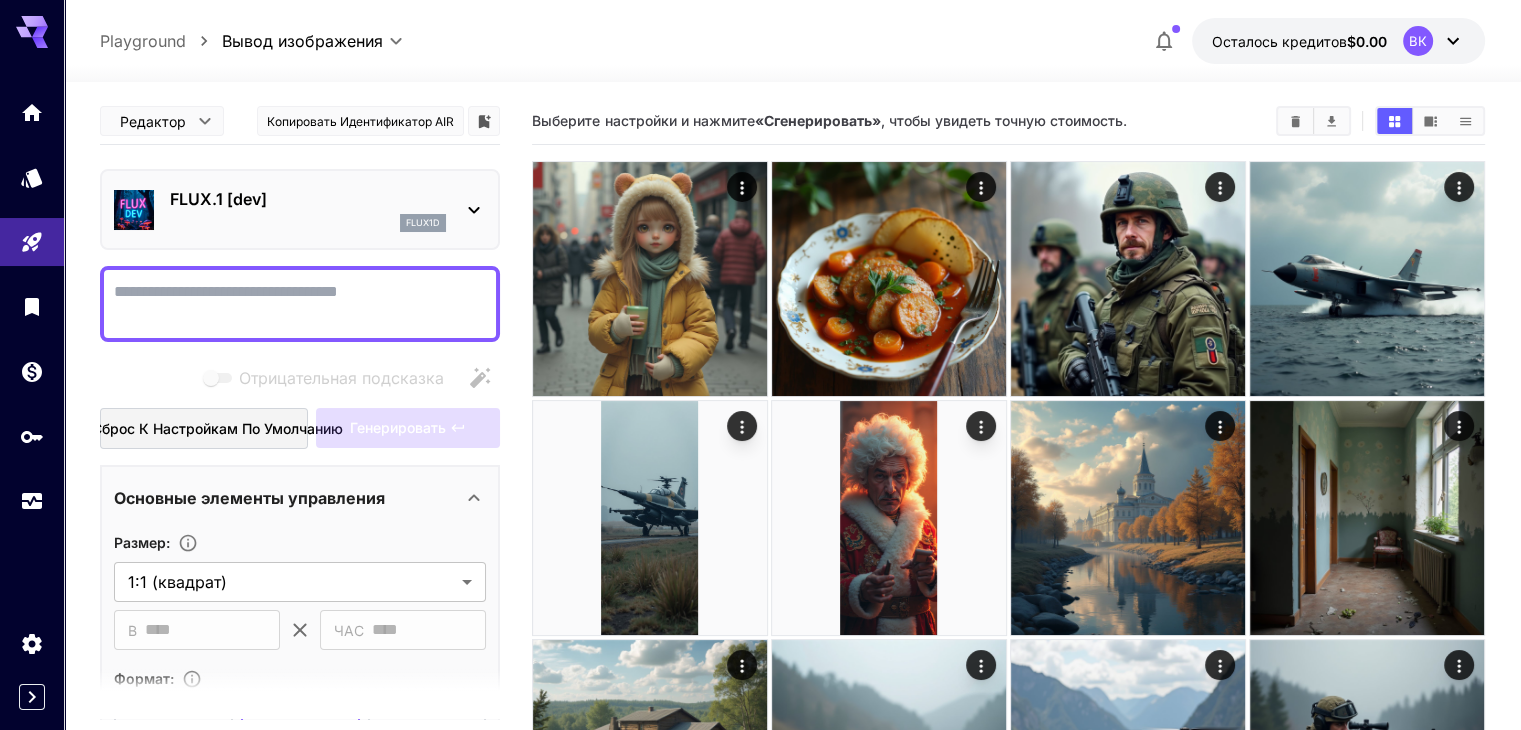 type 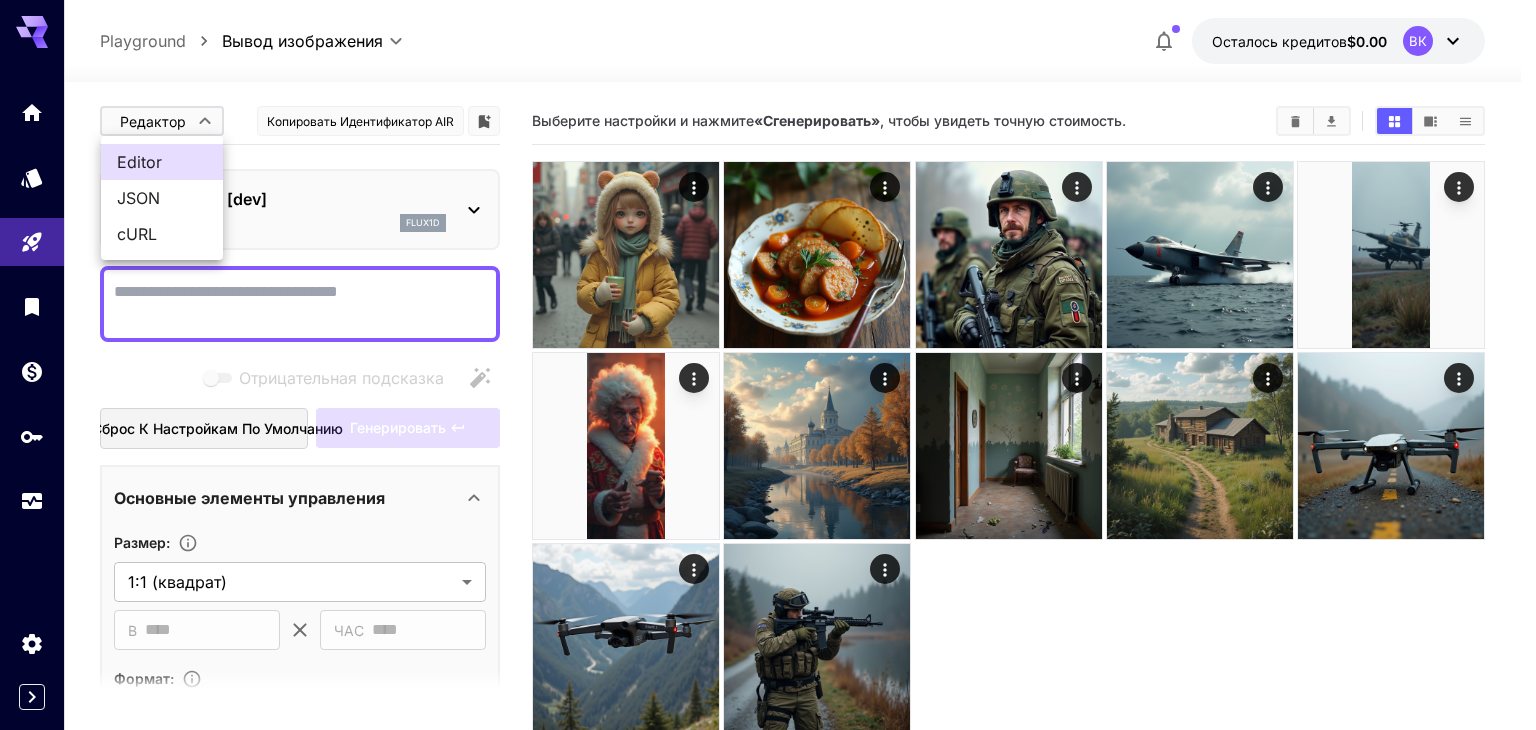 click on "**********" at bounding box center (768, 444) 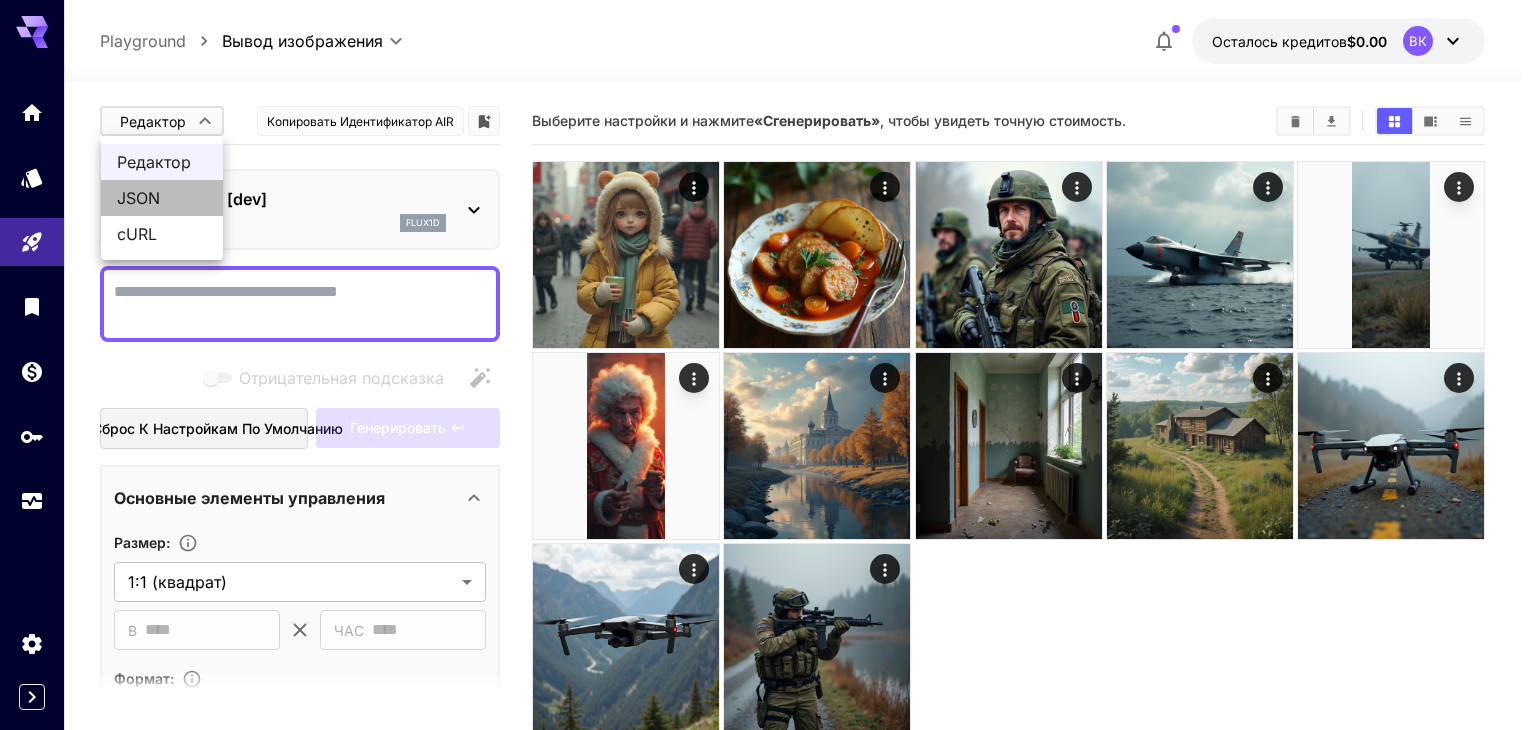 click on "JSON" at bounding box center (162, 198) 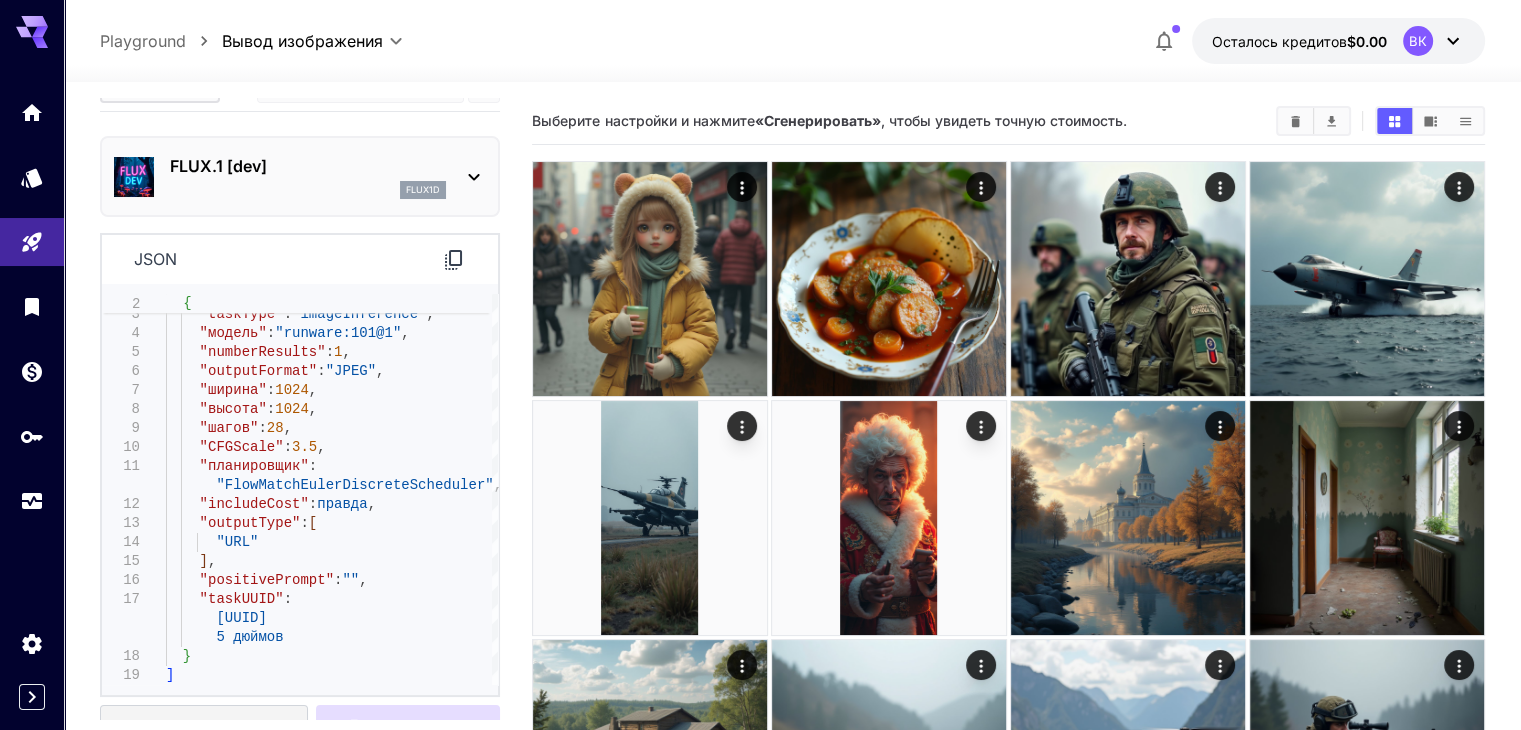 scroll, scrollTop: 0, scrollLeft: 0, axis: both 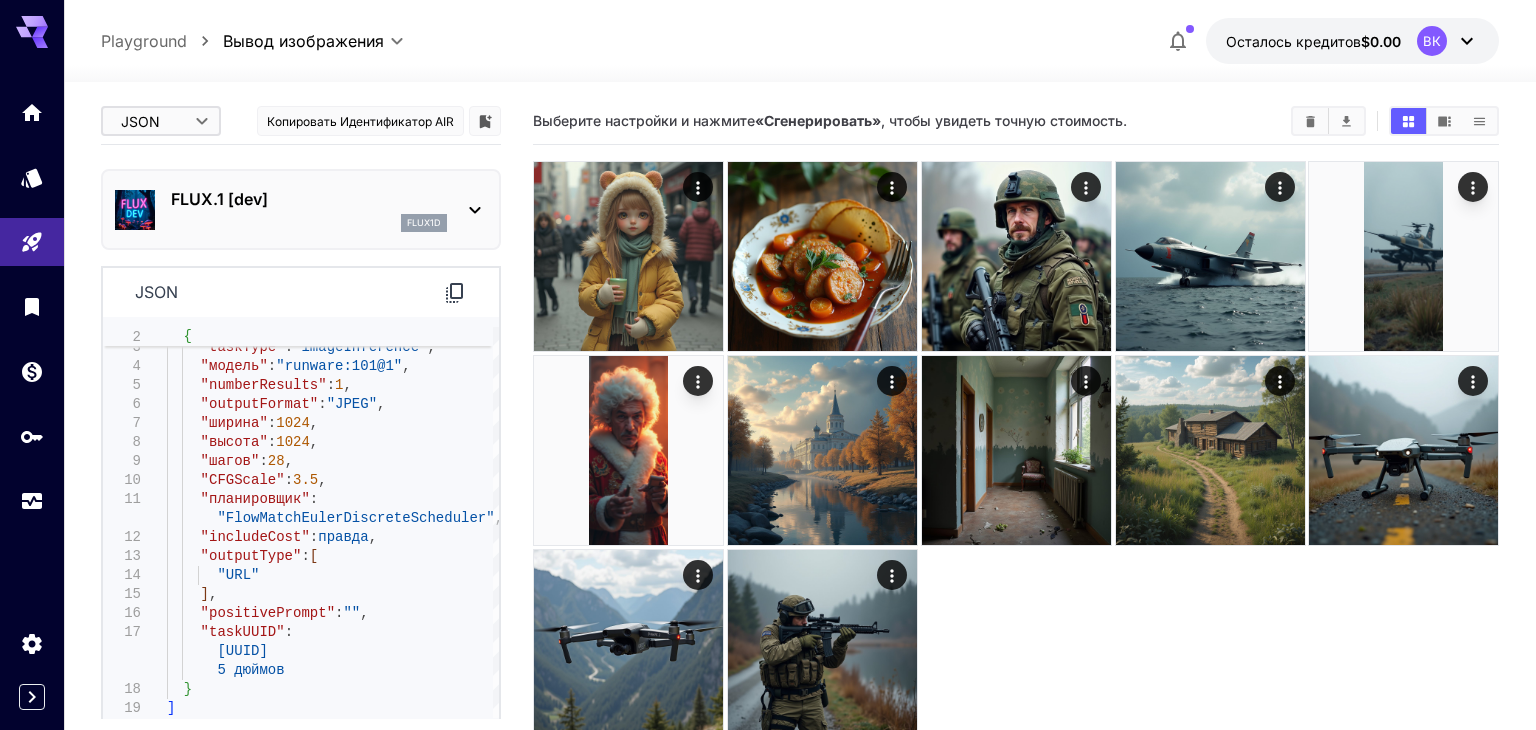 click on "**********" at bounding box center (768, 444) 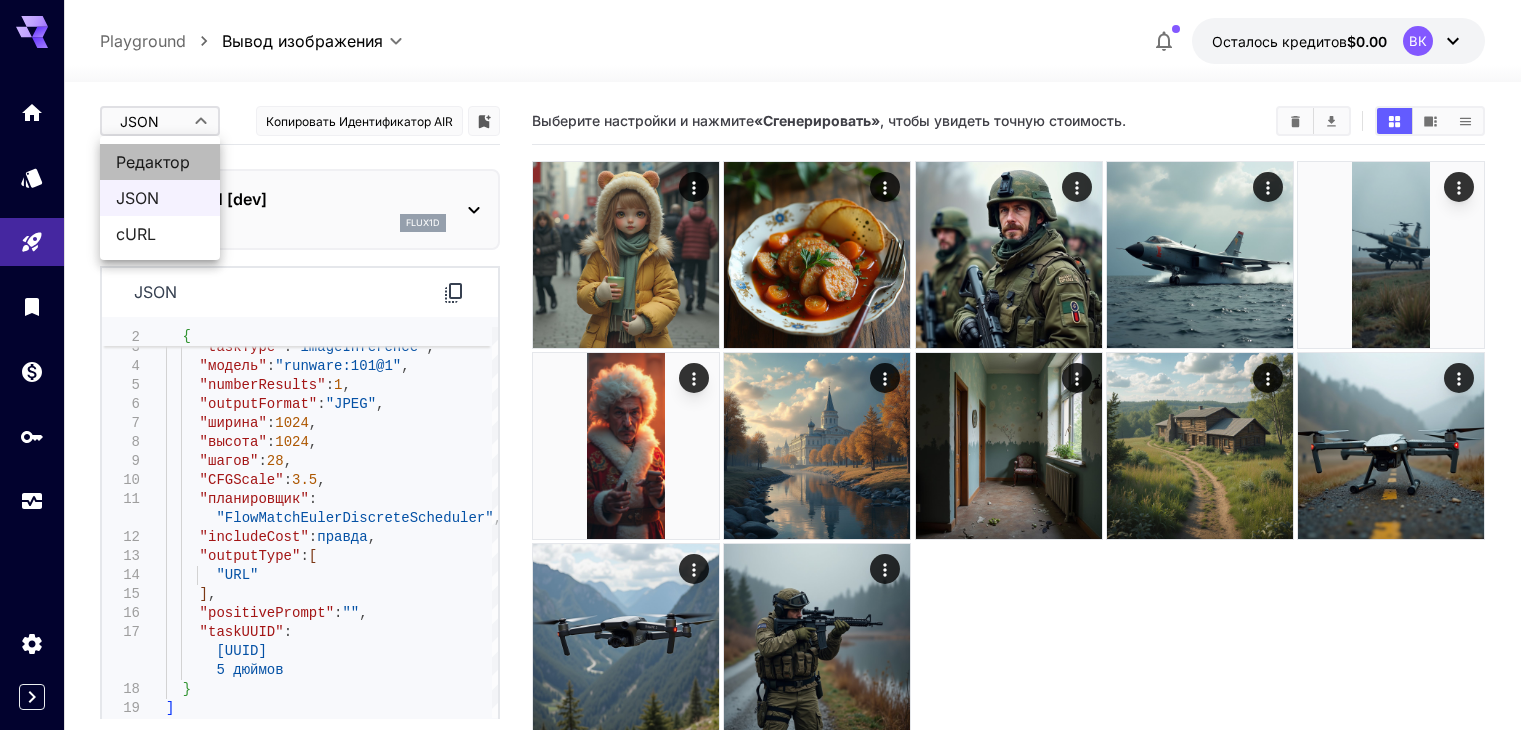 click on "Редактор" at bounding box center [153, 162] 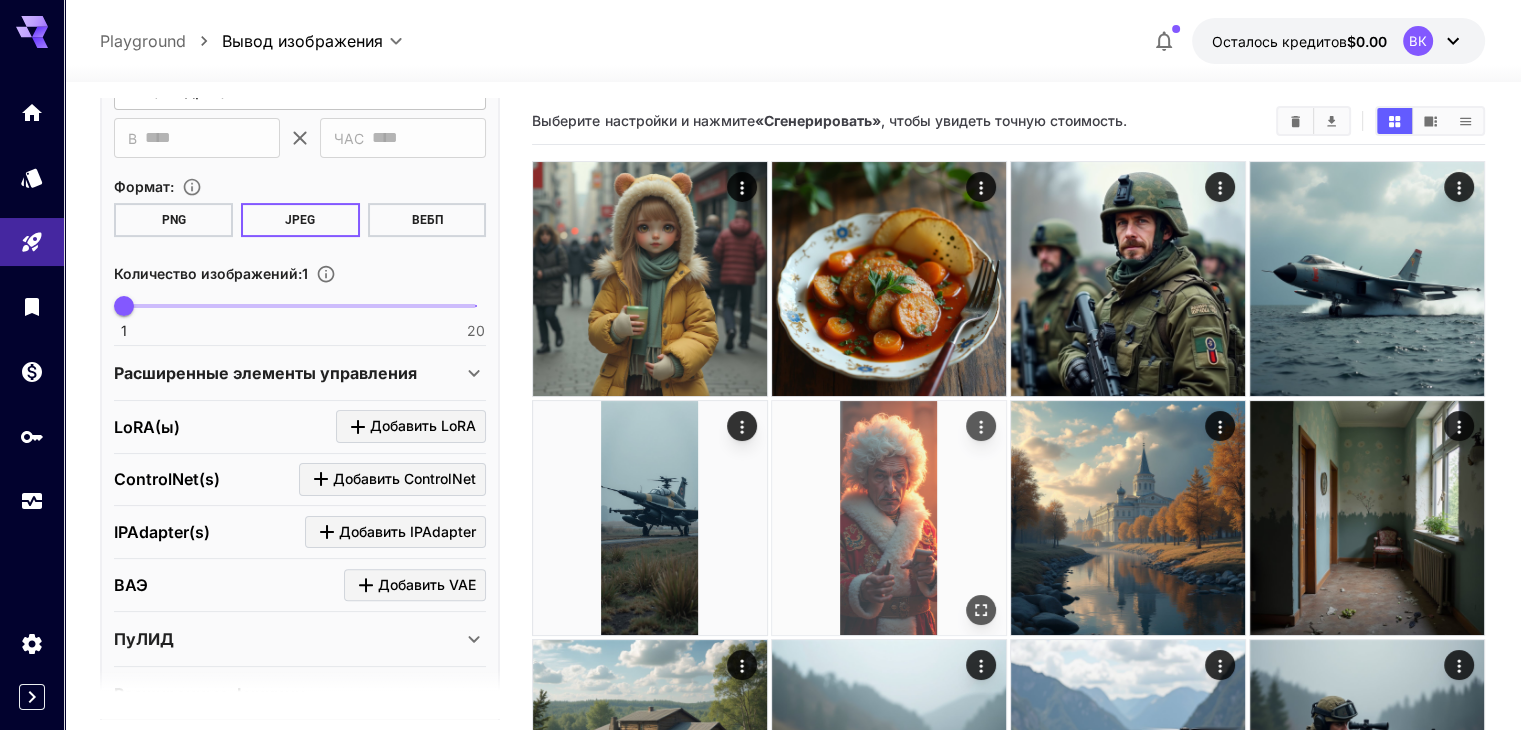 scroll, scrollTop: 500, scrollLeft: 0, axis: vertical 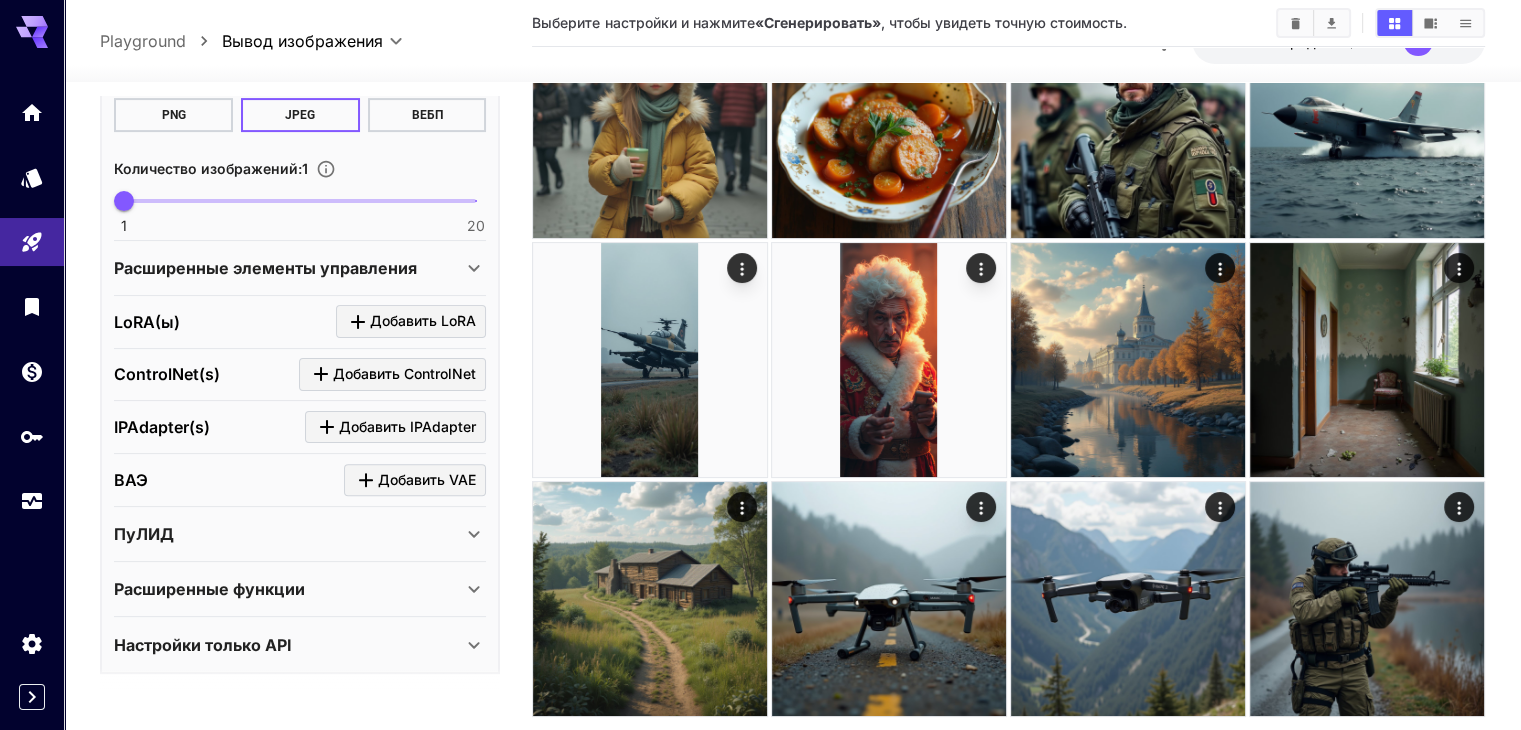 click on "Расширенные функции" at bounding box center (288, 589) 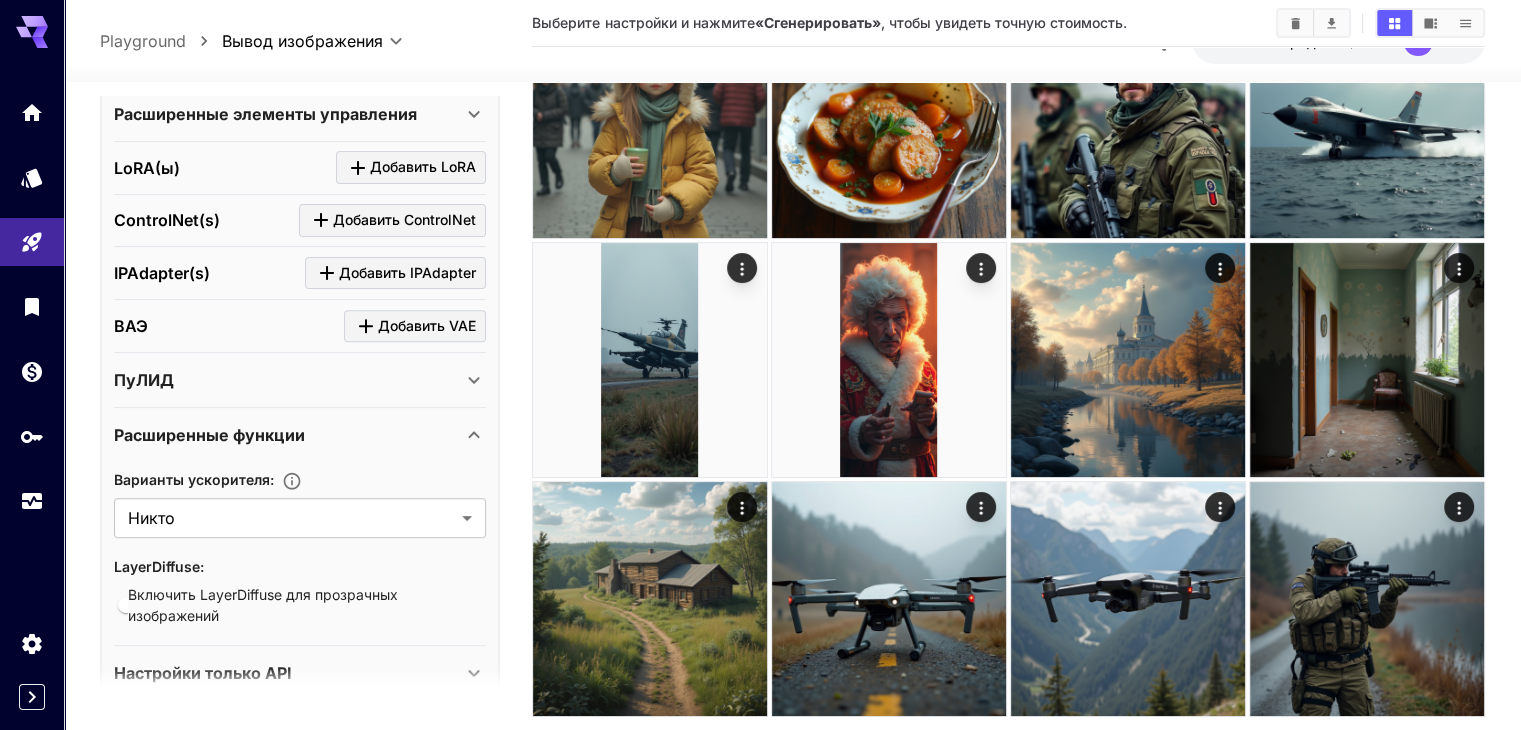 scroll, scrollTop: 777, scrollLeft: 0, axis: vertical 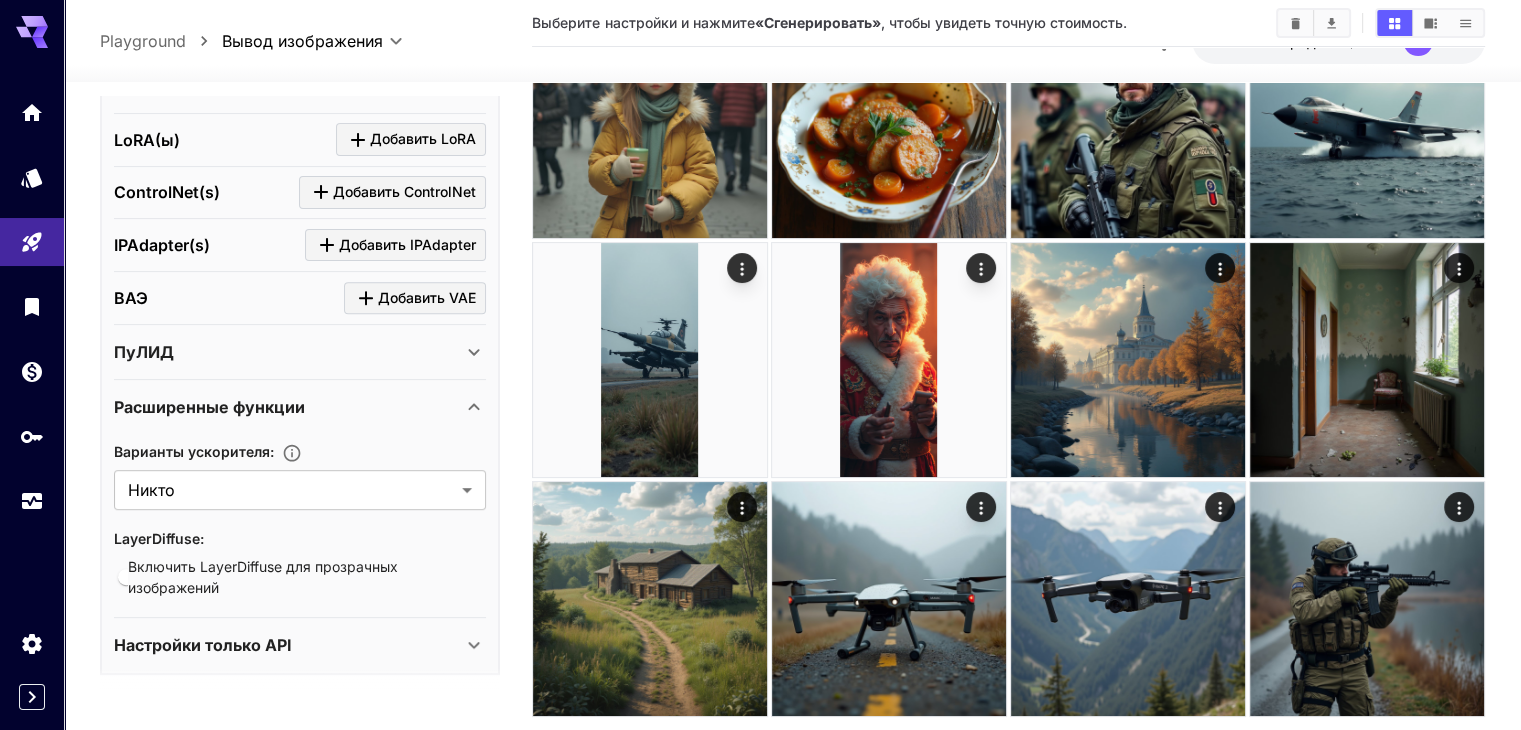 click on "Настройки только API" at bounding box center [288, 645] 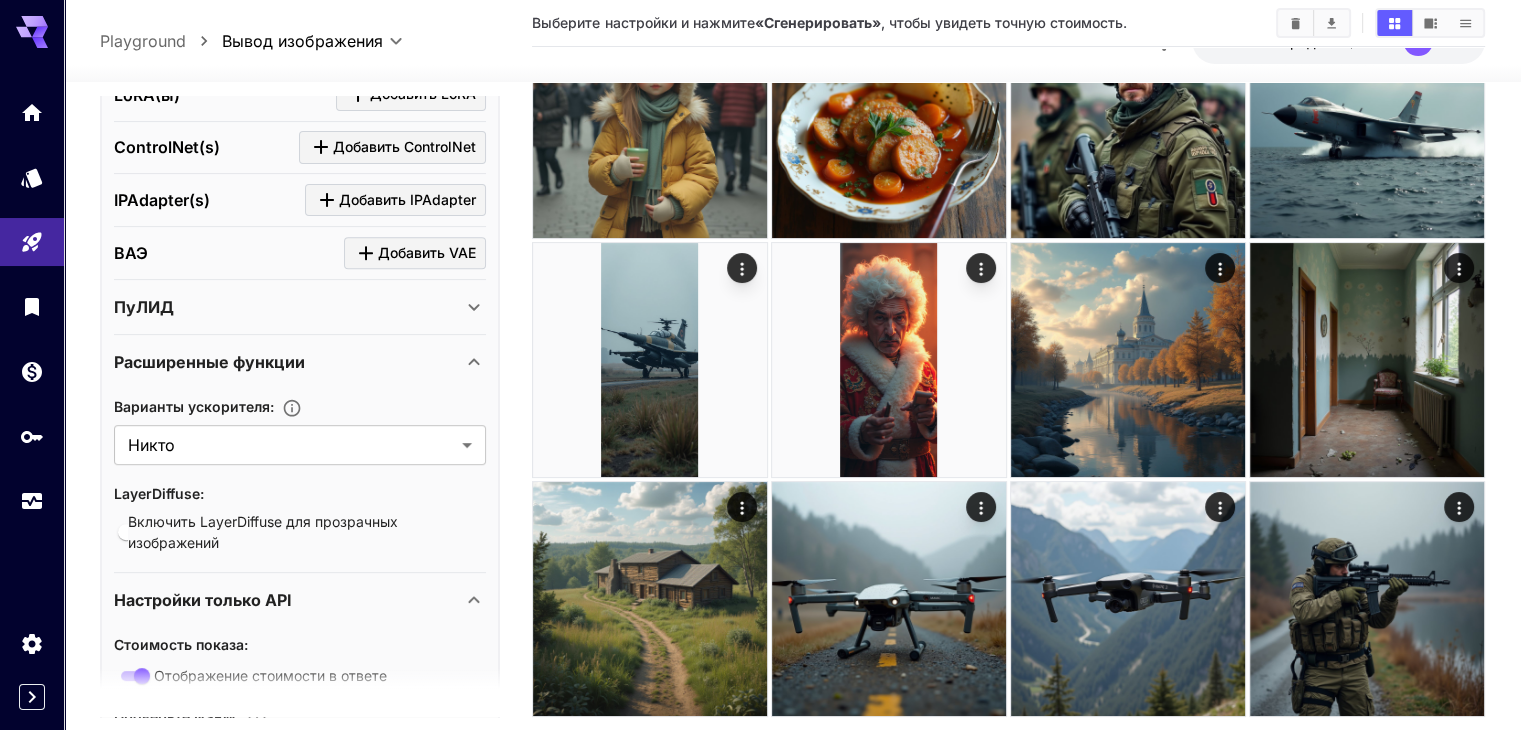 scroll, scrollTop: 818, scrollLeft: 0, axis: vertical 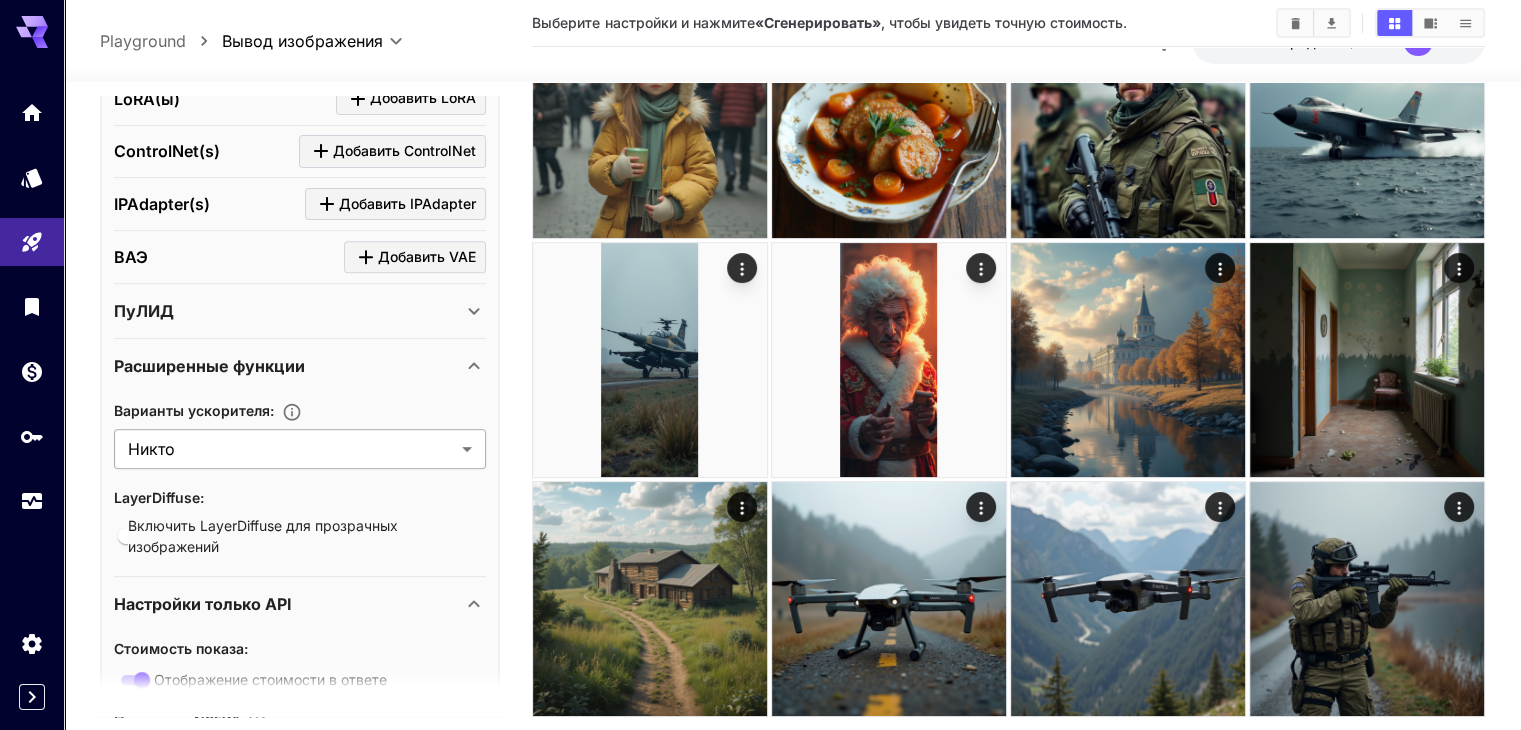 click on "**********" at bounding box center (760, 309) 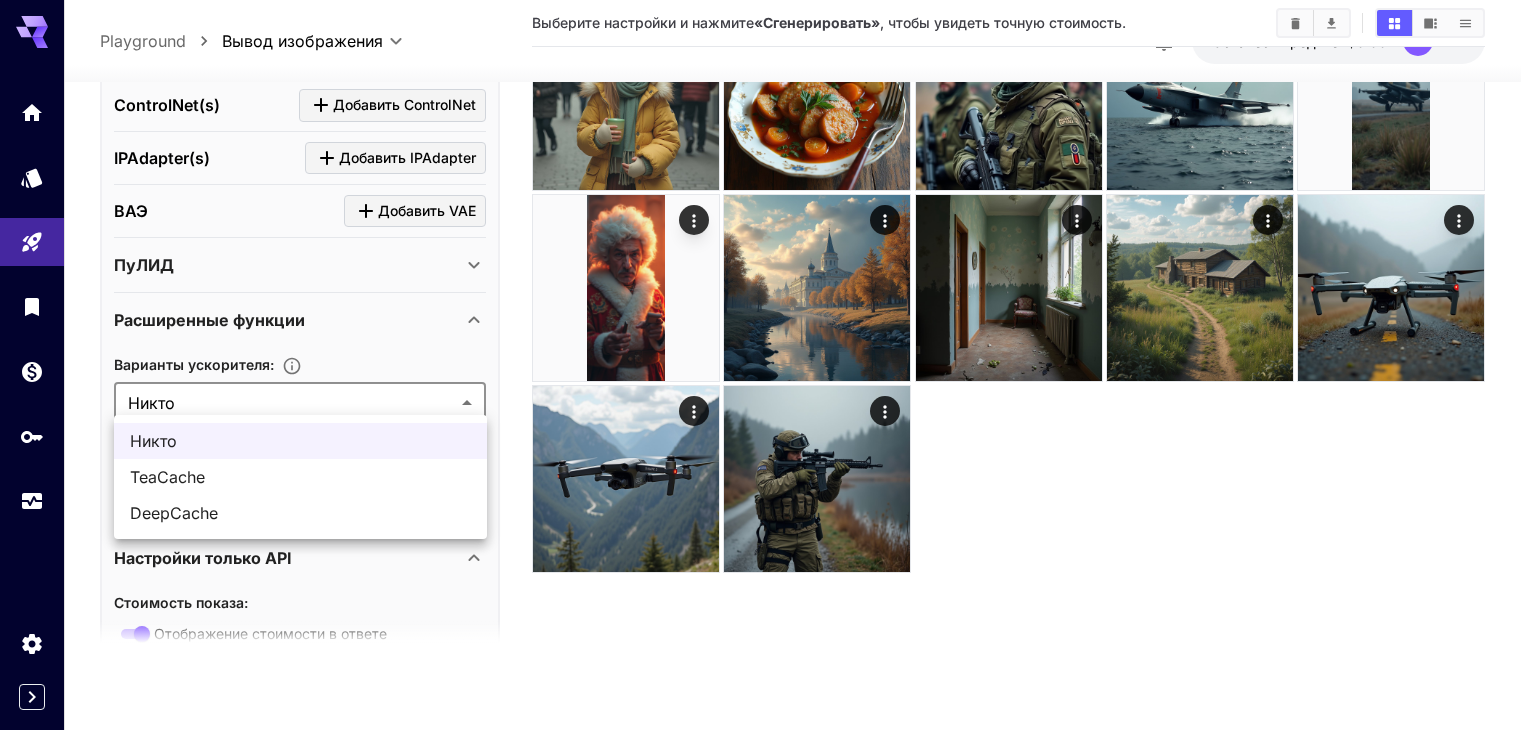 click at bounding box center (768, 365) 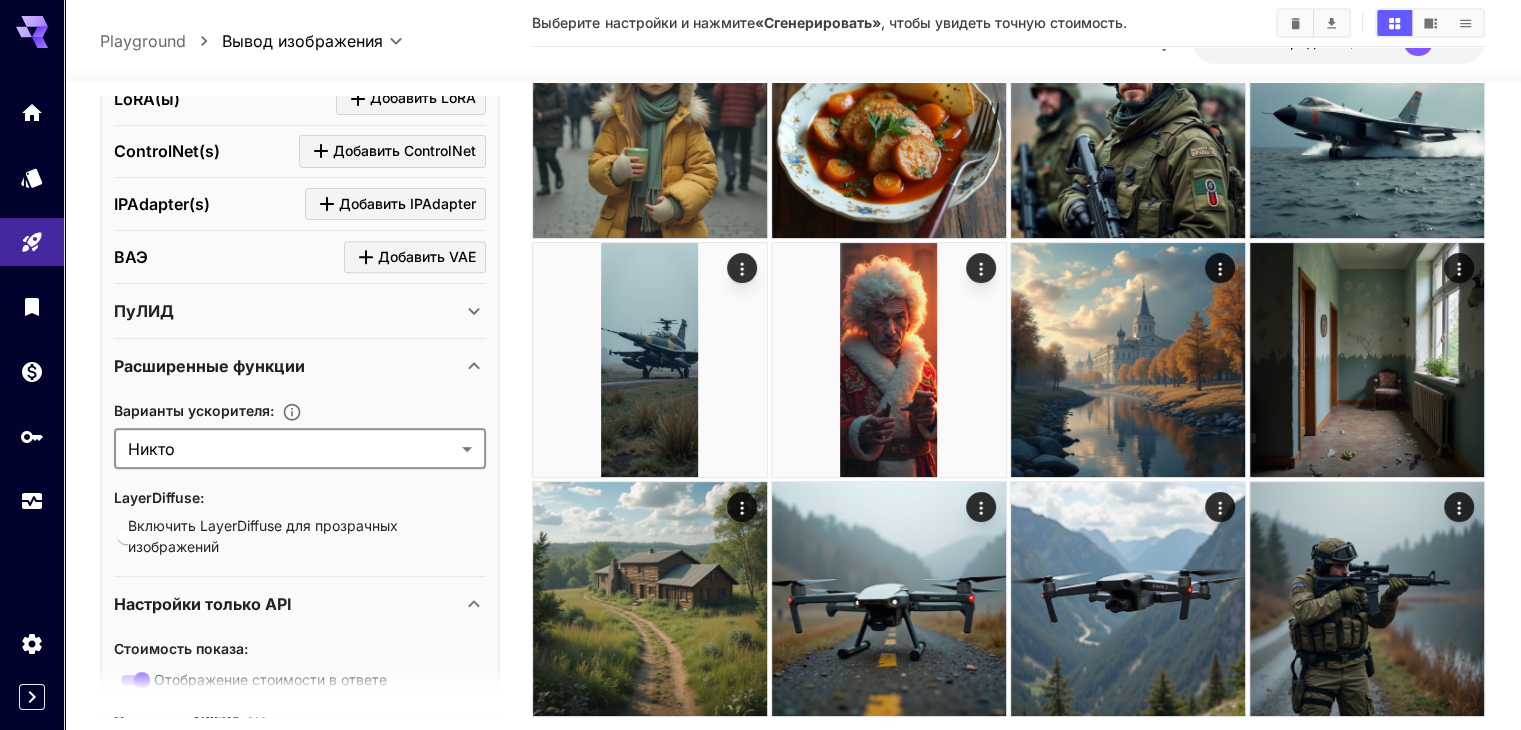 click on "ПуЛИД" at bounding box center (288, 311) 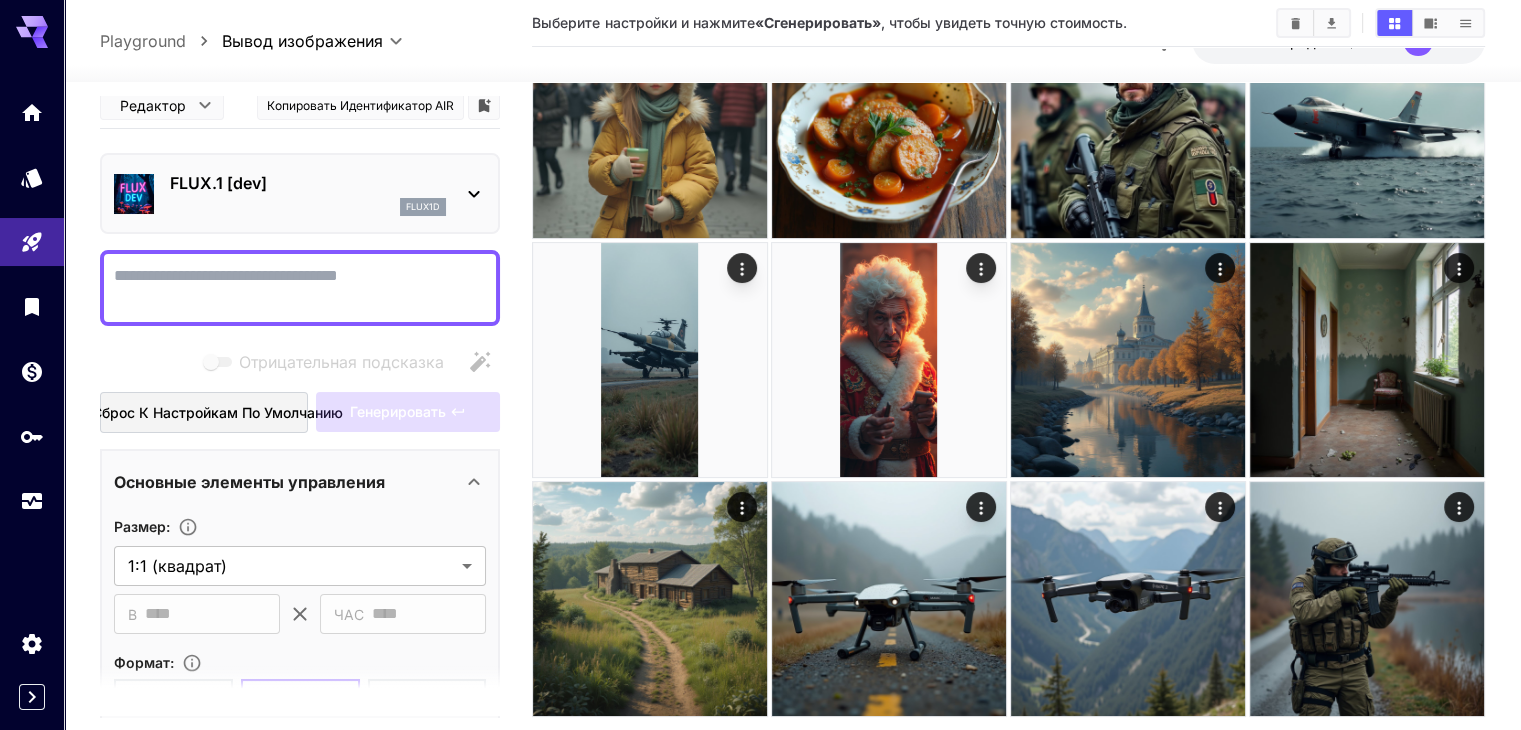 scroll, scrollTop: 0, scrollLeft: 0, axis: both 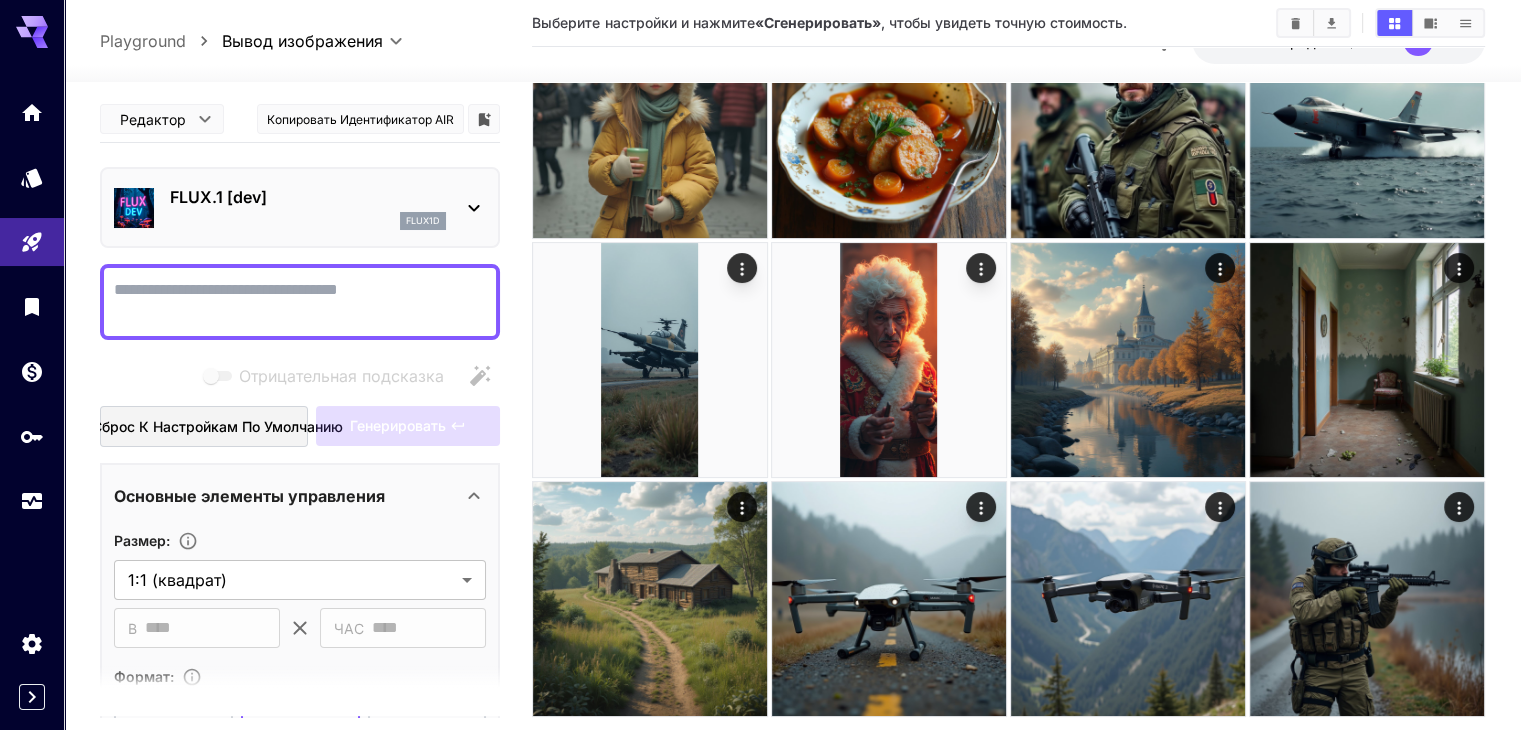 click on "Отрицательная подсказка" at bounding box center (300, 302) 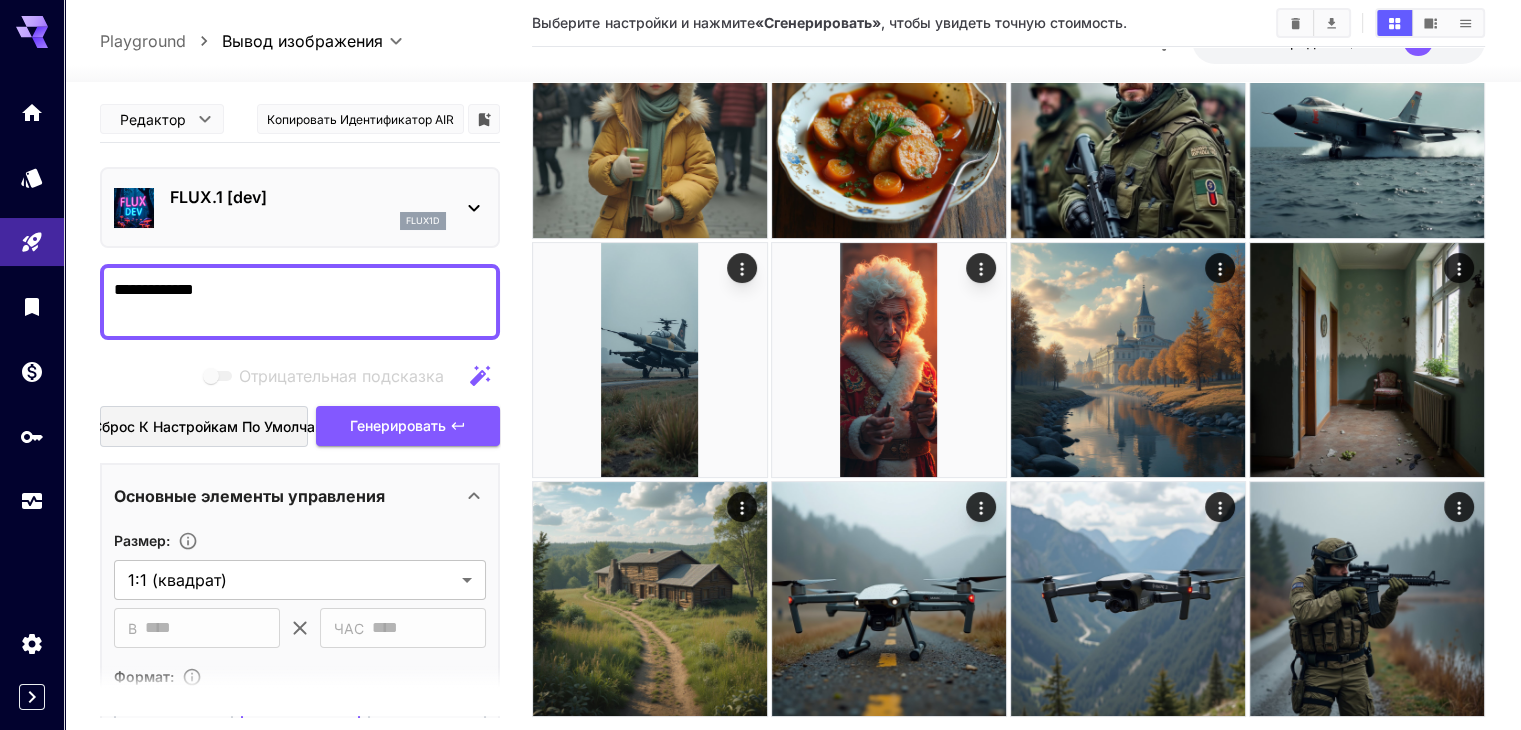 click on "**********" at bounding box center (300, 302) 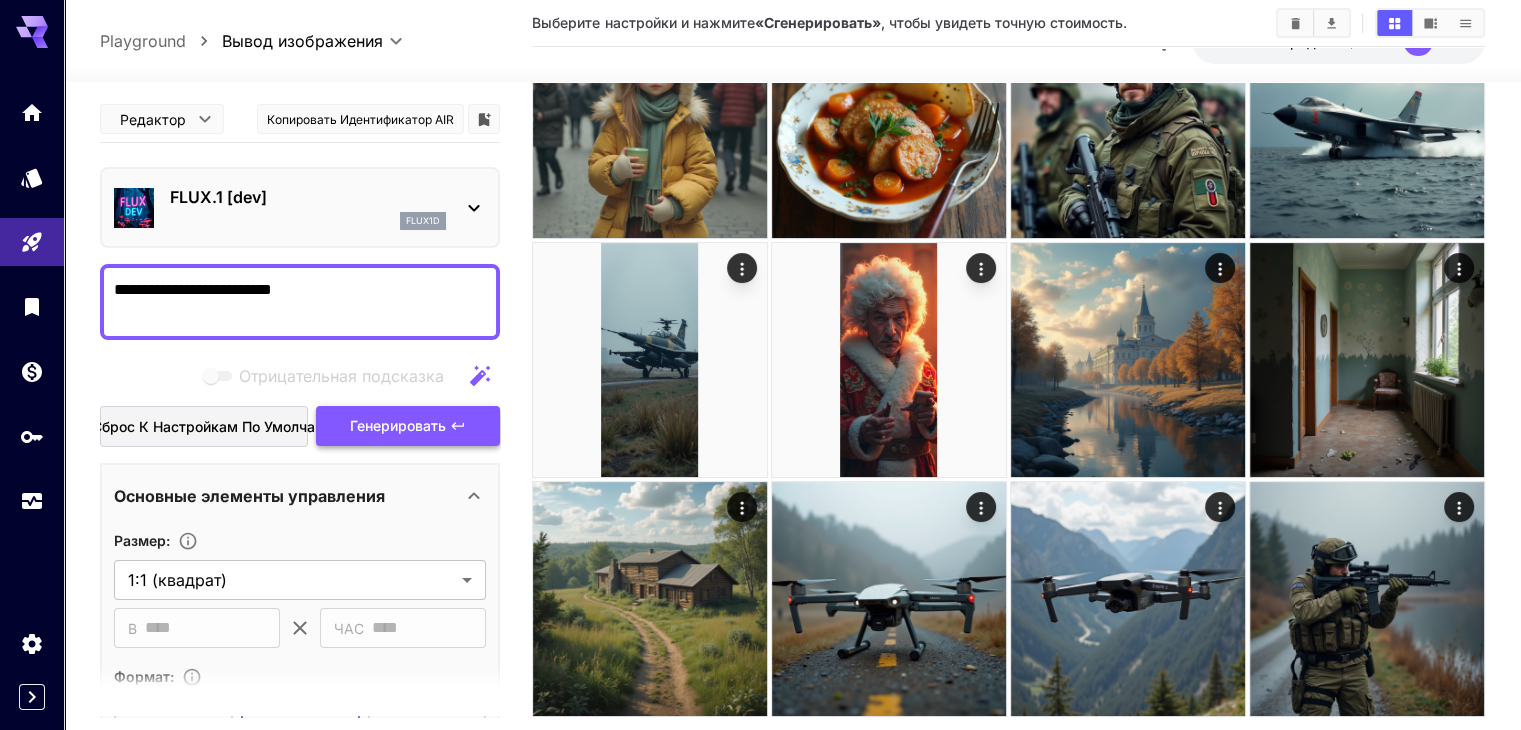 type on "**********" 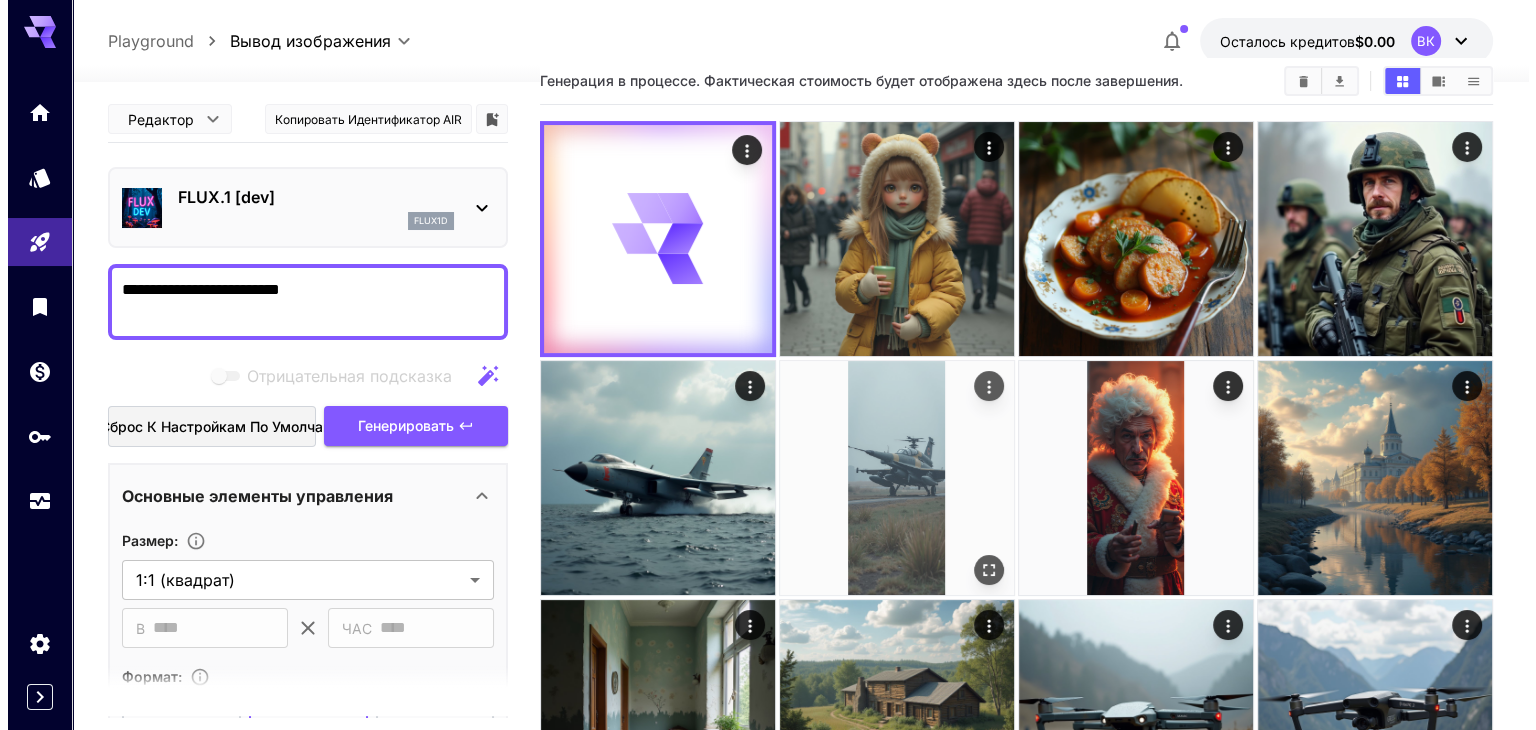 scroll, scrollTop: 0, scrollLeft: 0, axis: both 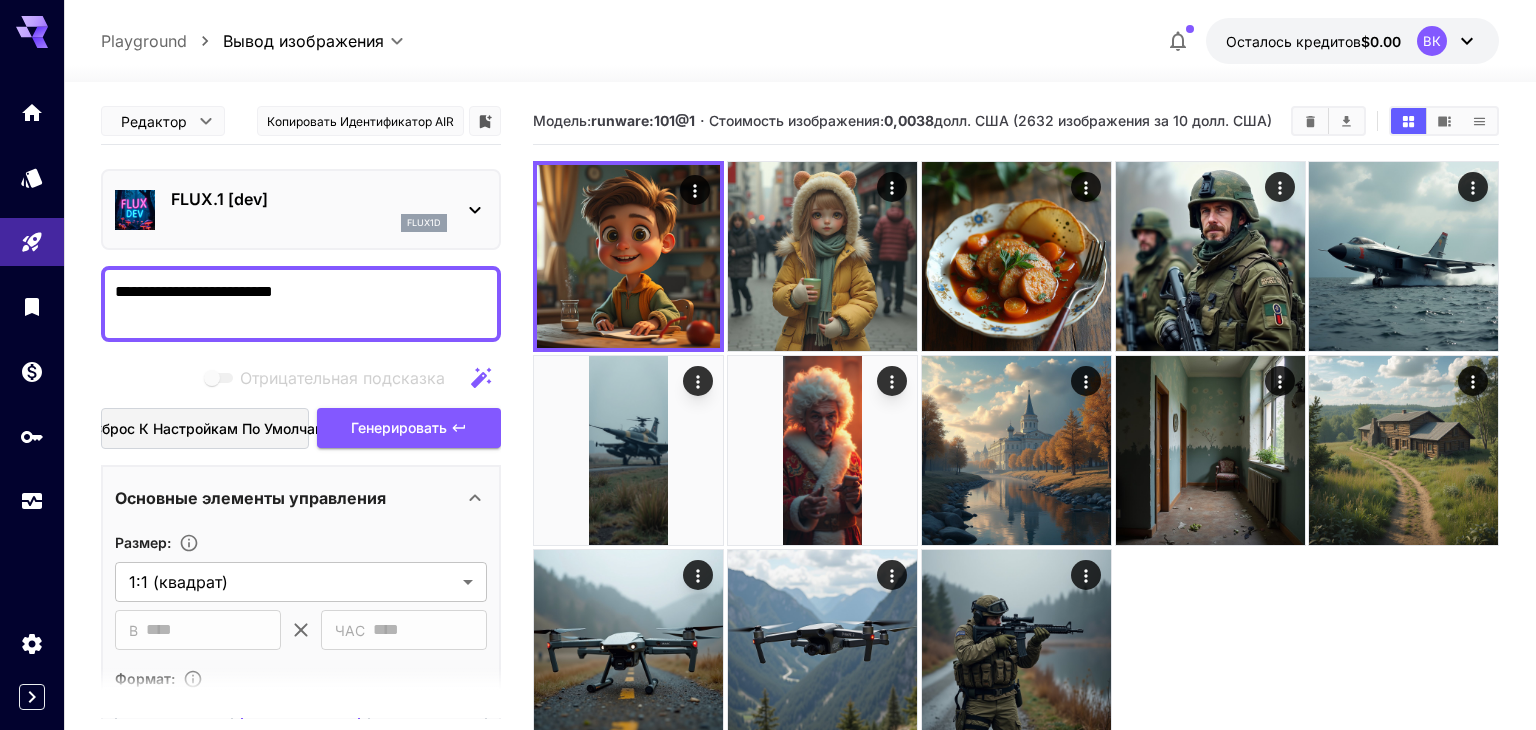click on "**********" at bounding box center (768, 444) 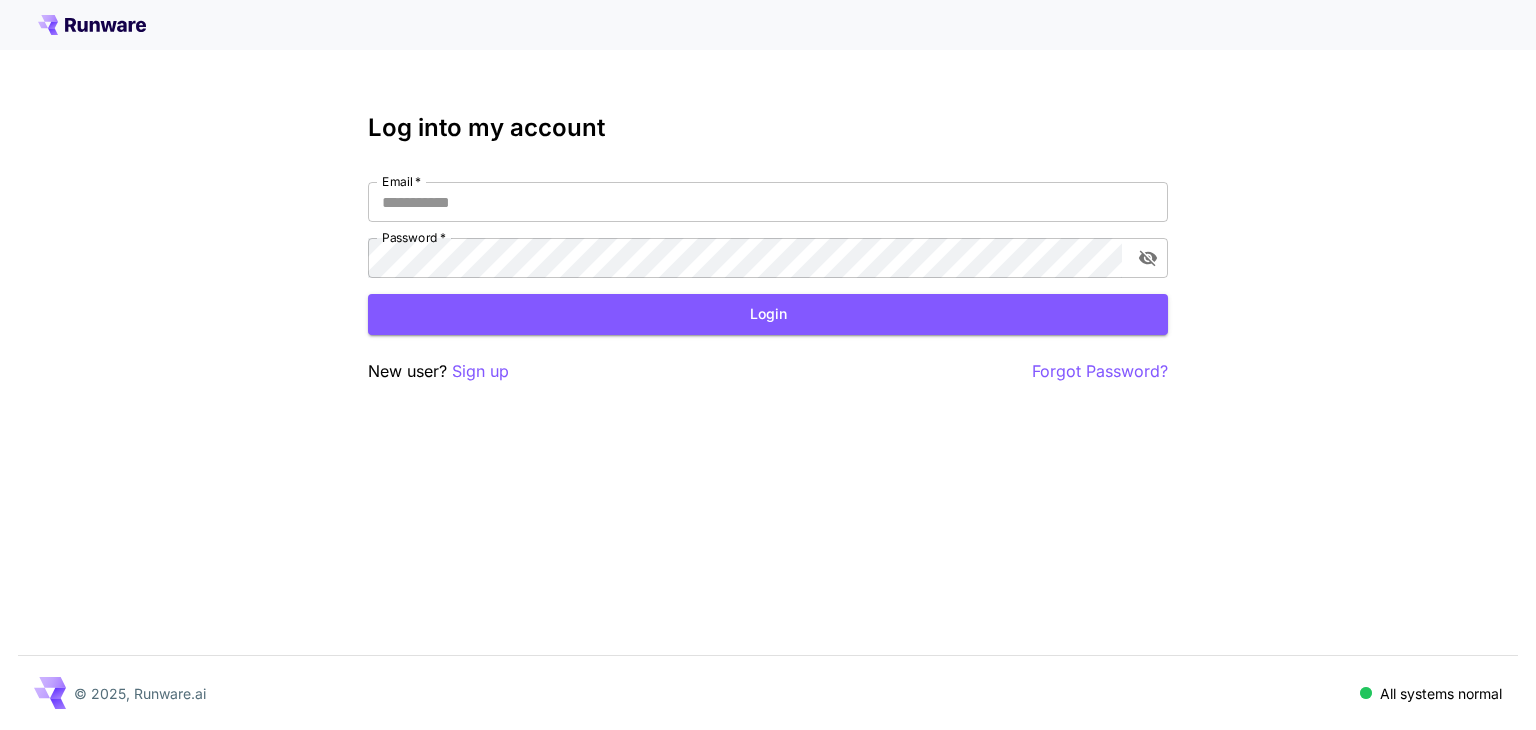 scroll, scrollTop: 0, scrollLeft: 0, axis: both 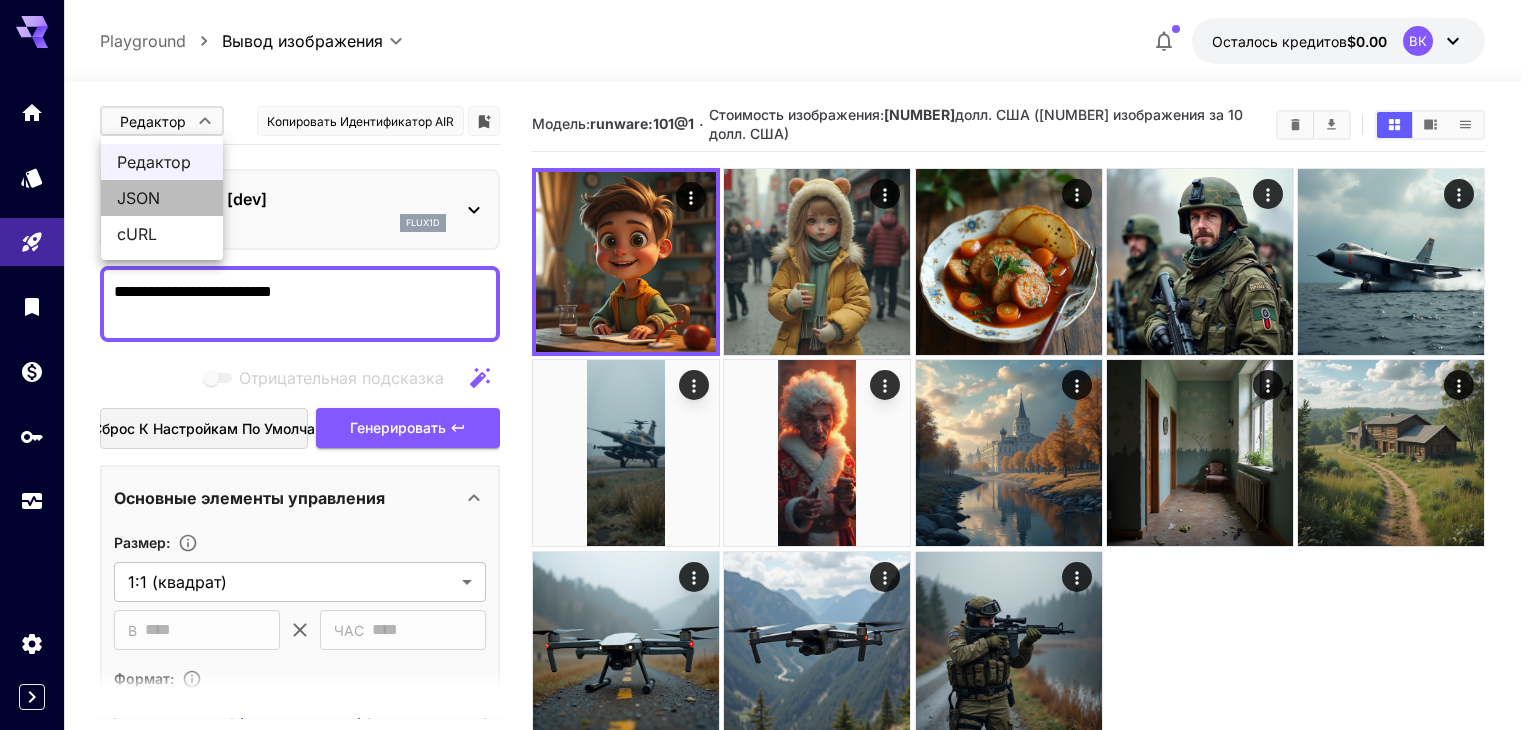 click on "JSON" at bounding box center [162, 198] 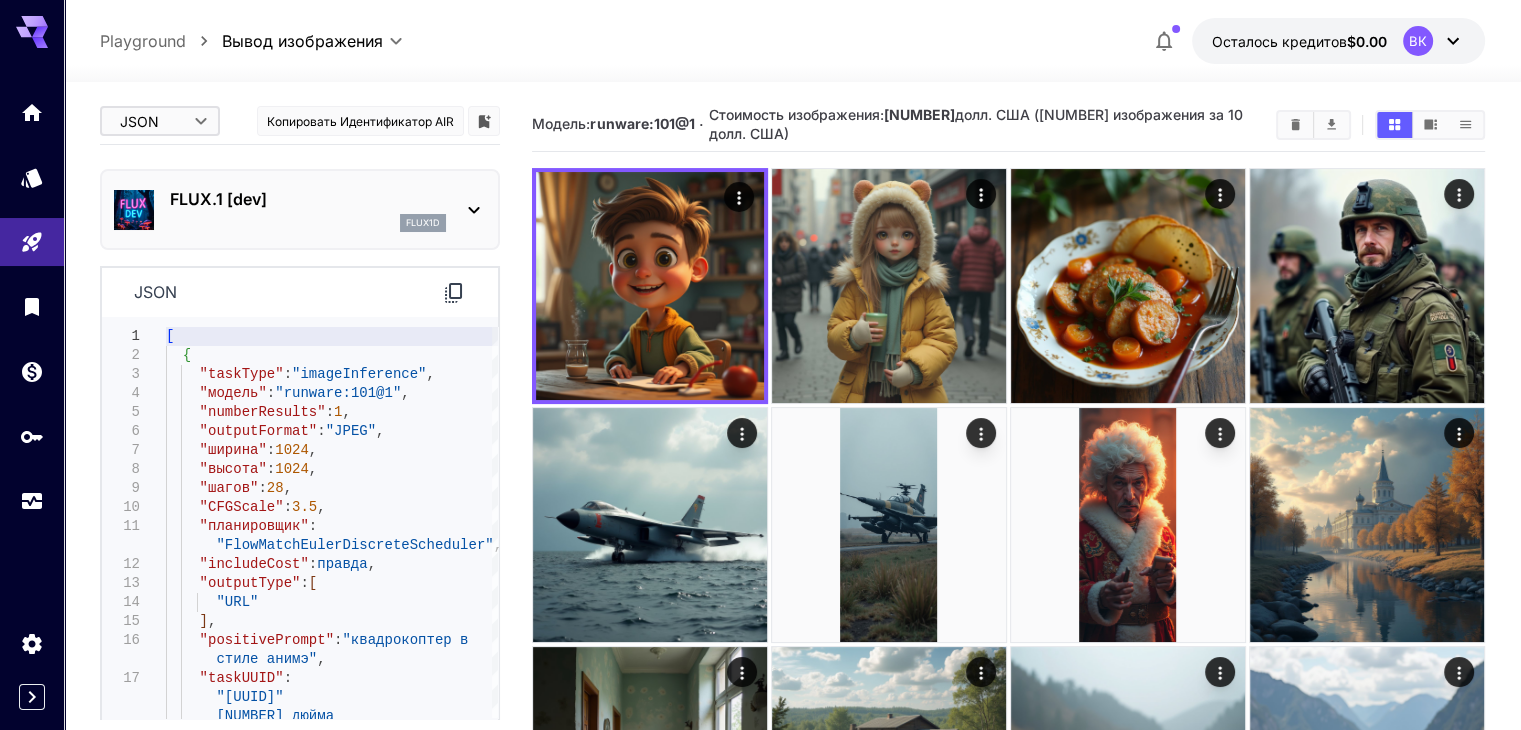 click on "json" at bounding box center [300, 292] 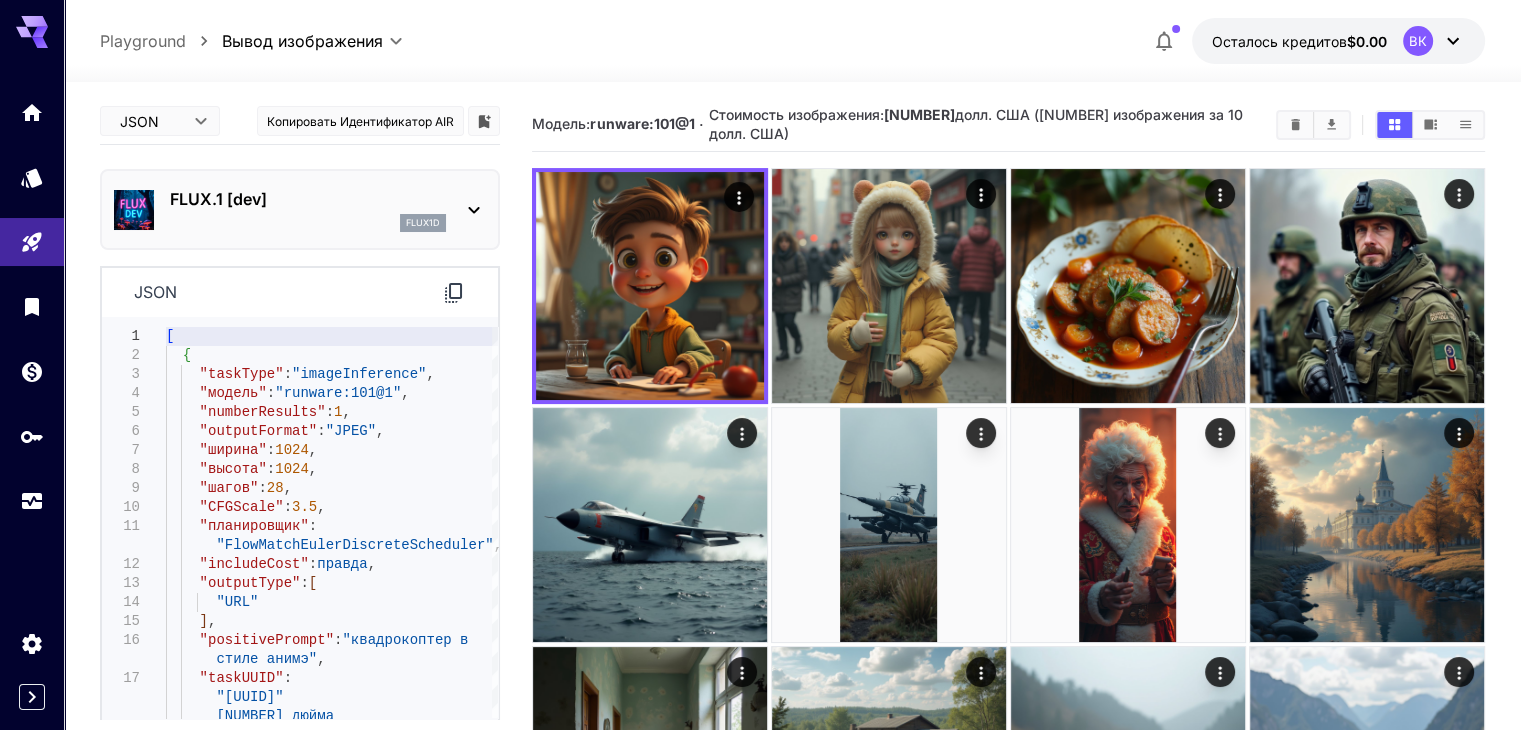scroll, scrollTop: 58, scrollLeft: 0, axis: vertical 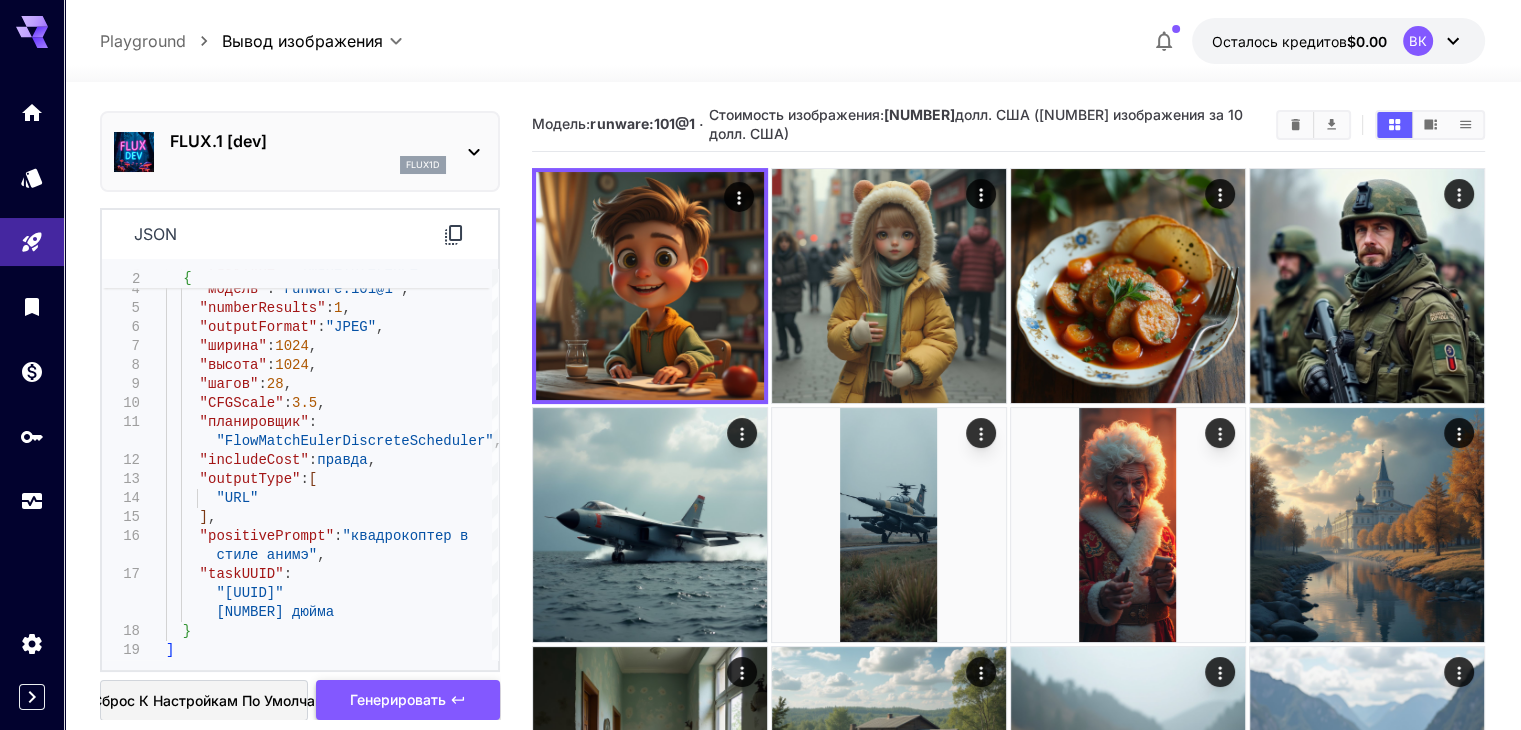 click on "Генерировать" at bounding box center [398, 699] 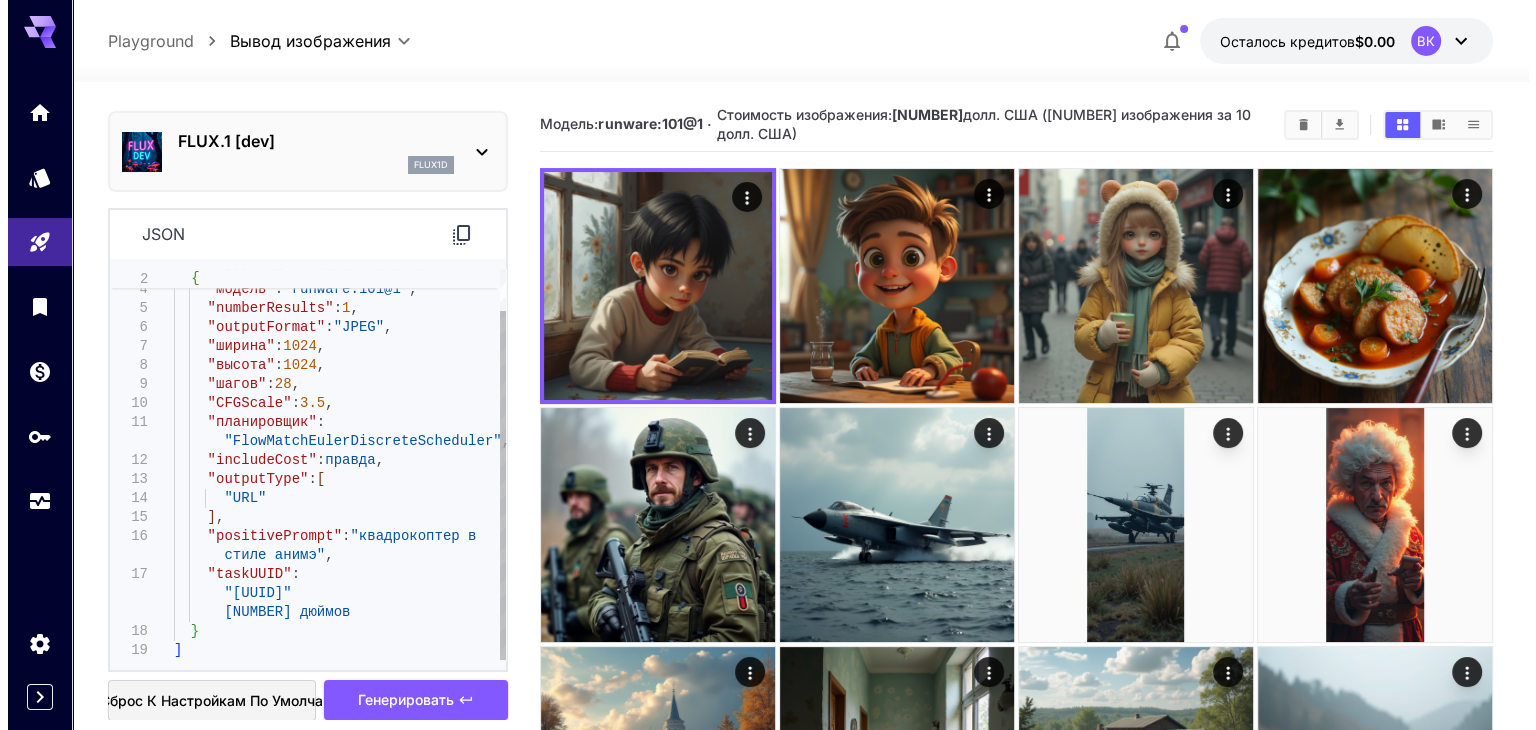 scroll, scrollTop: 0, scrollLeft: 0, axis: both 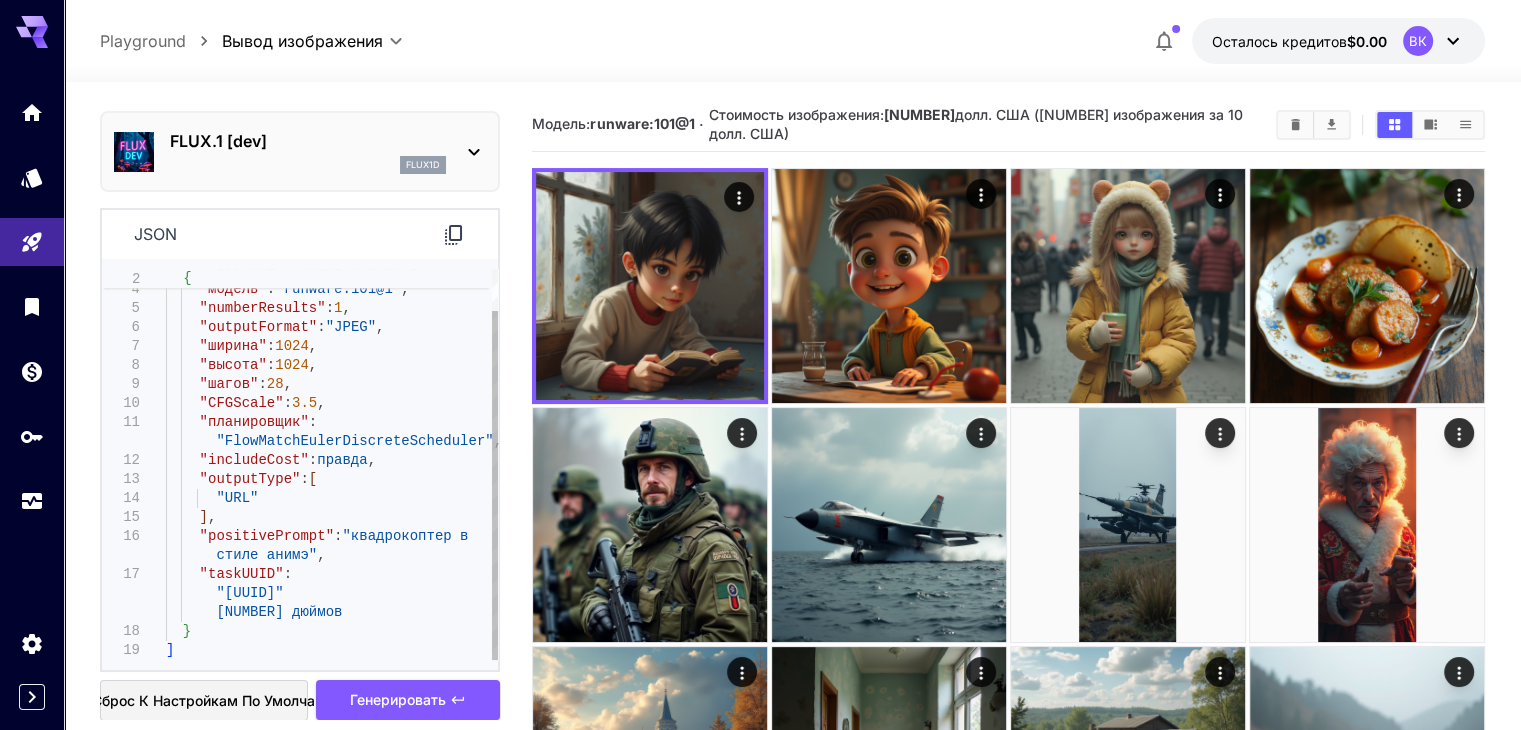click on ""taskType"  :  "imageInference"  ,        "модель"  :  "runware:101@1"  ,        "numberResults"  :  1  ,        "outputFormat"  :  "JPEG"  ,        "ширина"  :  1024  ,        "высота"  :  1024  ,        "шагов"  :  28  ,        "CFGScale"  :  3.5  ,        "планировщик"  :          "FlowMatchEulerDiscreteScheduler"  ,      "includeCost"  :  правда  ,        "outputType"  :  [          "URL"      ]  ,      "positivePrompt"  :  "квадрокоптер в           стиле анимэ"  ,      "taskUUID"  :          "[UUID]        8 дюймов    } ]" at bounding box center [332, 441] 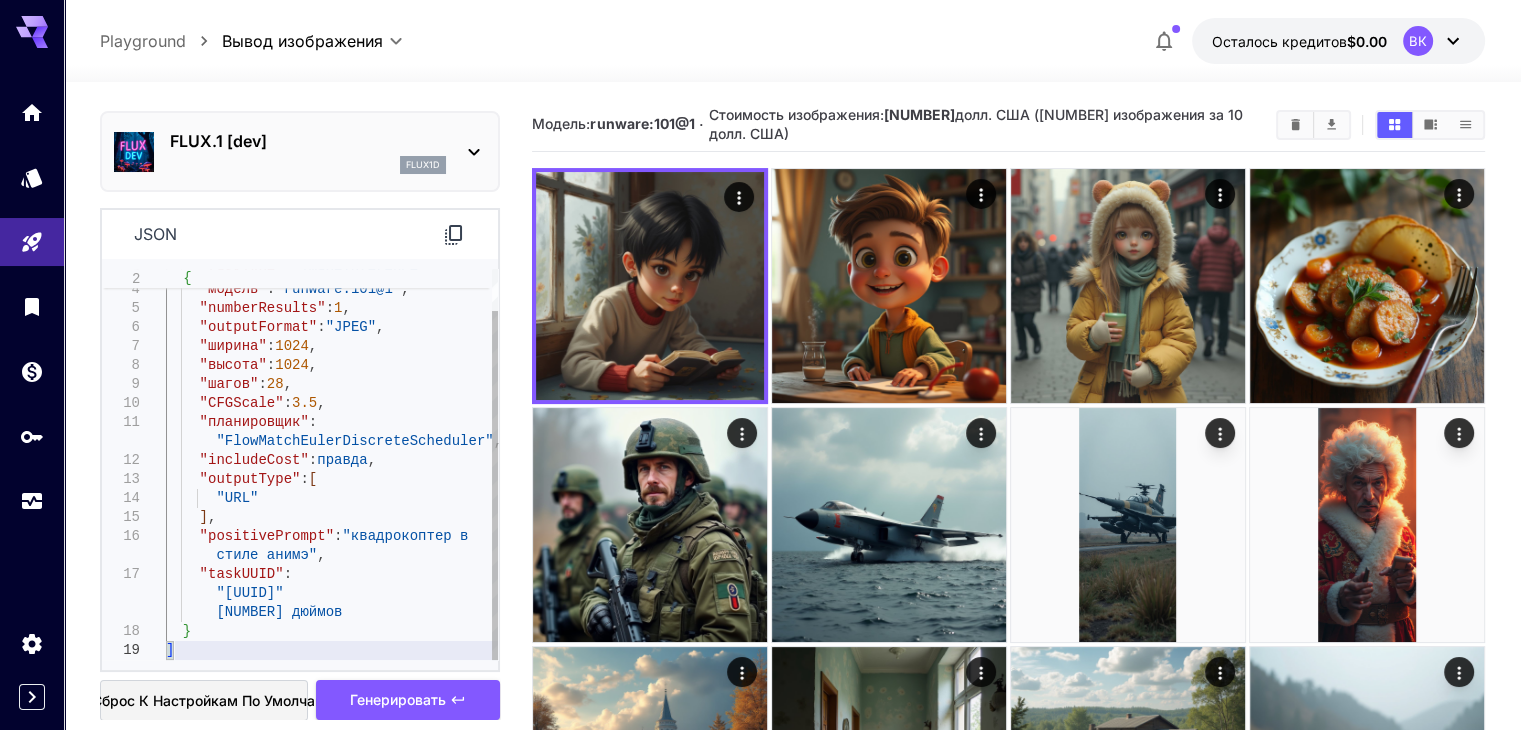 click on ""taskType"  :  "imageInference"  ,        "модель"  :  "runware:101@1"  ,        "numberResults"  :  1  ,        "outputFormat"  :  "JPEG"  ,        "ширина"  :  1024  ,        "высота"  :  1024  ,        "шагов"  :  28  ,        "CFGScale"  :  3.5  ,        "планировщик"  :          "FlowMatchEulerDiscreteScheduler"  ,      "includeCost"  :  правда  ,        "outputType"  :  [          "URL"      ]  ,      "positivePrompt"  :  "квадрокоптер в           стиле анимэ"  ,      "taskUUID"  :          "[UUID]        8 дюймов    } ]" at bounding box center [332, 441] 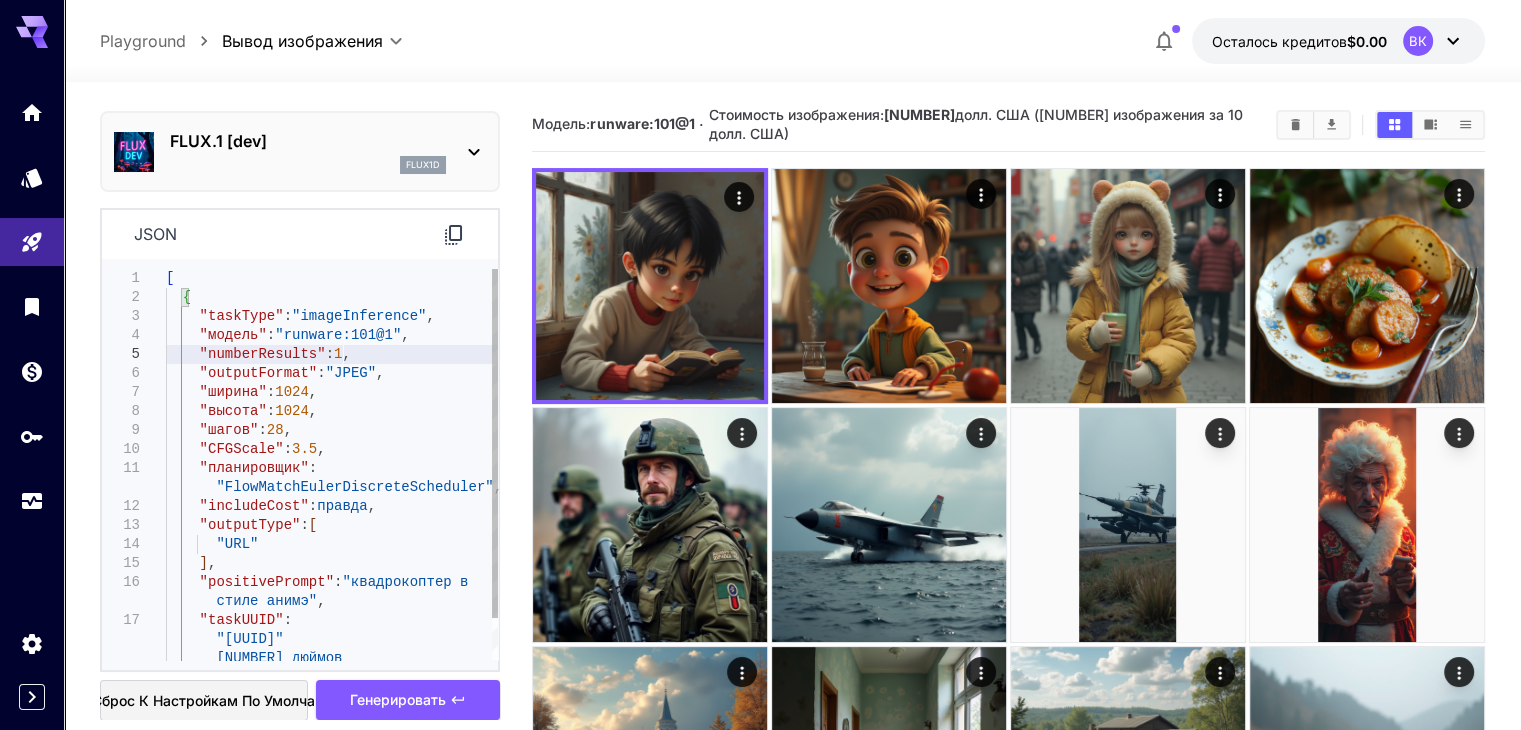 type on "**********" 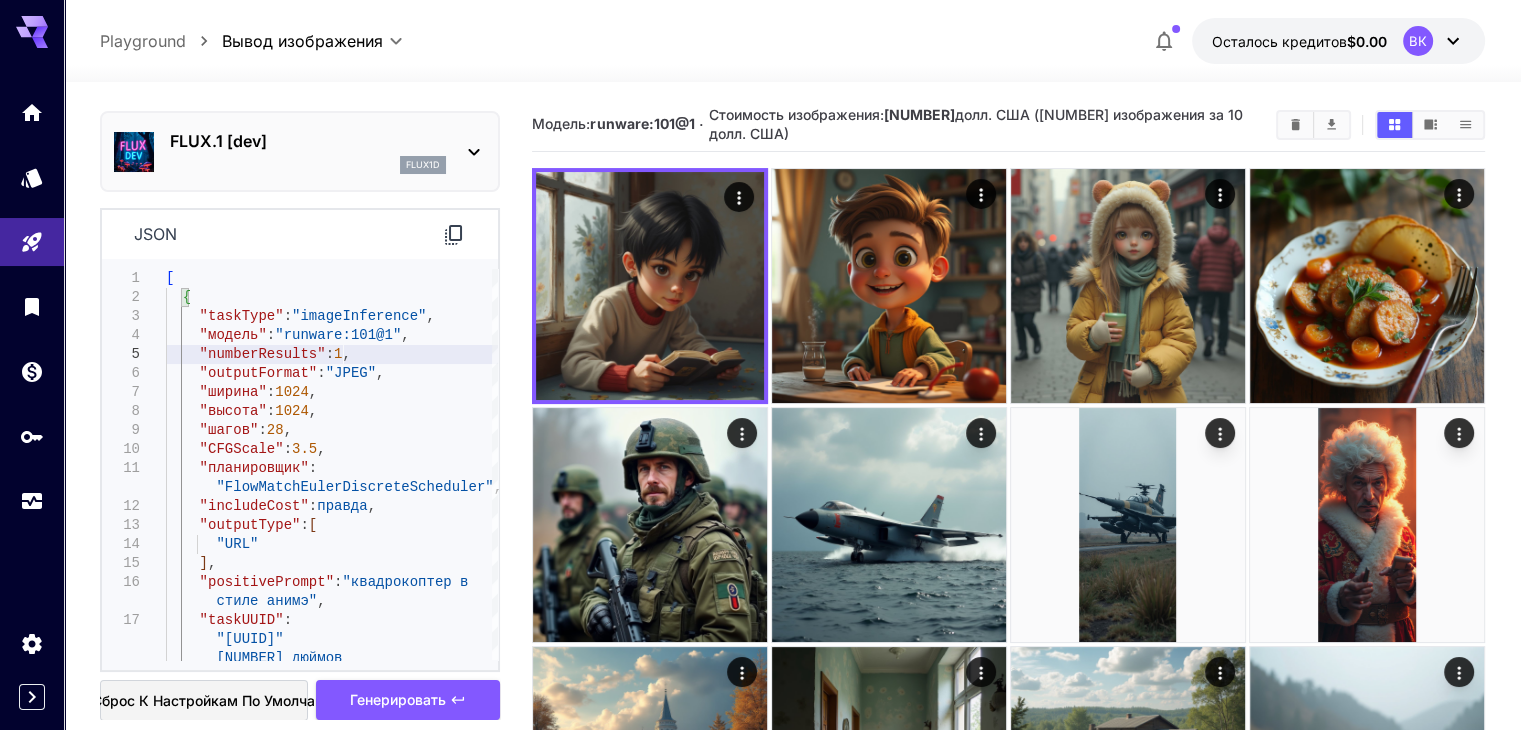 click on "json" at bounding box center [155, 234] 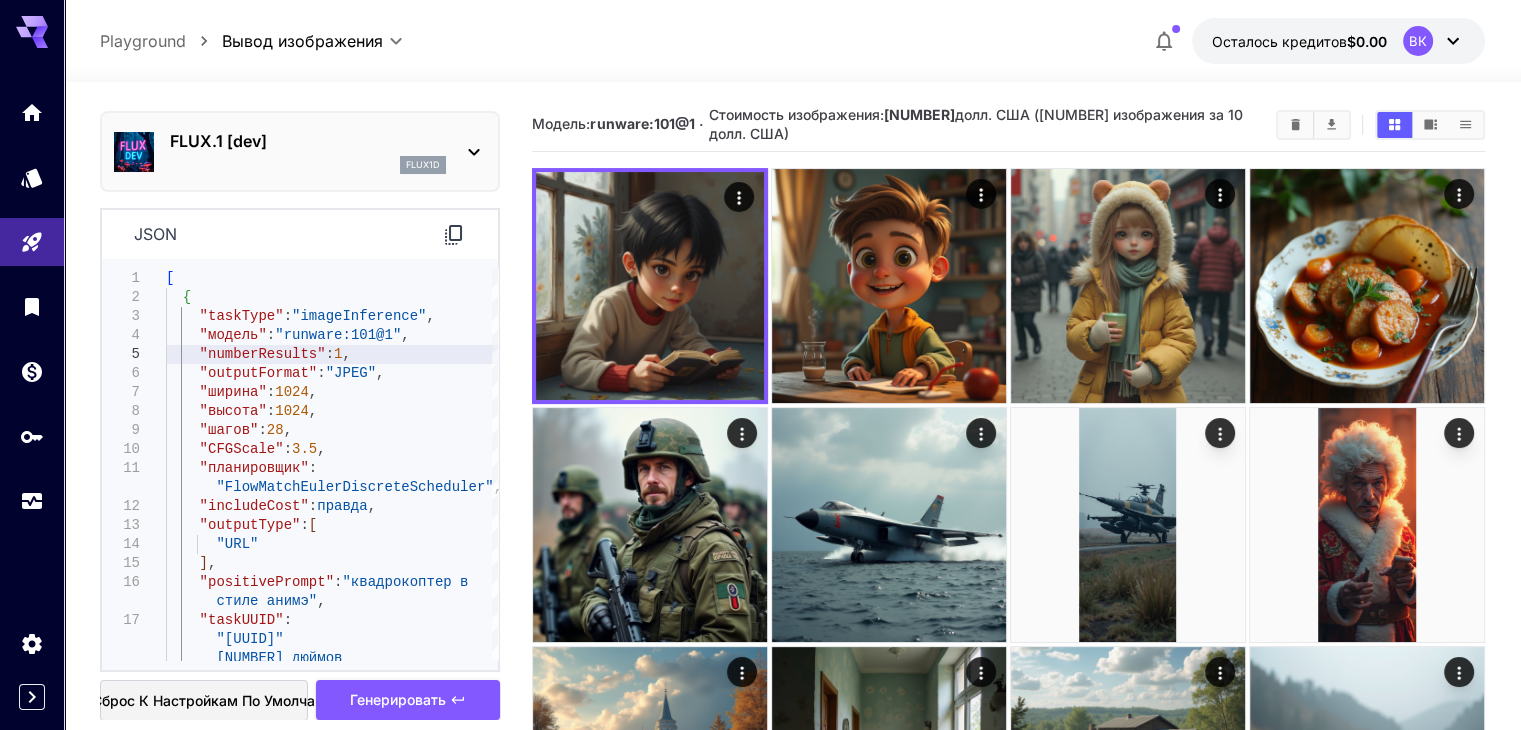 click on "Сброс к настройкам по умолчанию" at bounding box center [217, 700] 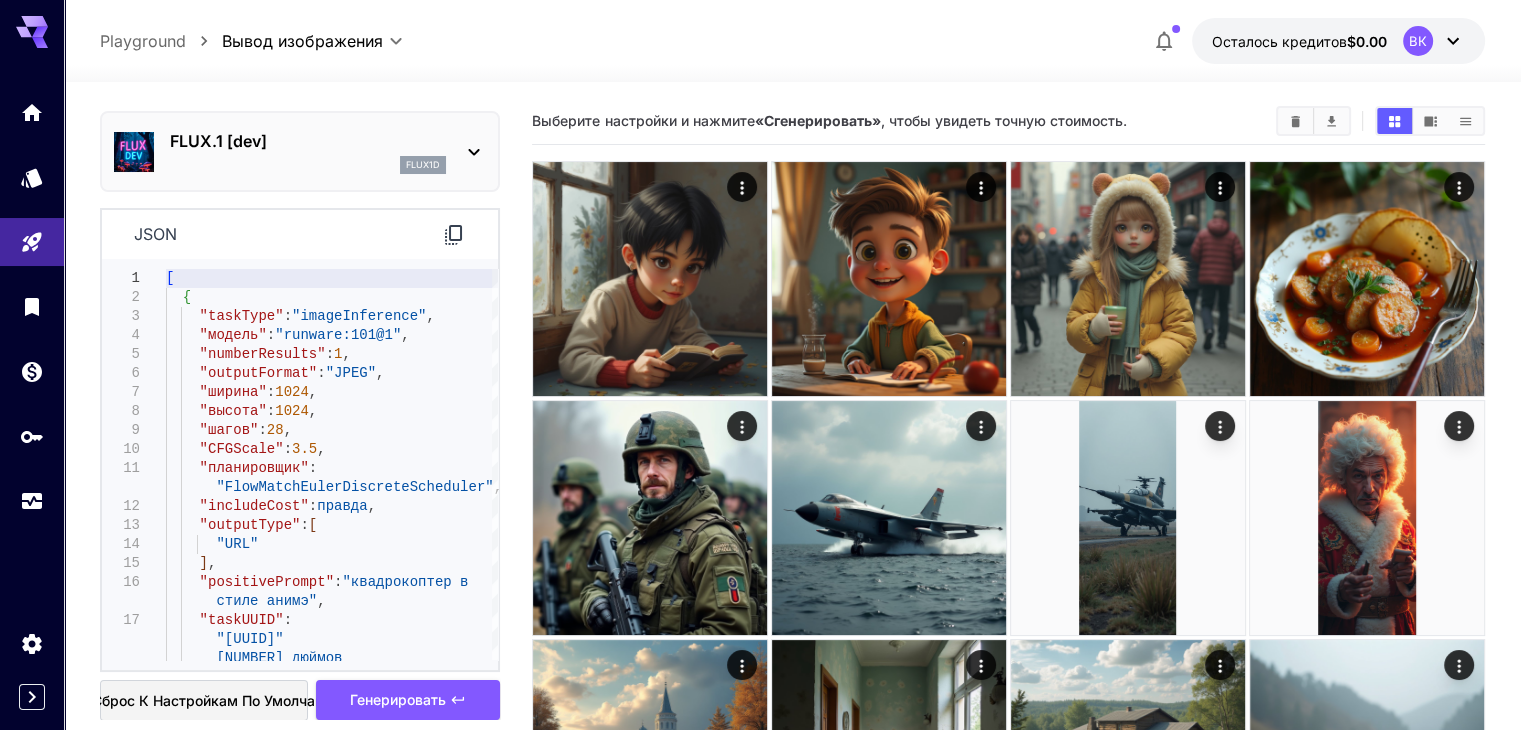 click on "json" at bounding box center (155, 234) 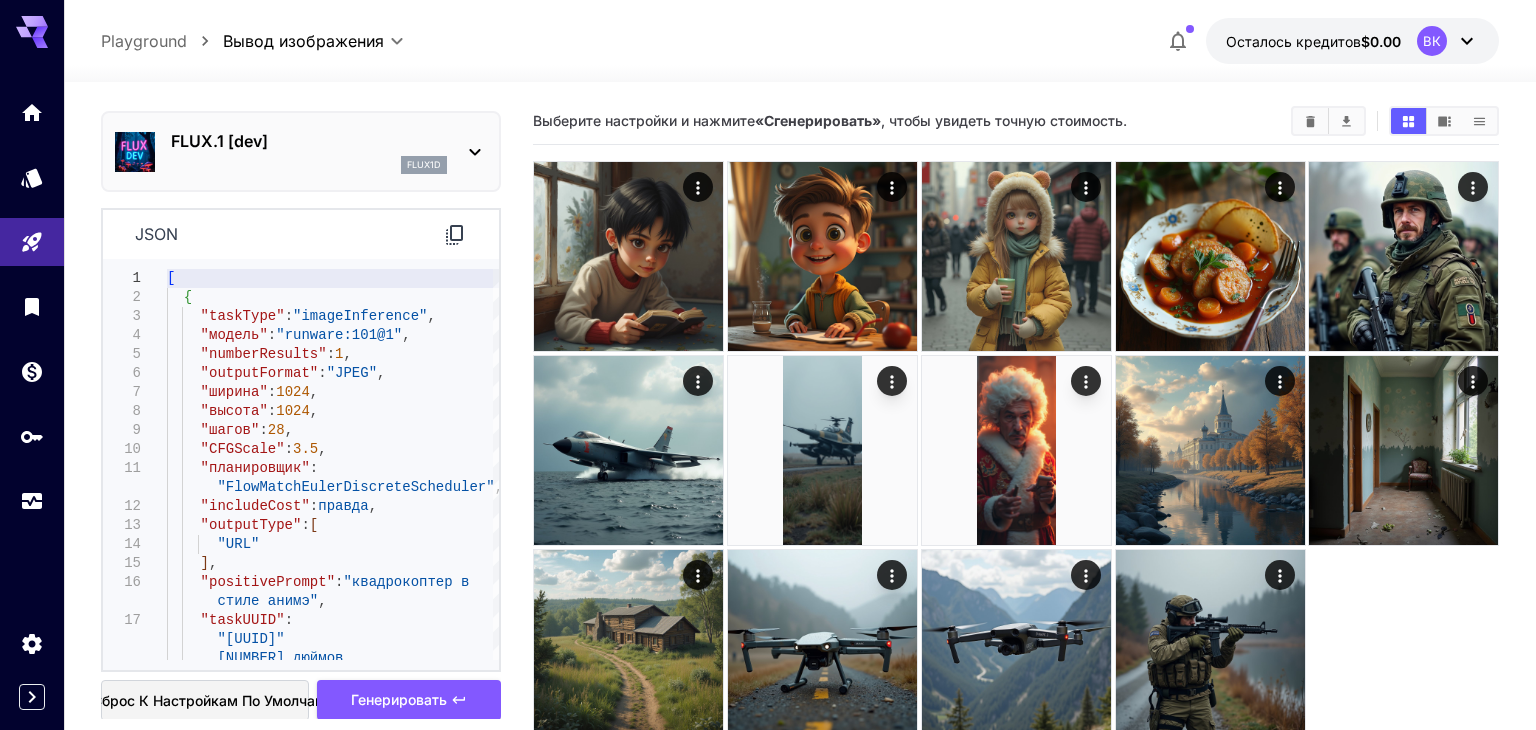 click on "**********" at bounding box center [768, 444] 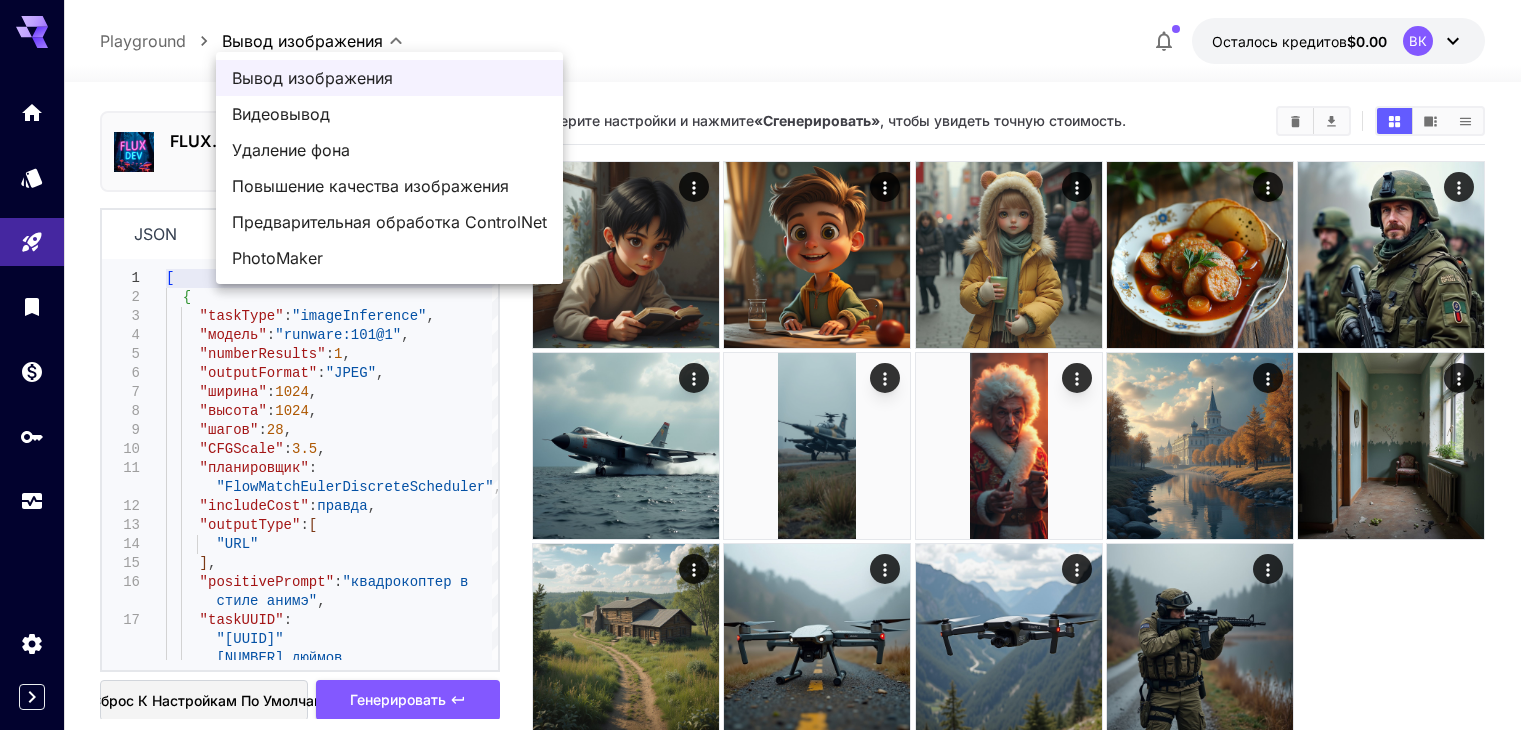 click at bounding box center (768, 365) 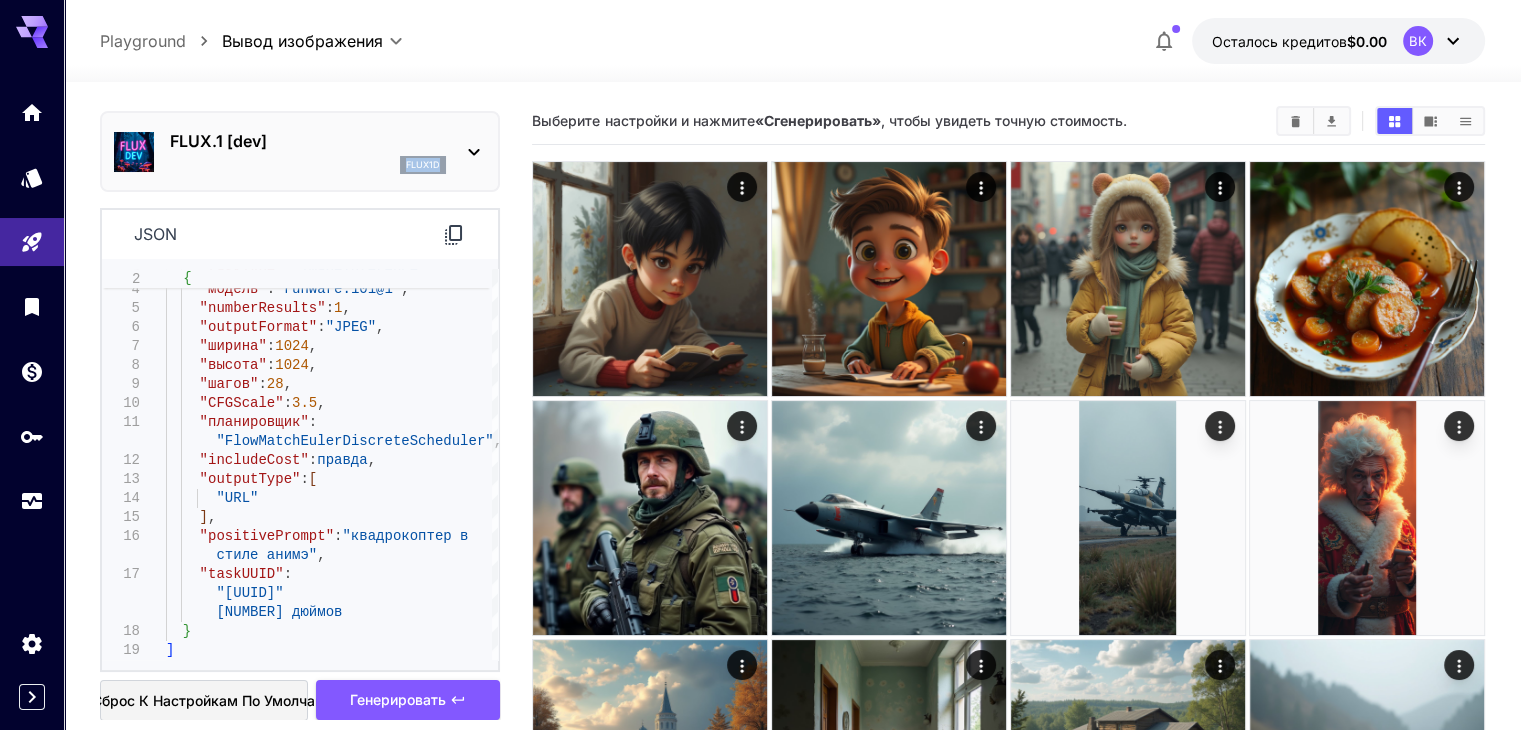 click on "FLUX.1 [dev] flux1d" at bounding box center [300, 151] 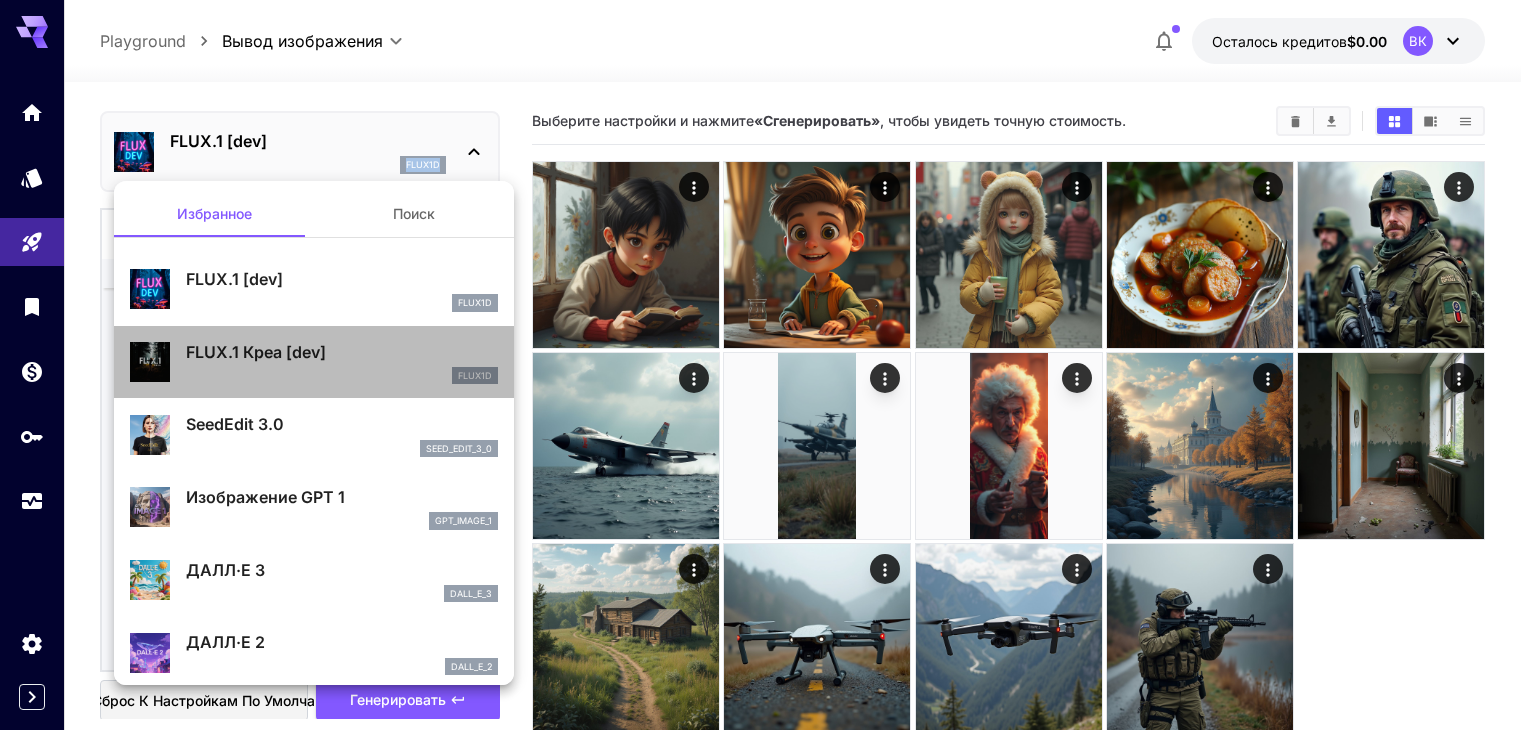click on "FLUX.1 Креа [dev]" at bounding box center [342, 352] 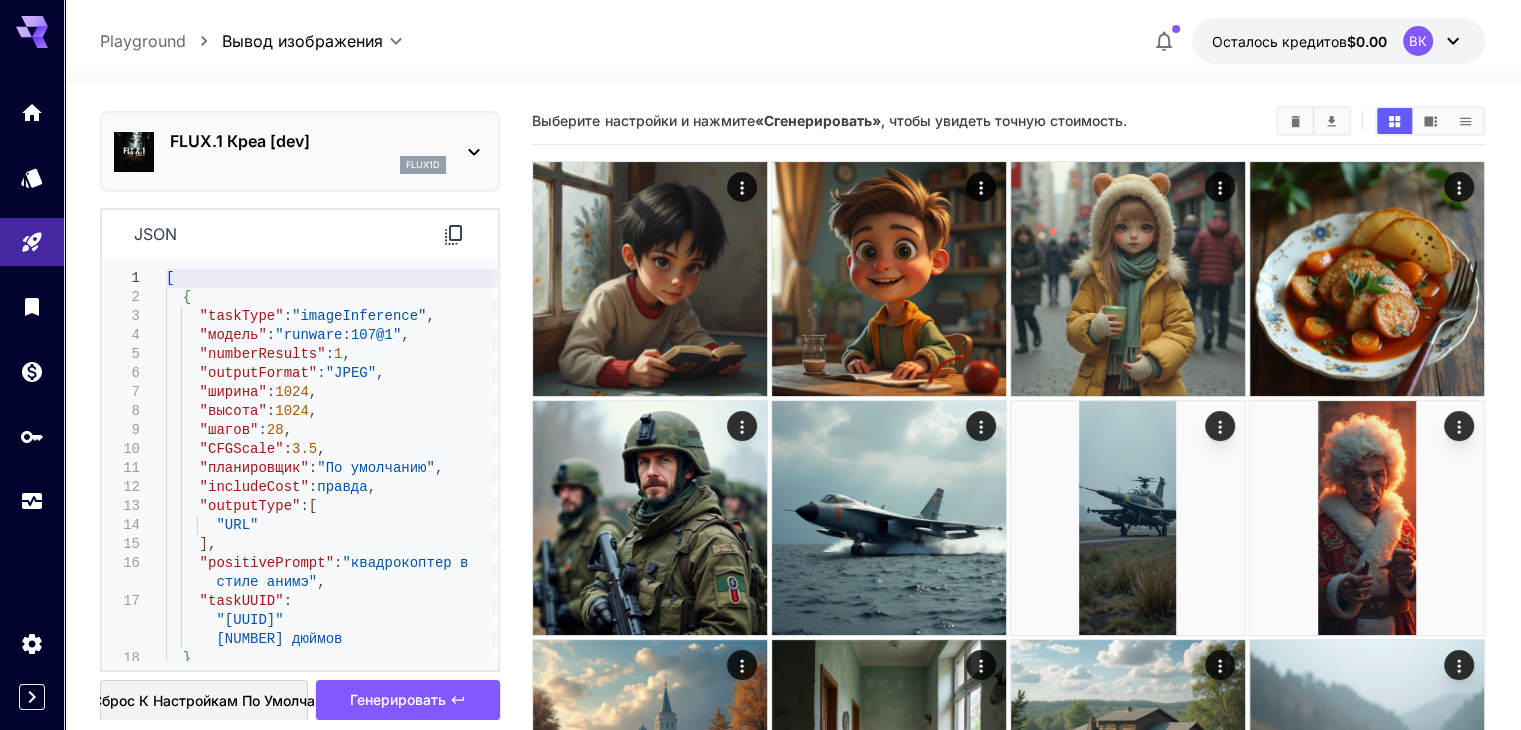 click on "json" at bounding box center (300, 234) 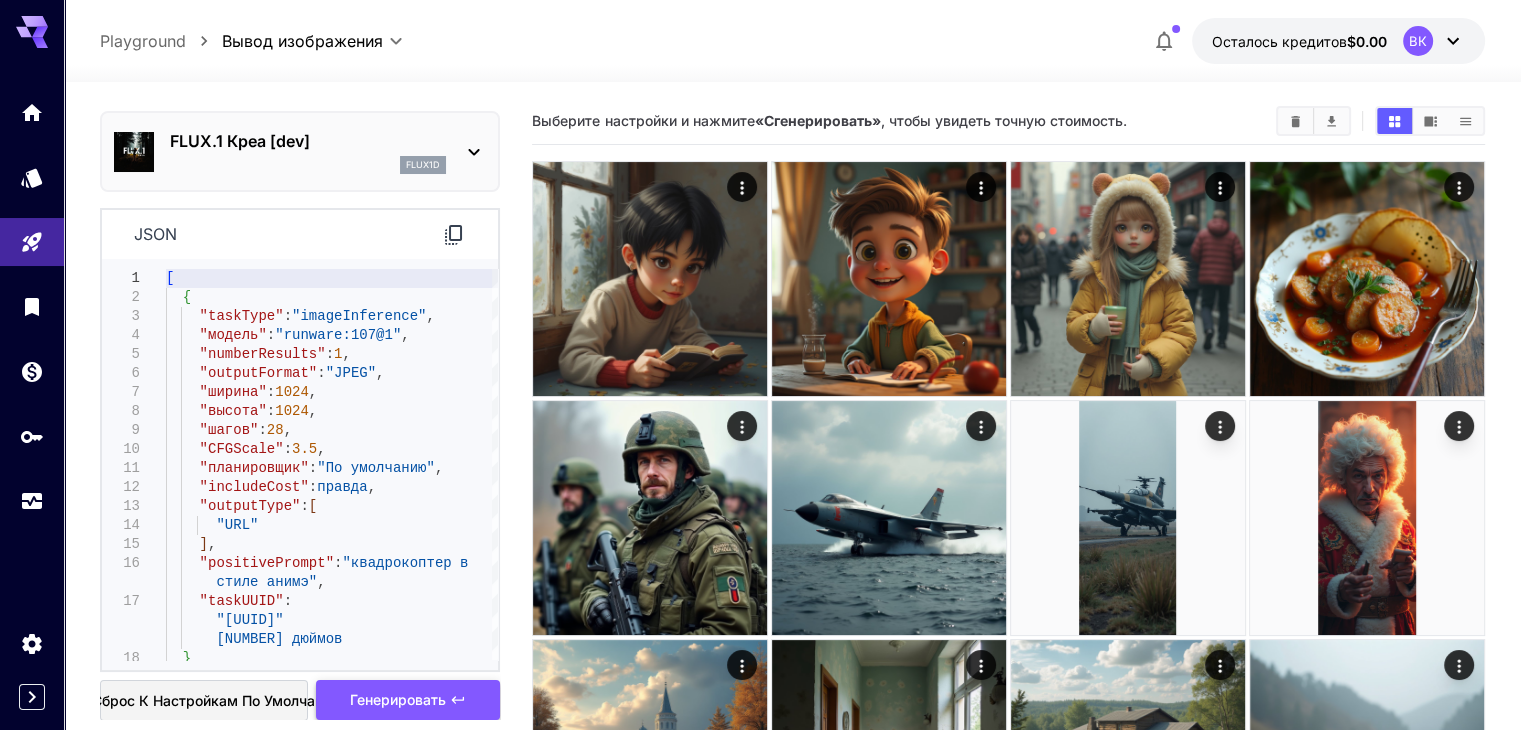 click on "Генерировать" at bounding box center (398, 699) 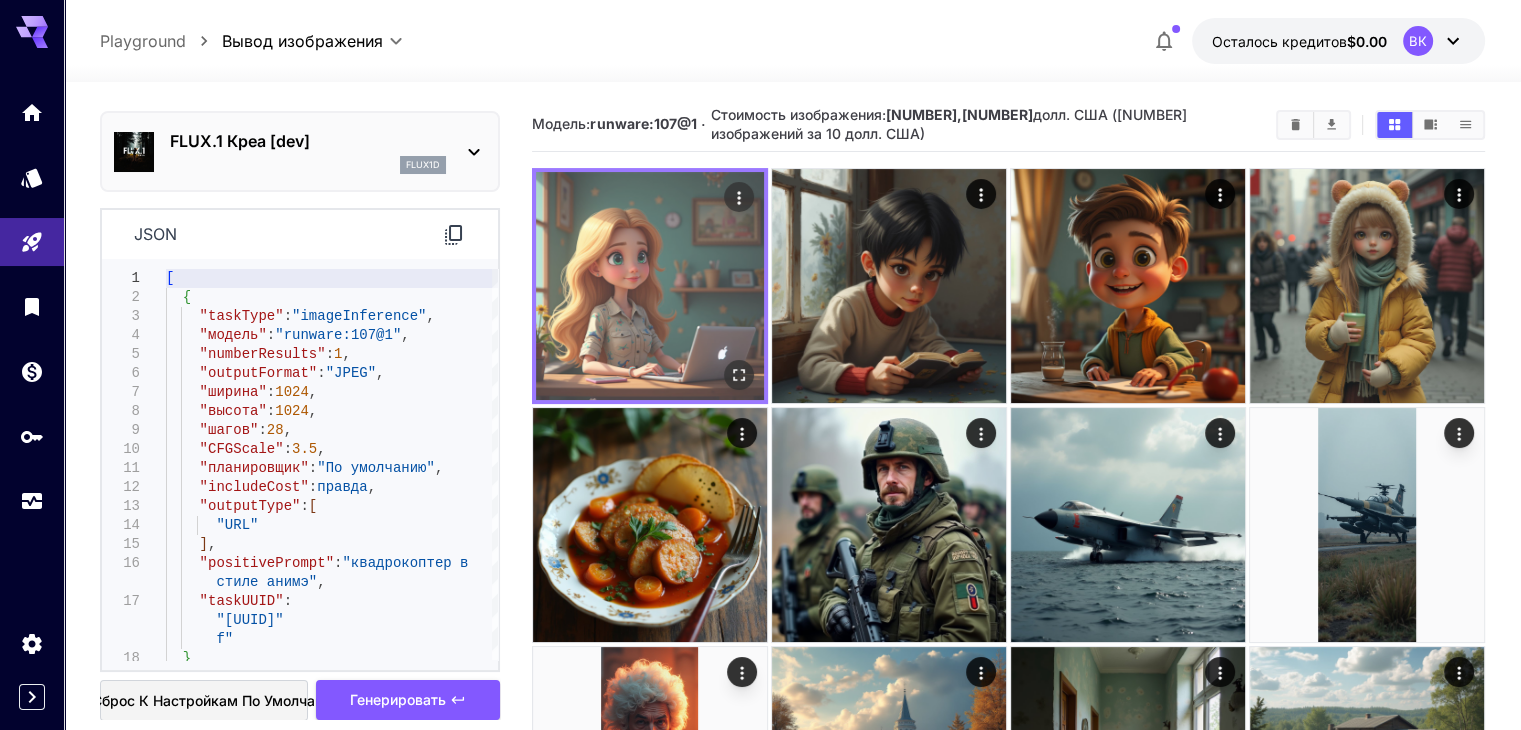 click at bounding box center (650, 286) 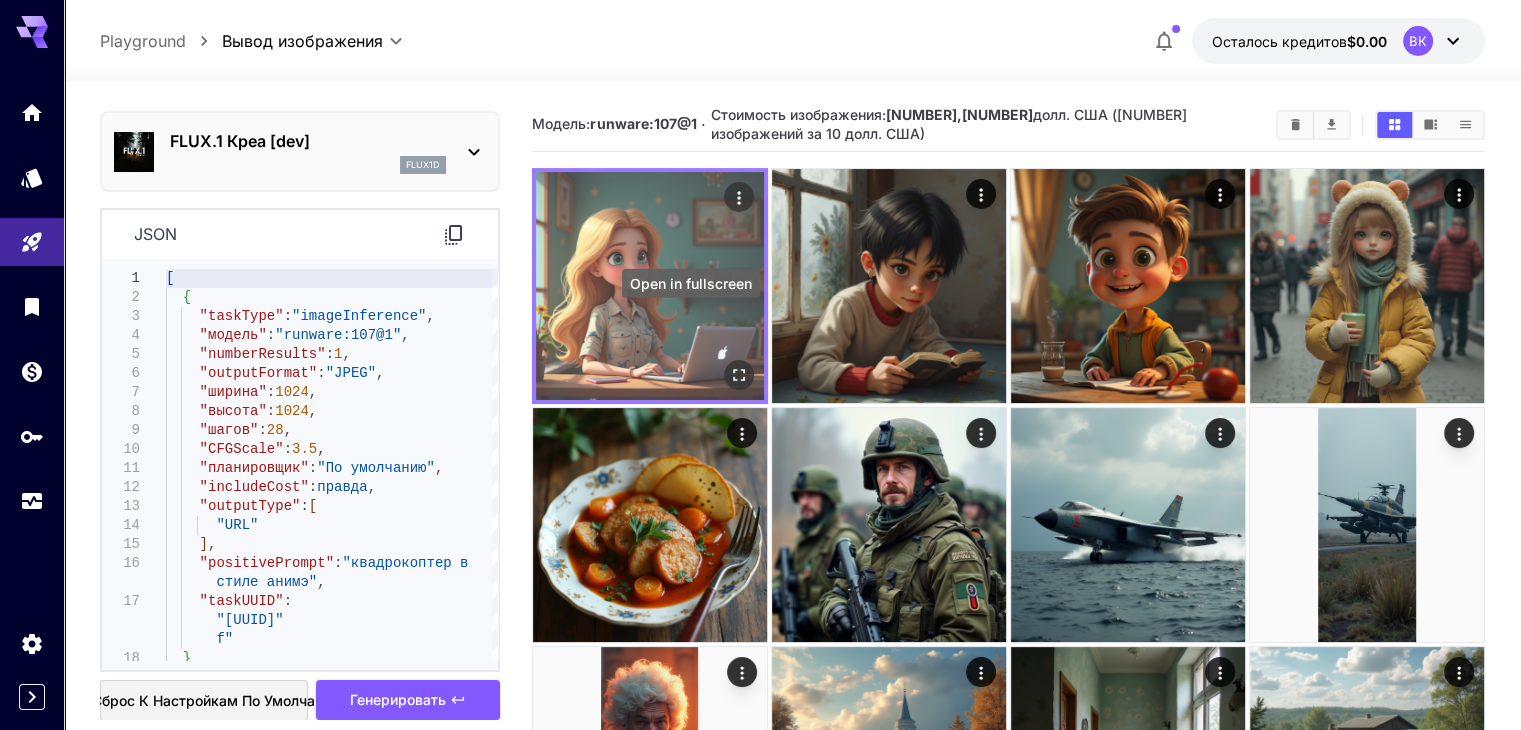 click 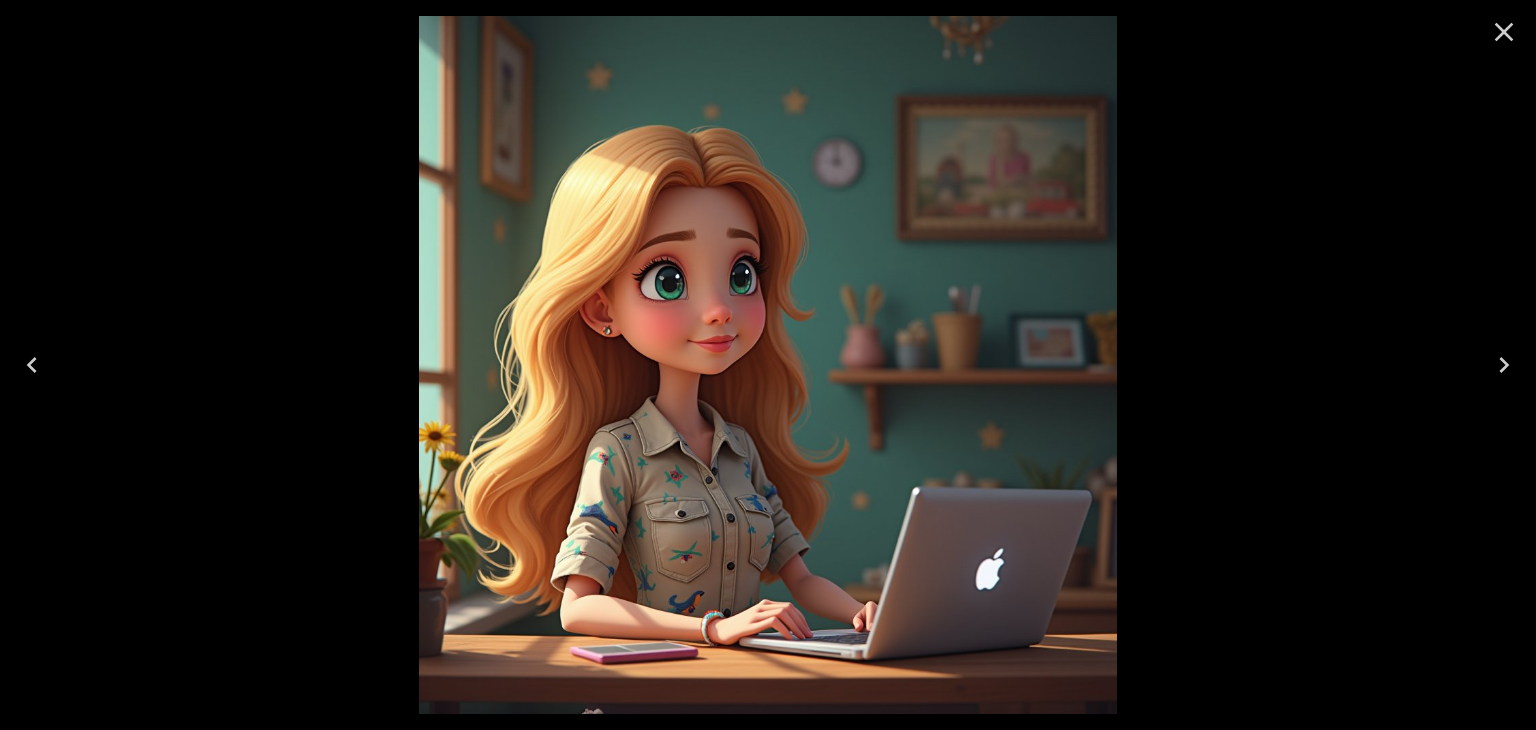 click 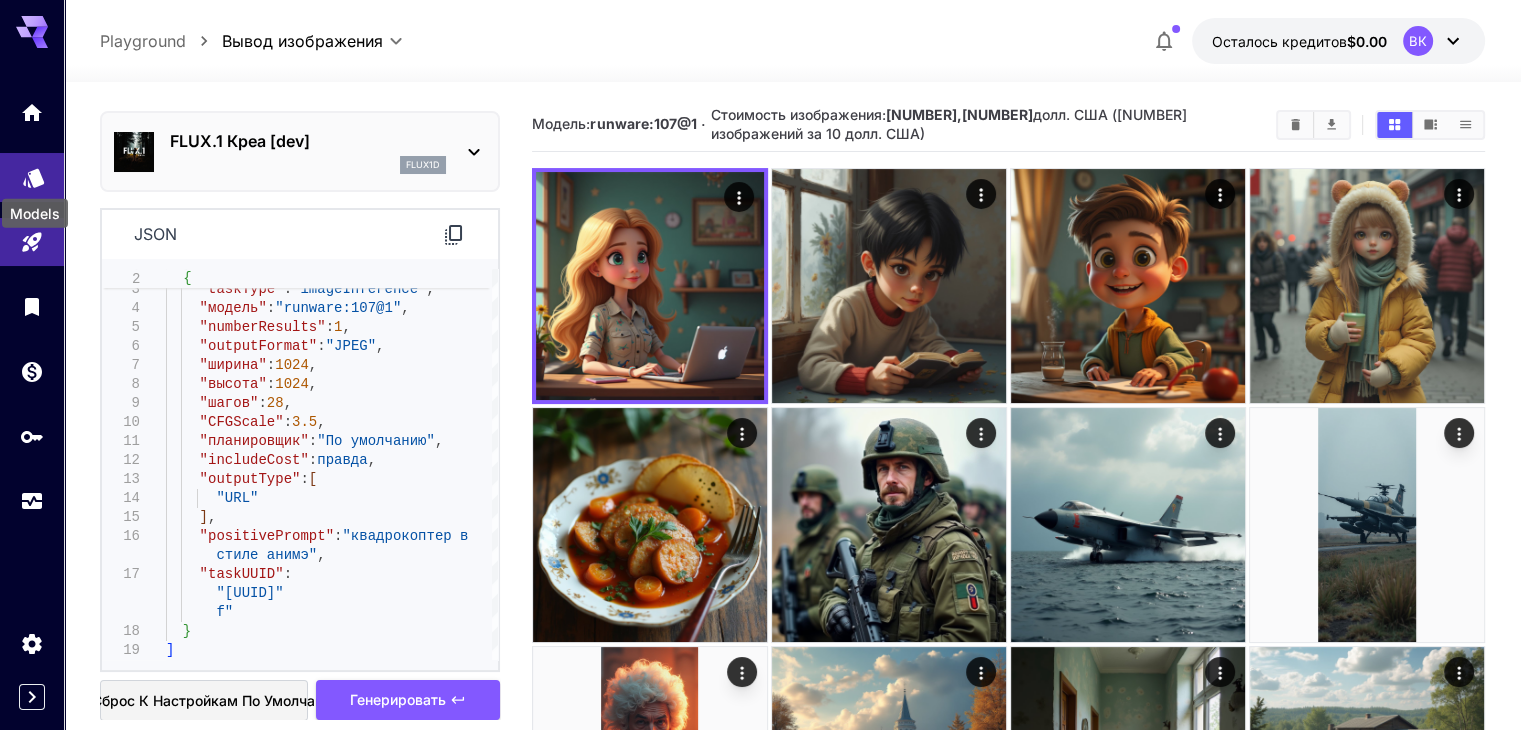 click 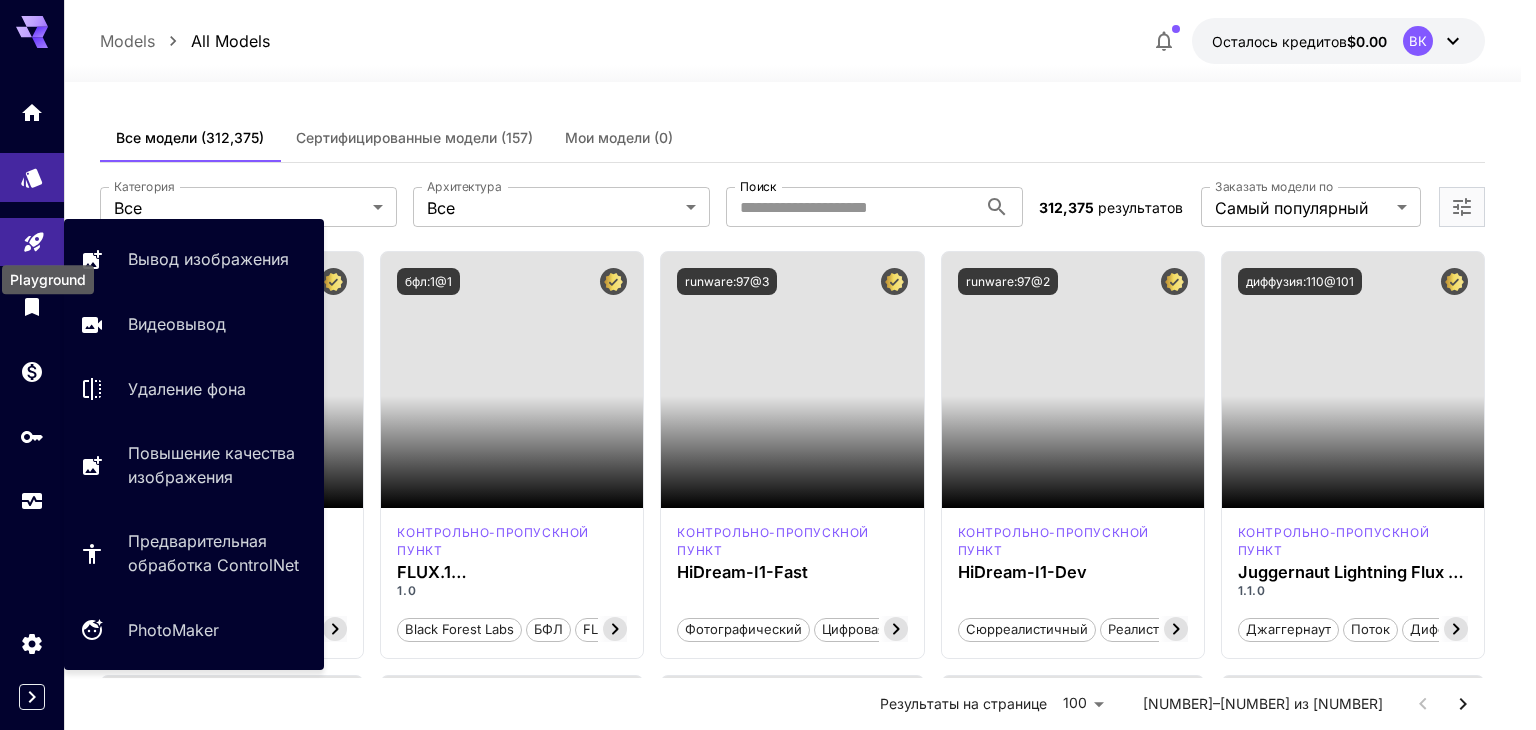click 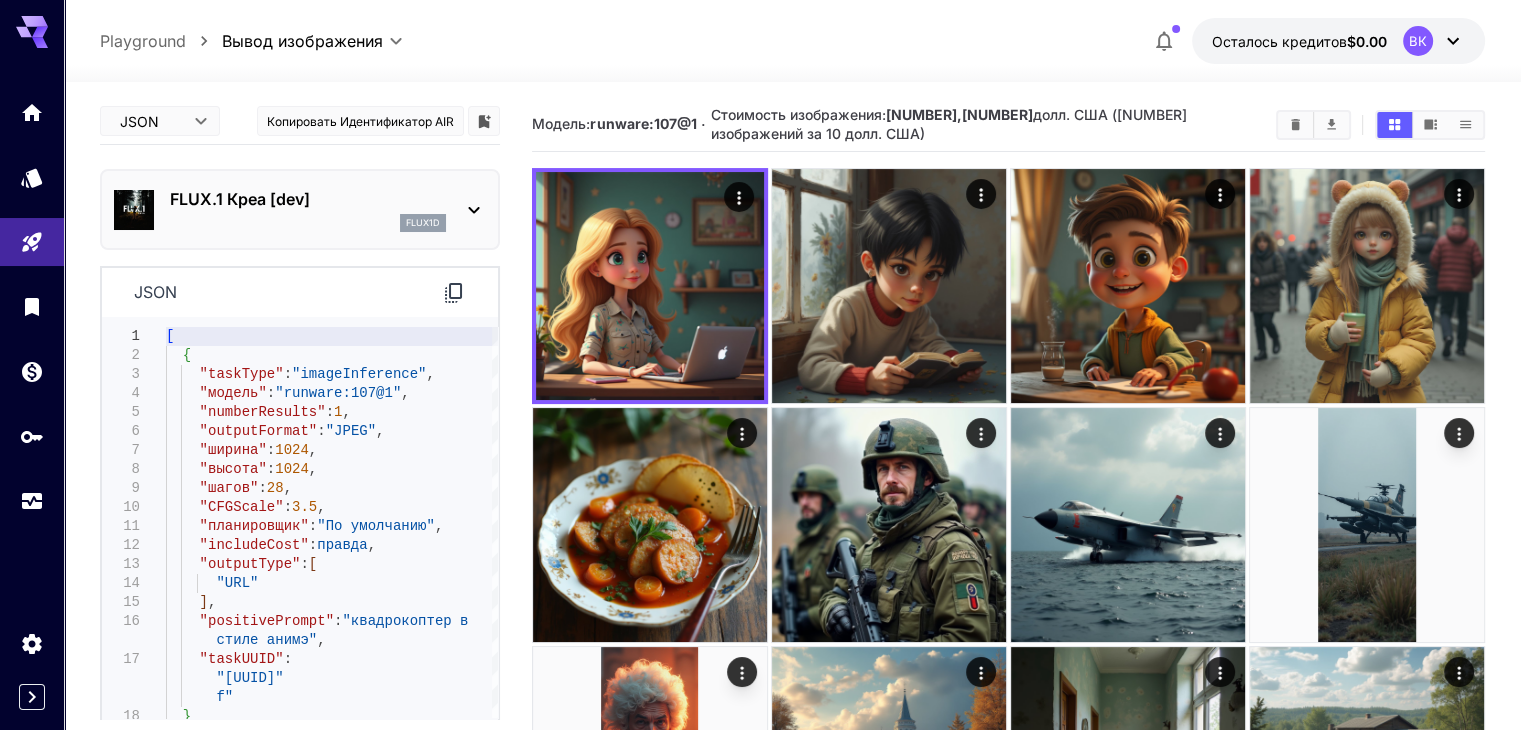 click 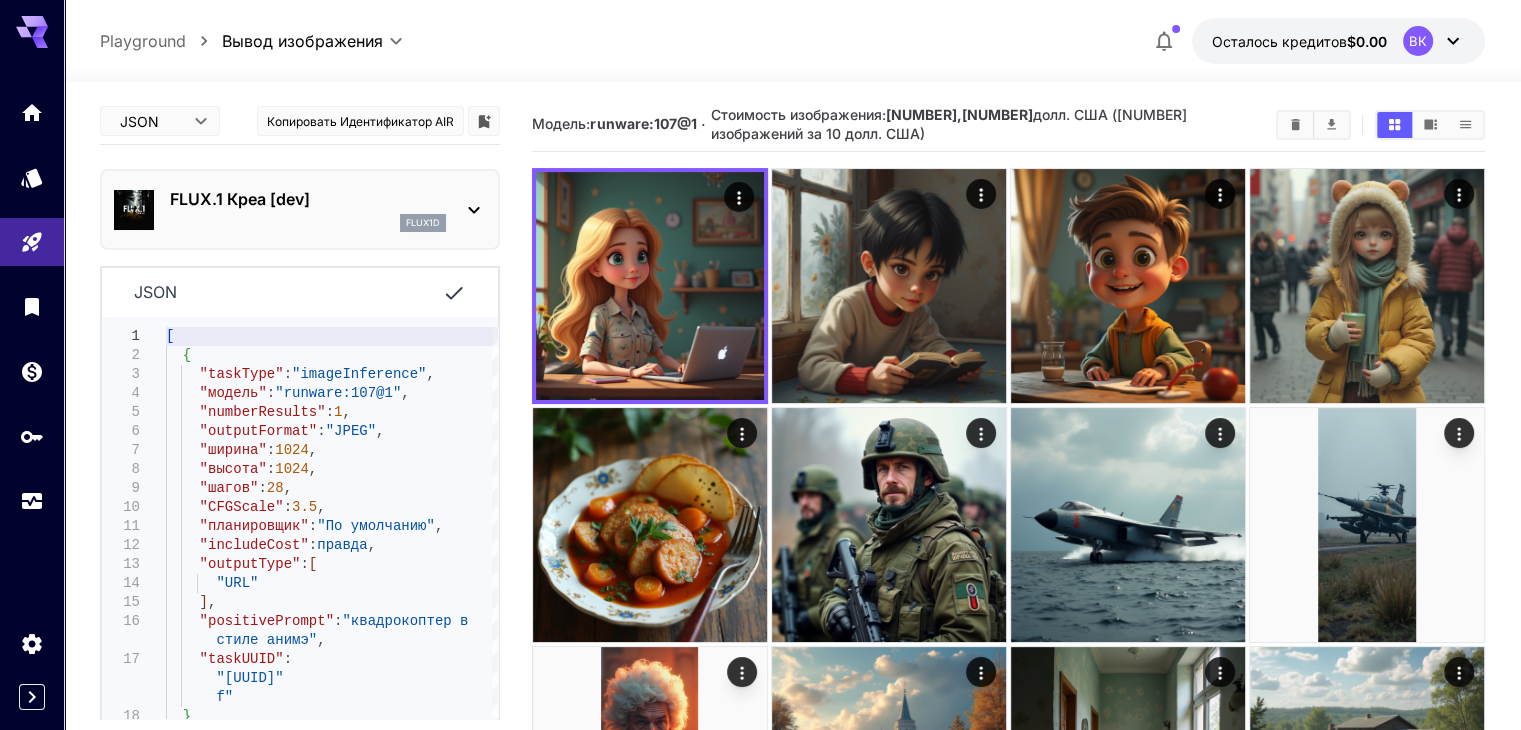 click 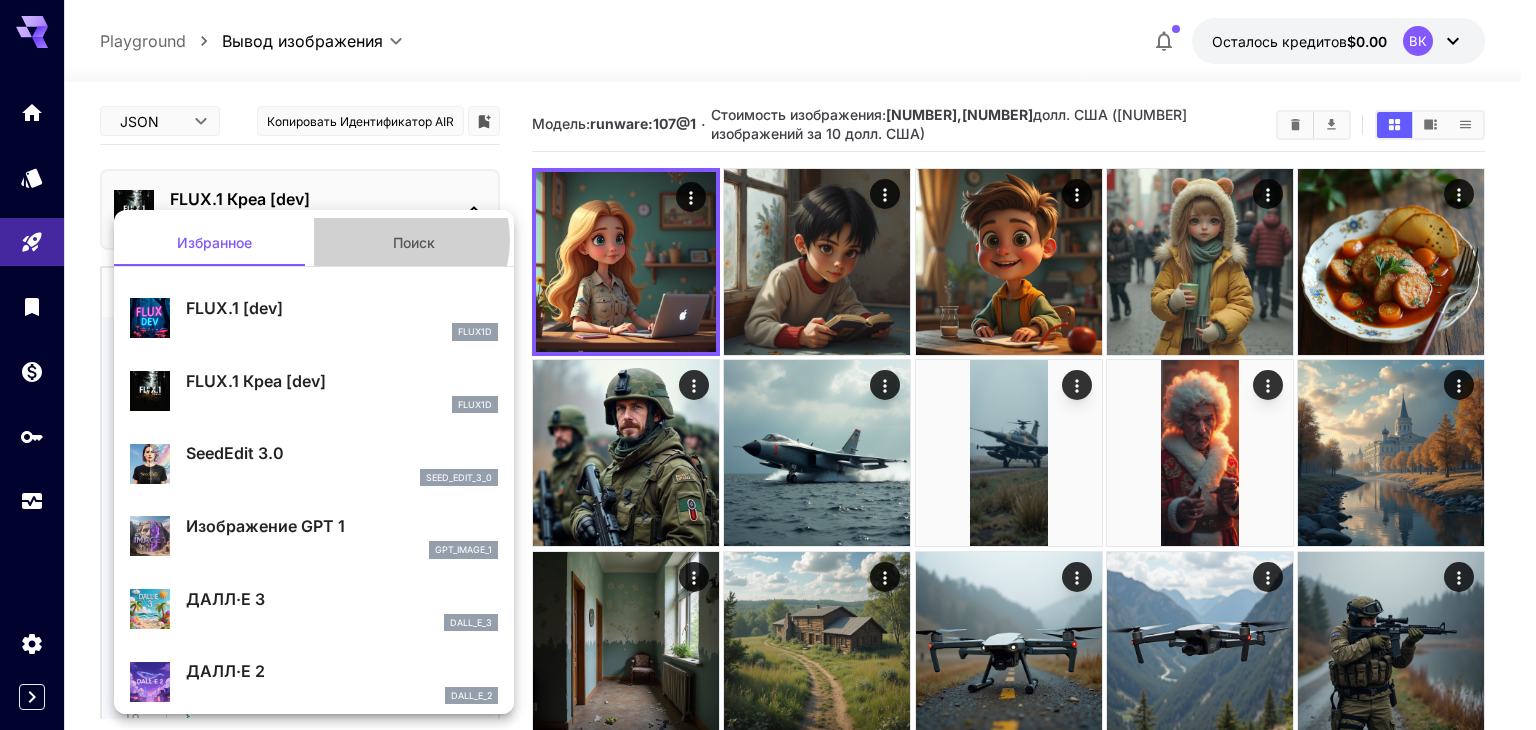 click on "Поиск" at bounding box center (414, 242) 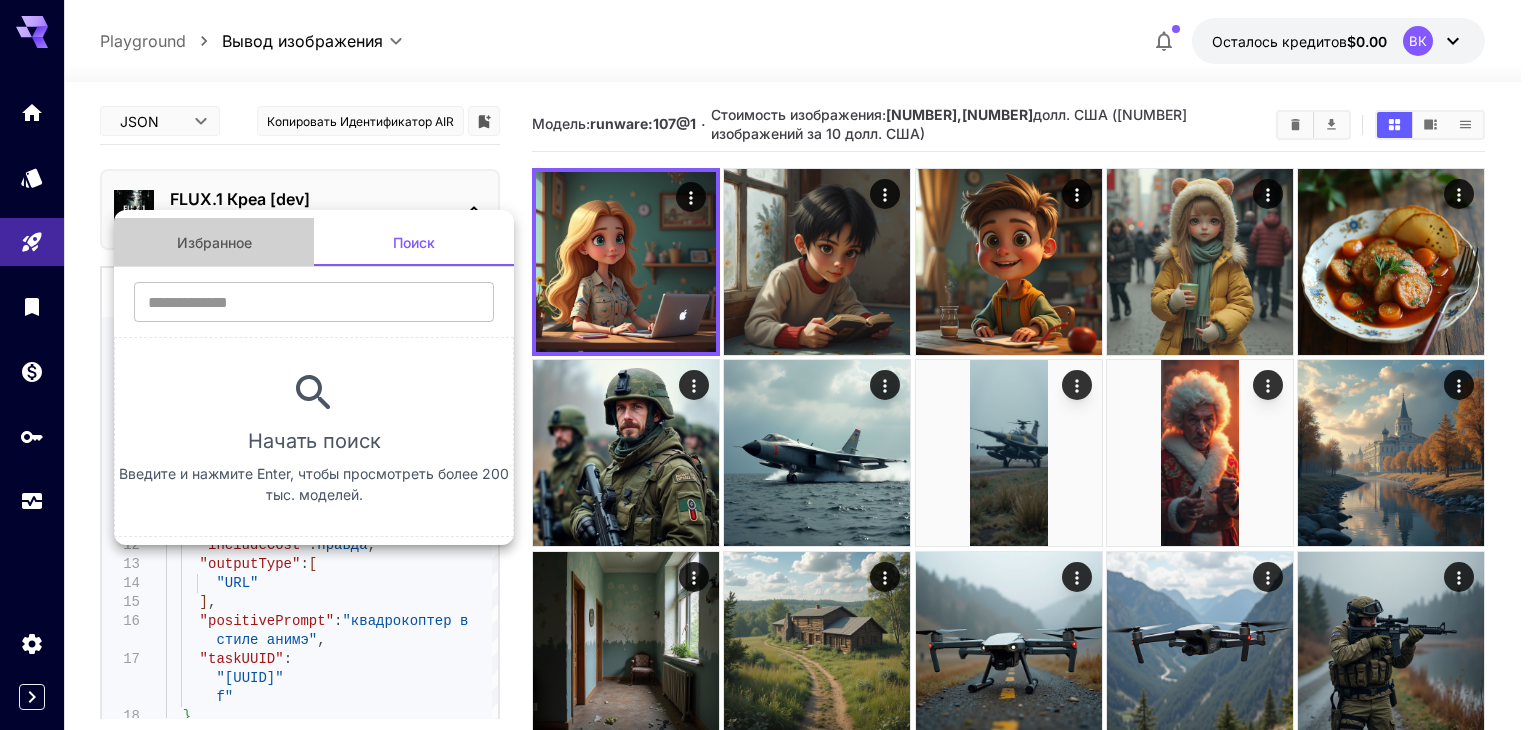 click on "Избранное" at bounding box center (214, 242) 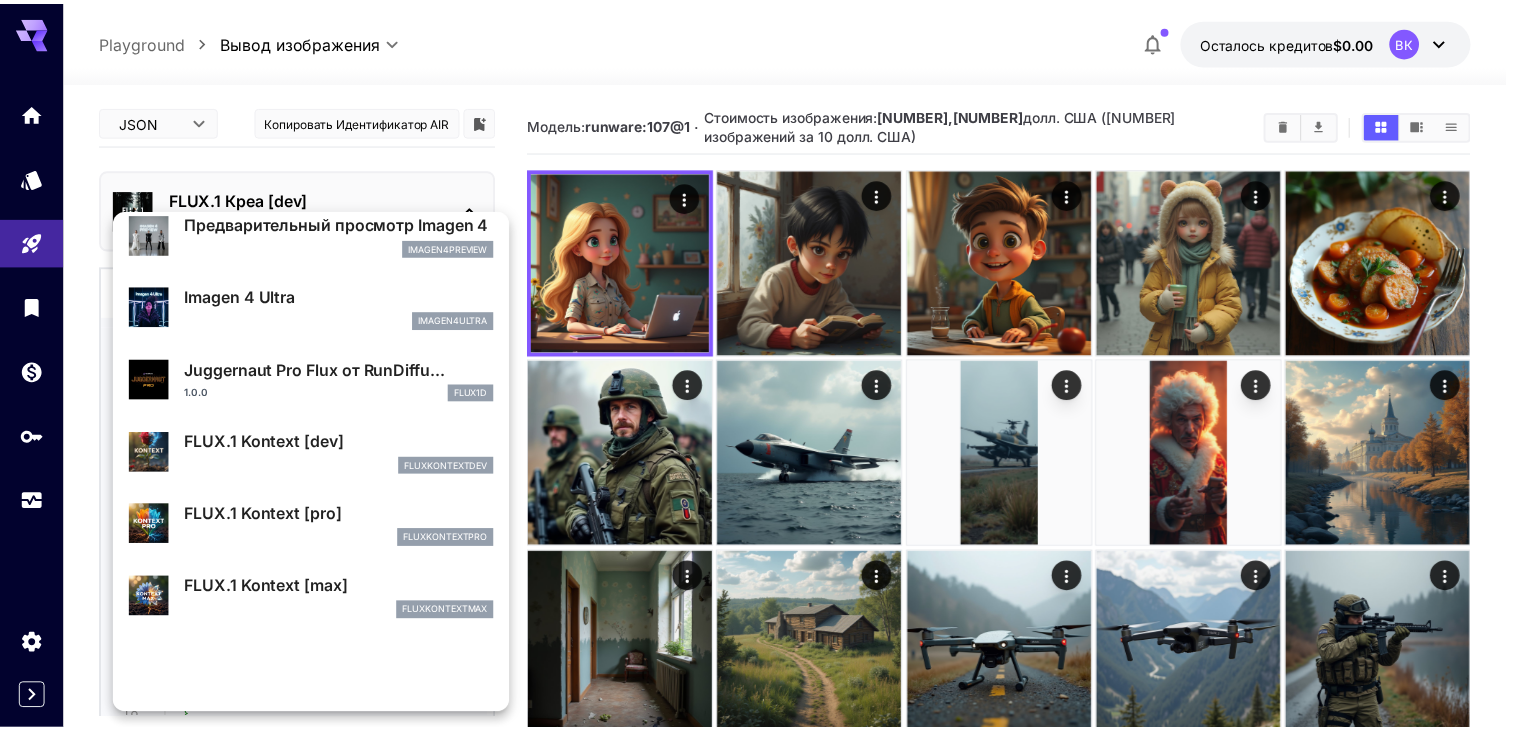 scroll, scrollTop: 600, scrollLeft: 0, axis: vertical 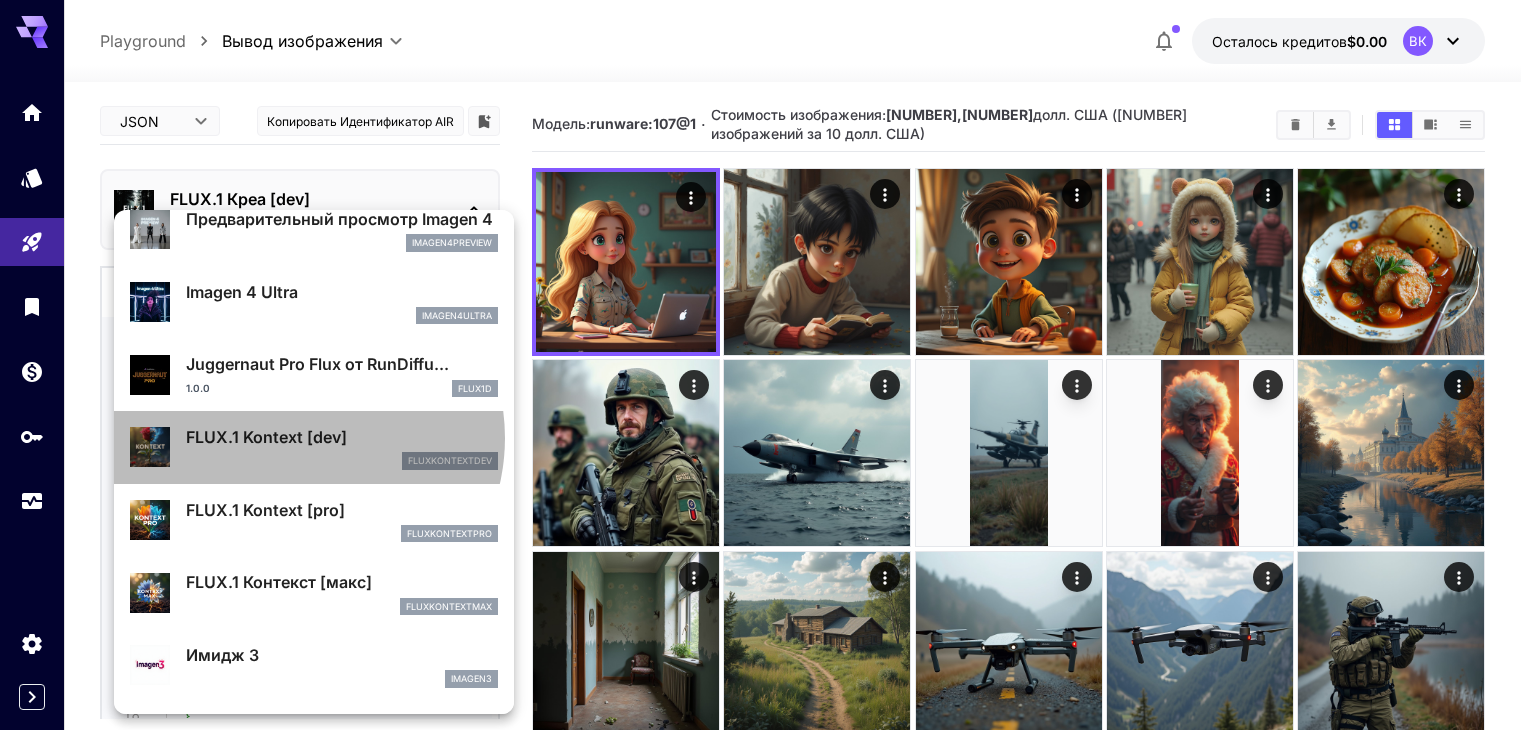 click on "FLUX.1 Kontext [dev]" at bounding box center (266, 437) 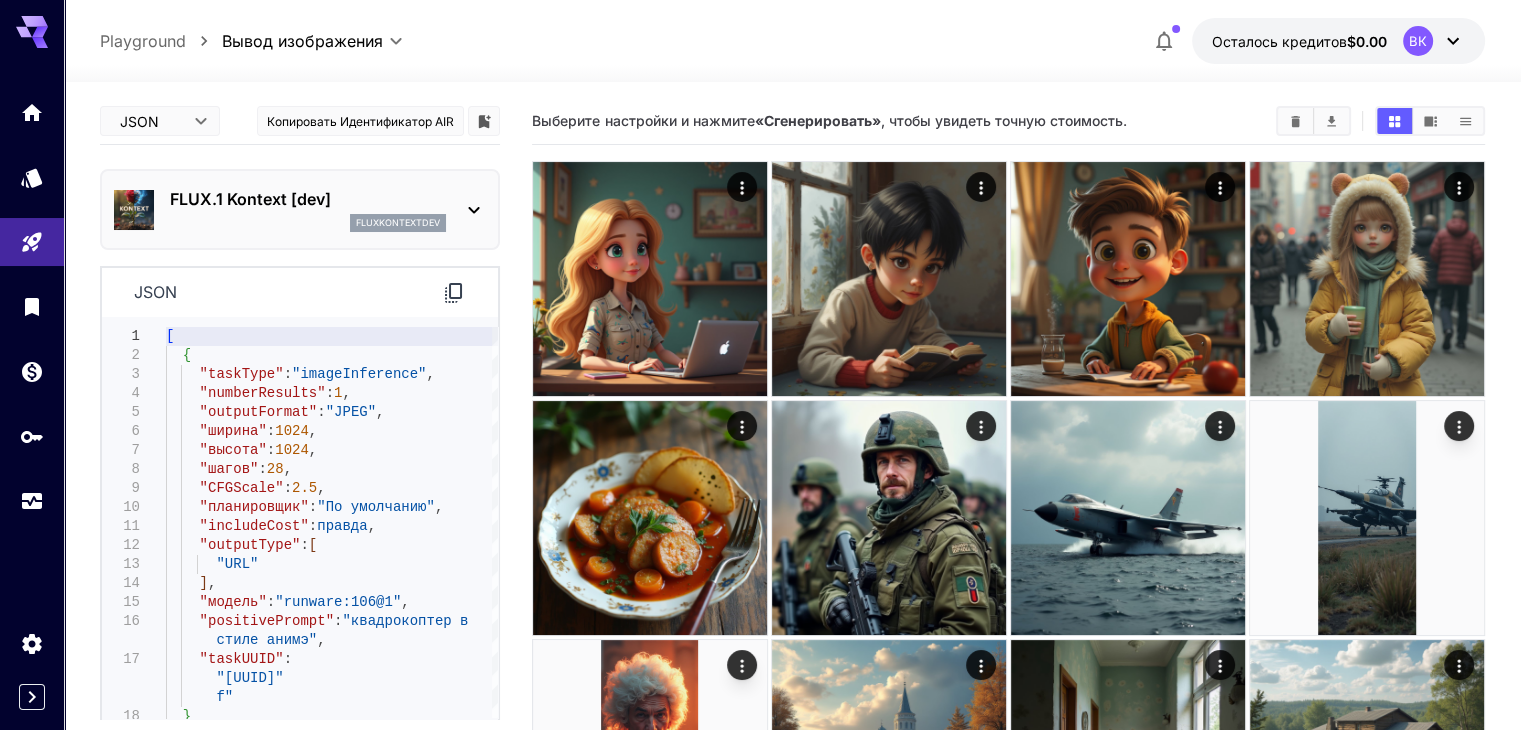 click on "Копировать идентификатор AIR" at bounding box center (360, 121) 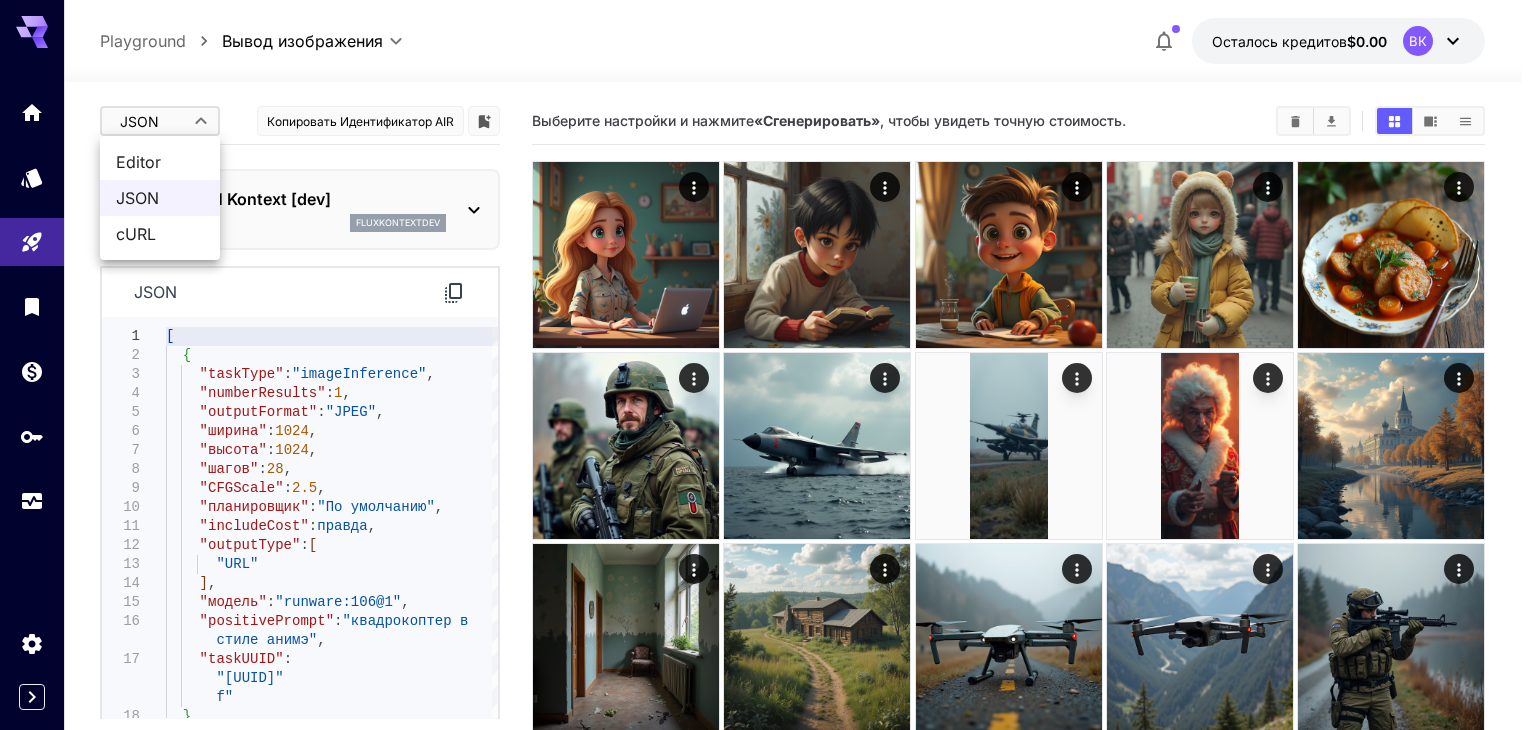 click on "**********" at bounding box center [768, 444] 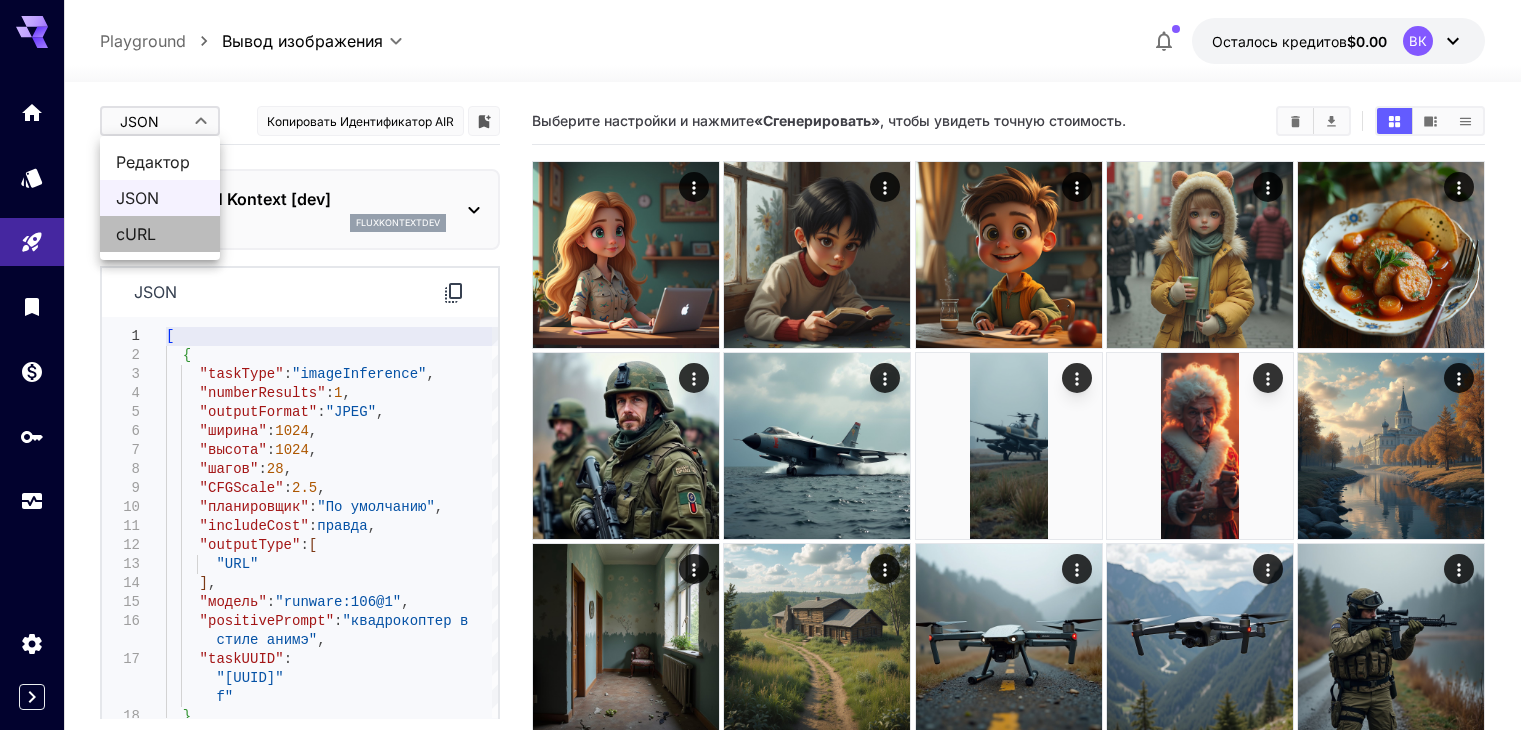 click on "cURL" at bounding box center [136, 234] 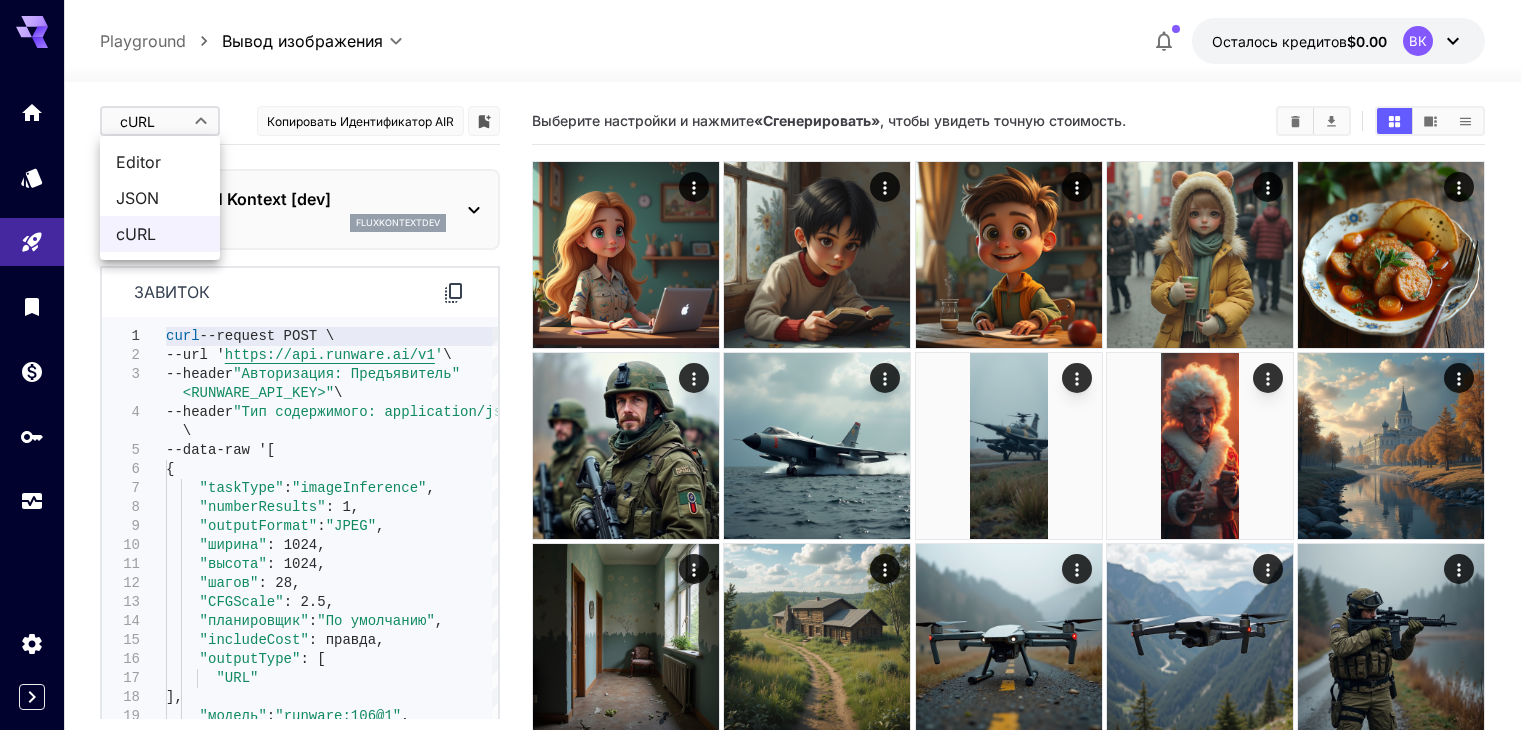 click on "**********" at bounding box center [768, 444] 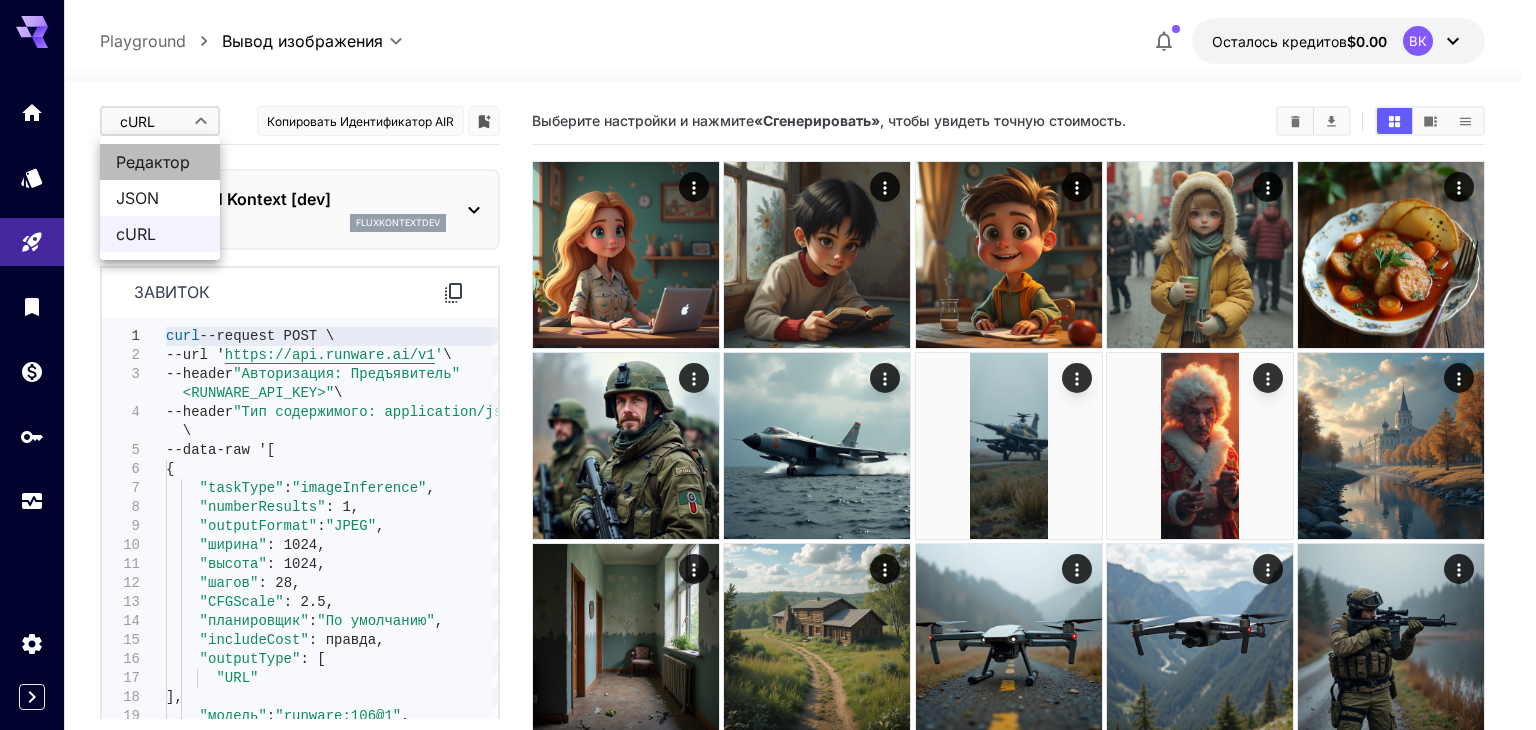 click on "Редактор" at bounding box center (153, 162) 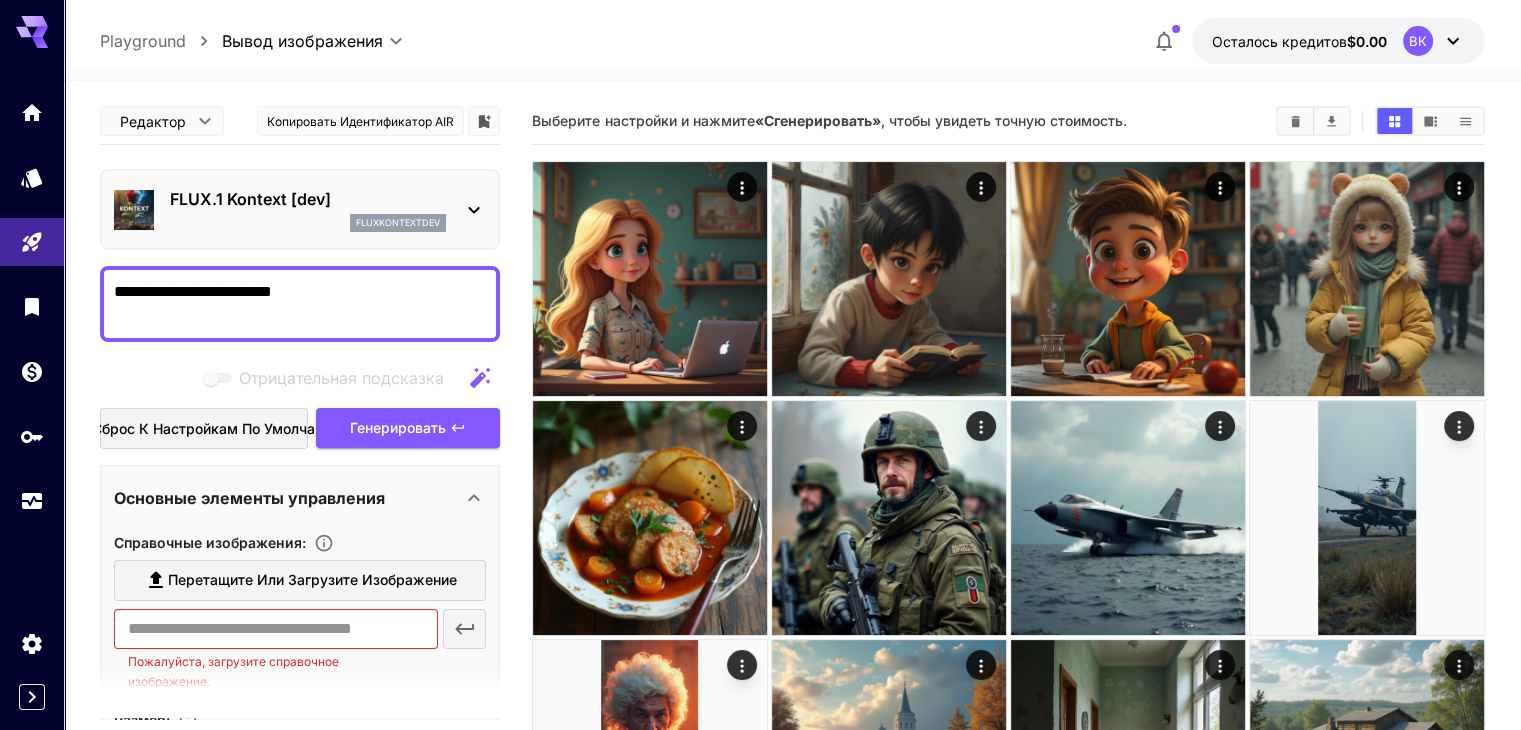 click on "**********" at bounding box center [300, 304] 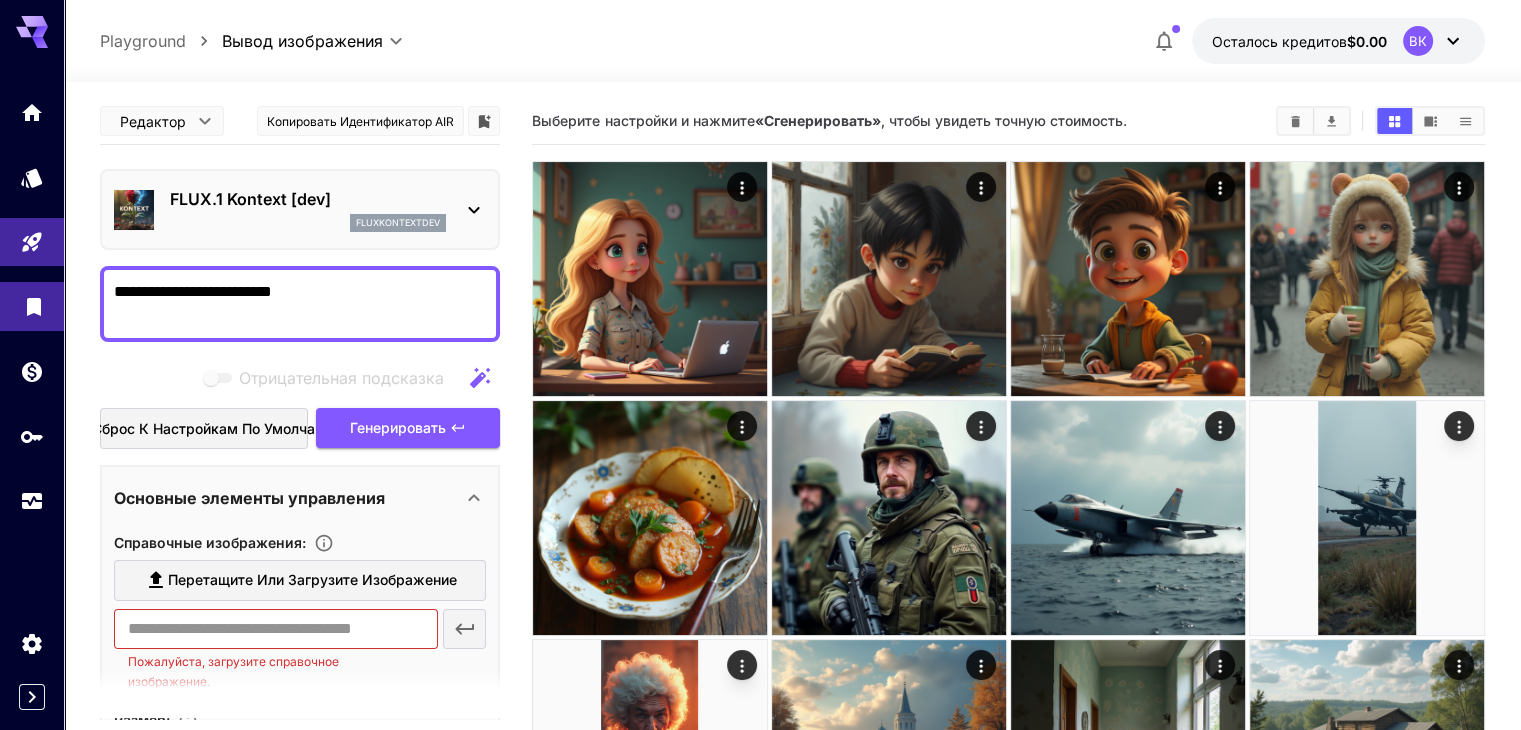 drag, startPoint x: 358, startPoint y: 290, endPoint x: 20, endPoint y: 325, distance: 339.8073 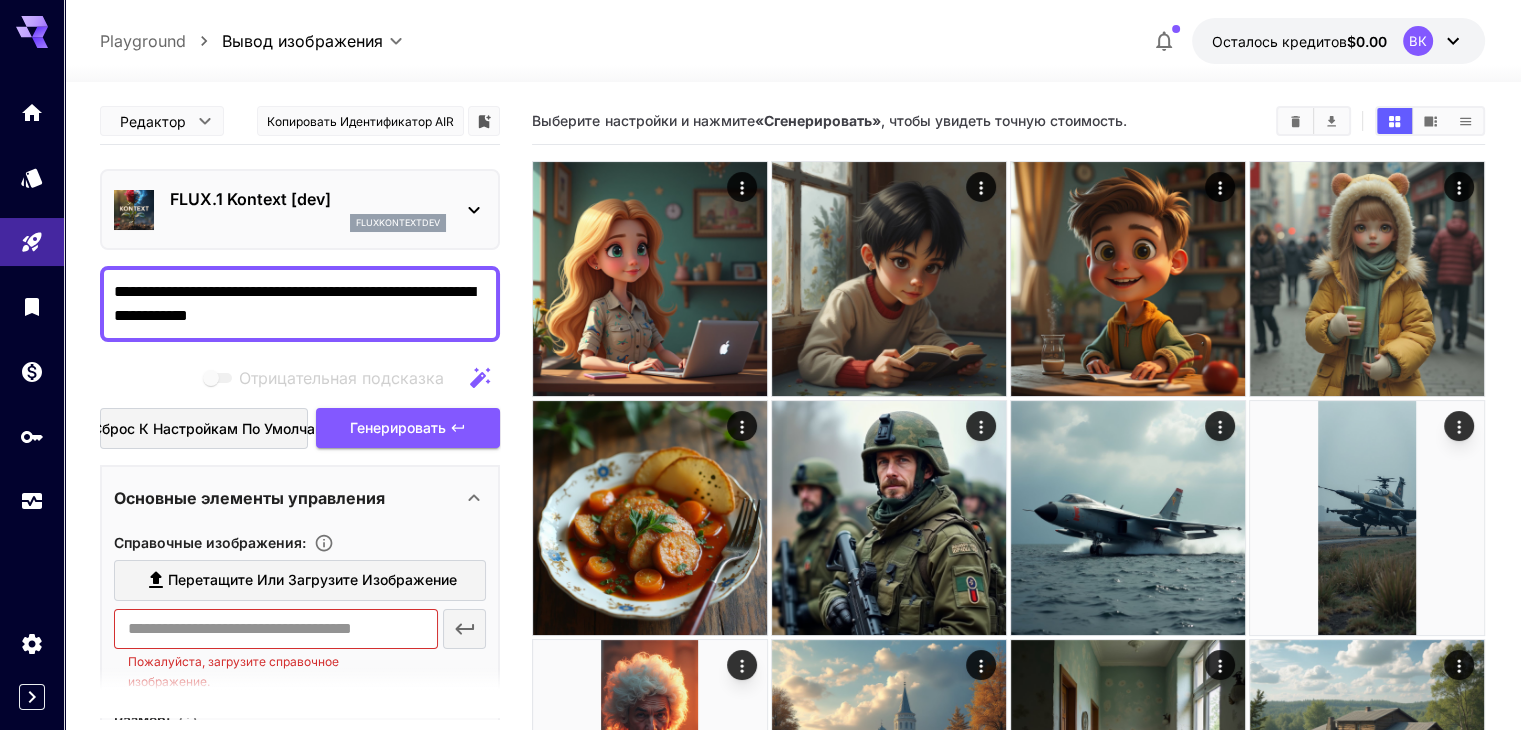 drag, startPoint x: 420, startPoint y: 283, endPoint x: 336, endPoint y: 297, distance: 85.158676 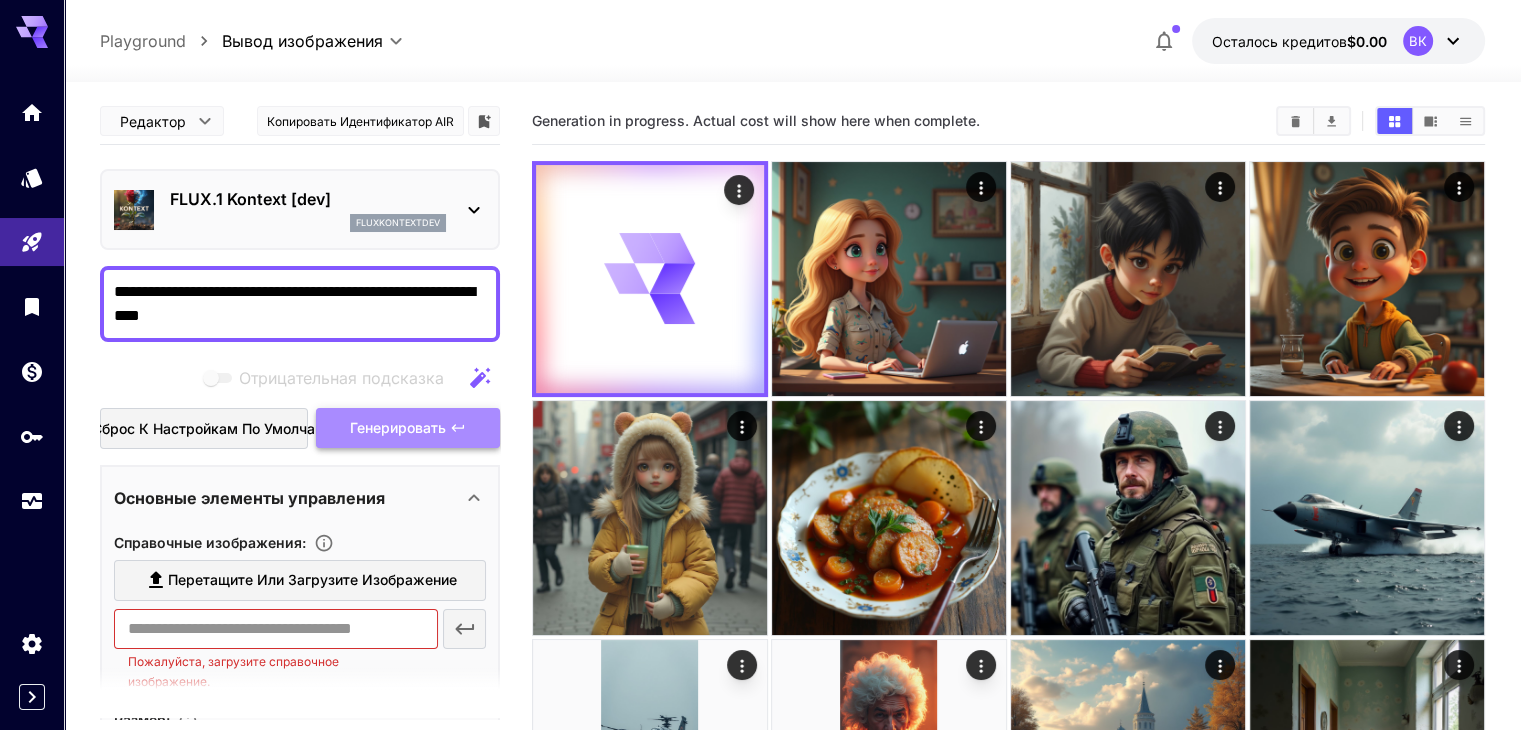 click on "Генерировать" at bounding box center (398, 427) 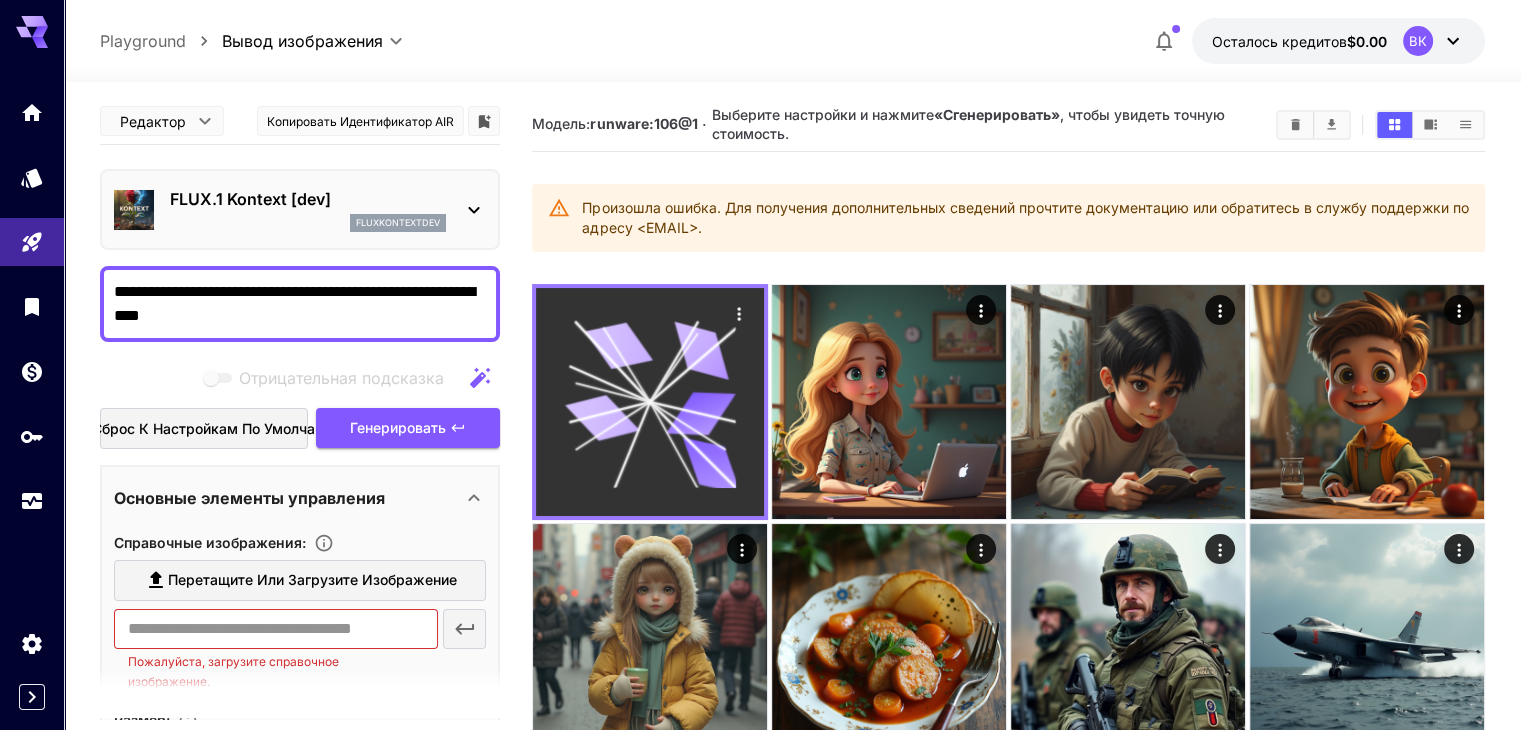 click 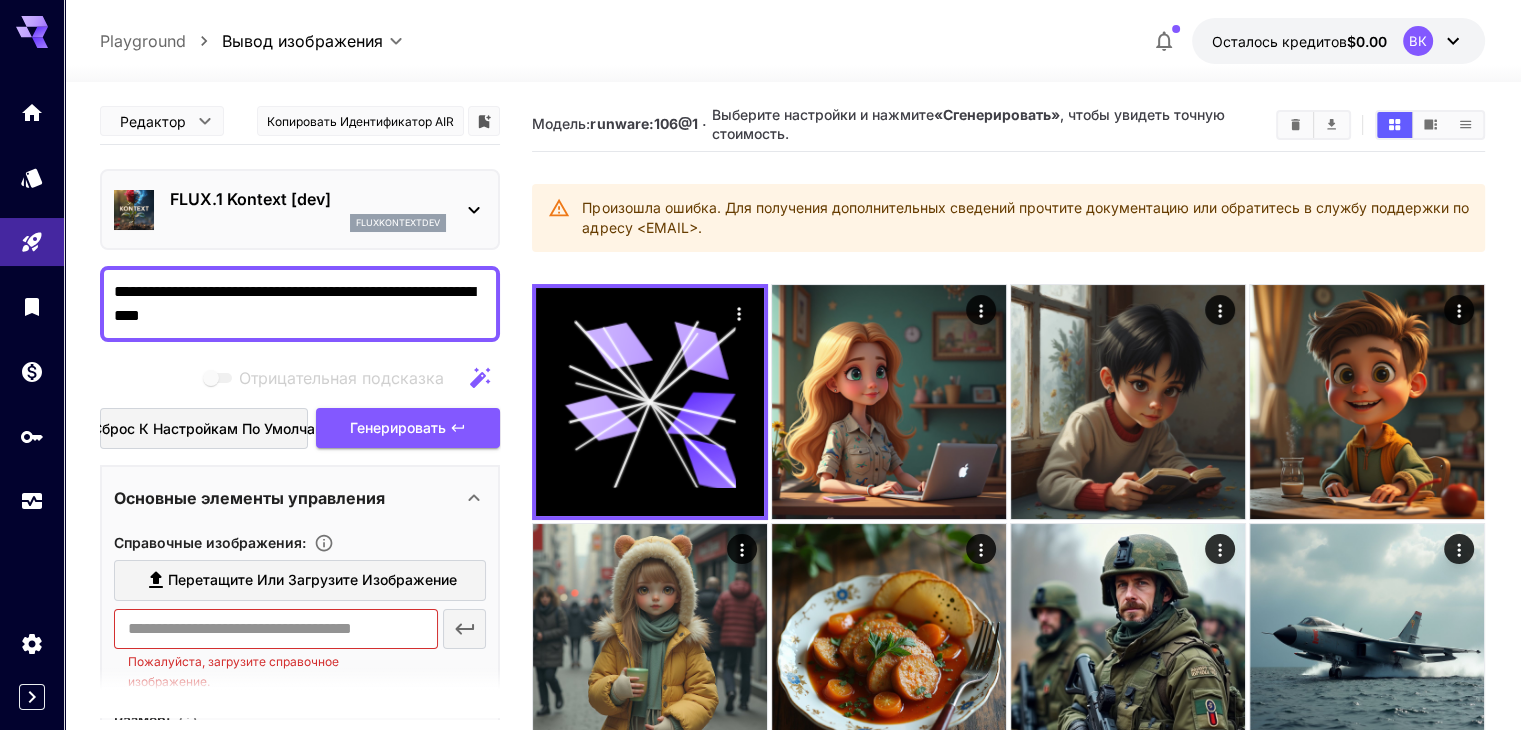 drag, startPoint x: 333, startPoint y: 300, endPoint x: 233, endPoint y: 298, distance: 100.02 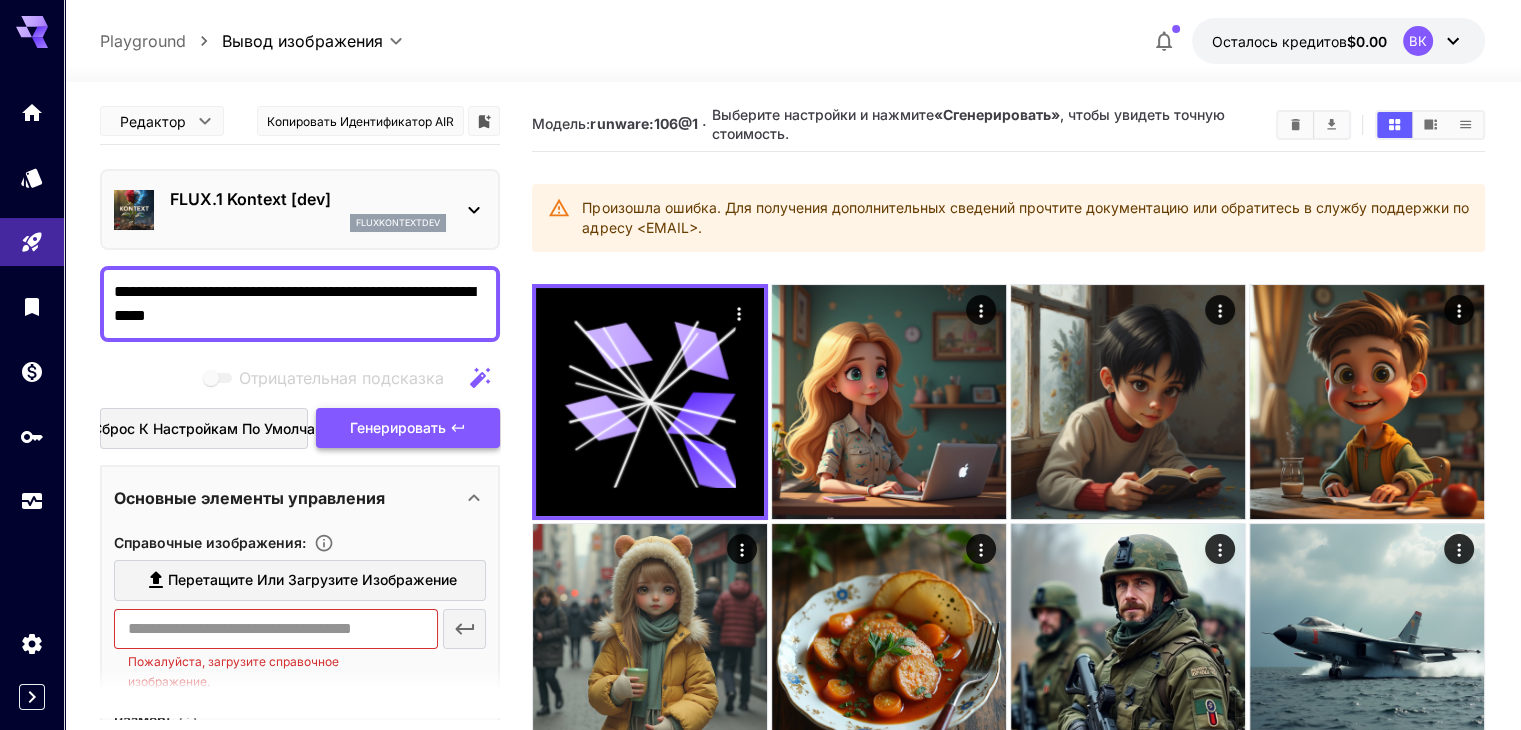 click on "Генерировать" at bounding box center [398, 428] 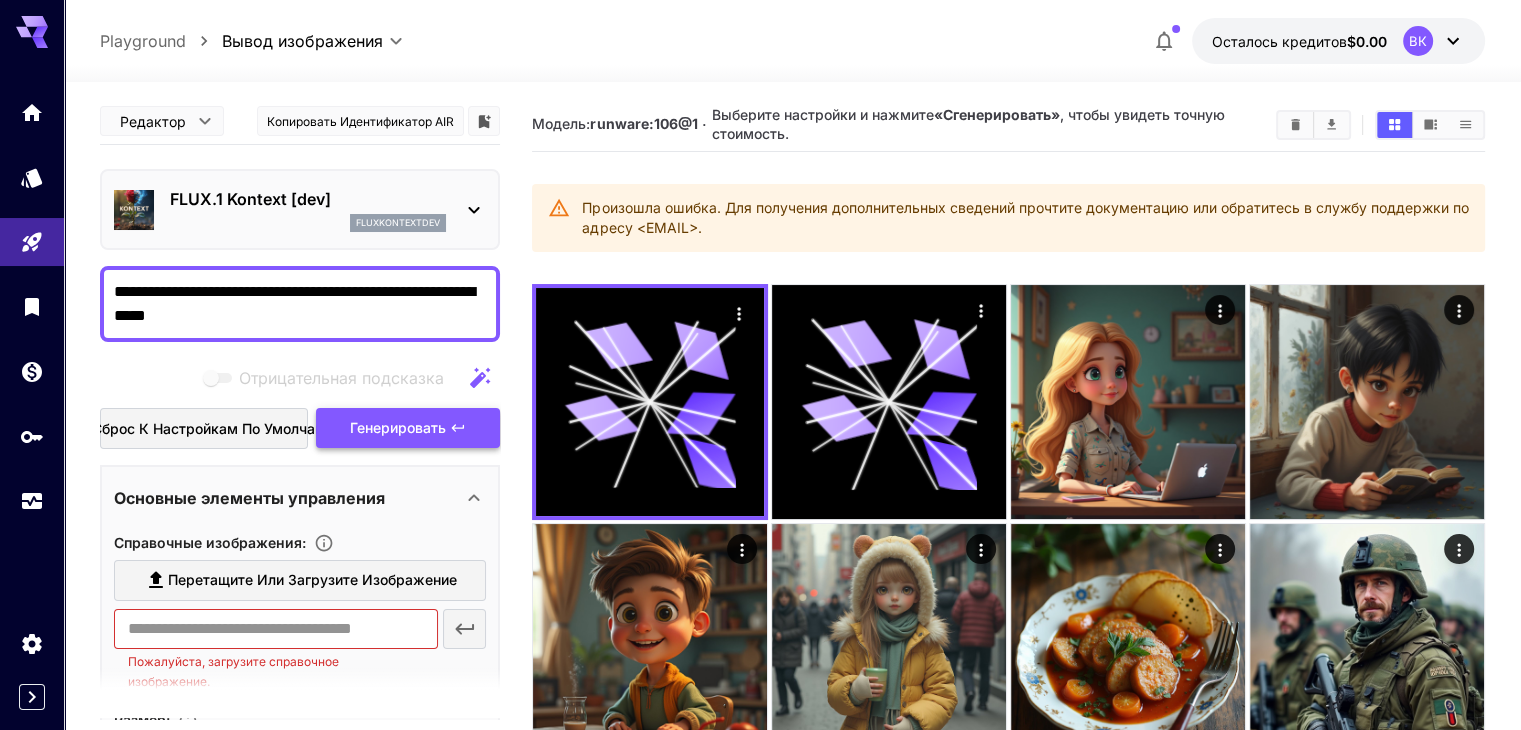 click on "Генерировать" at bounding box center (398, 427) 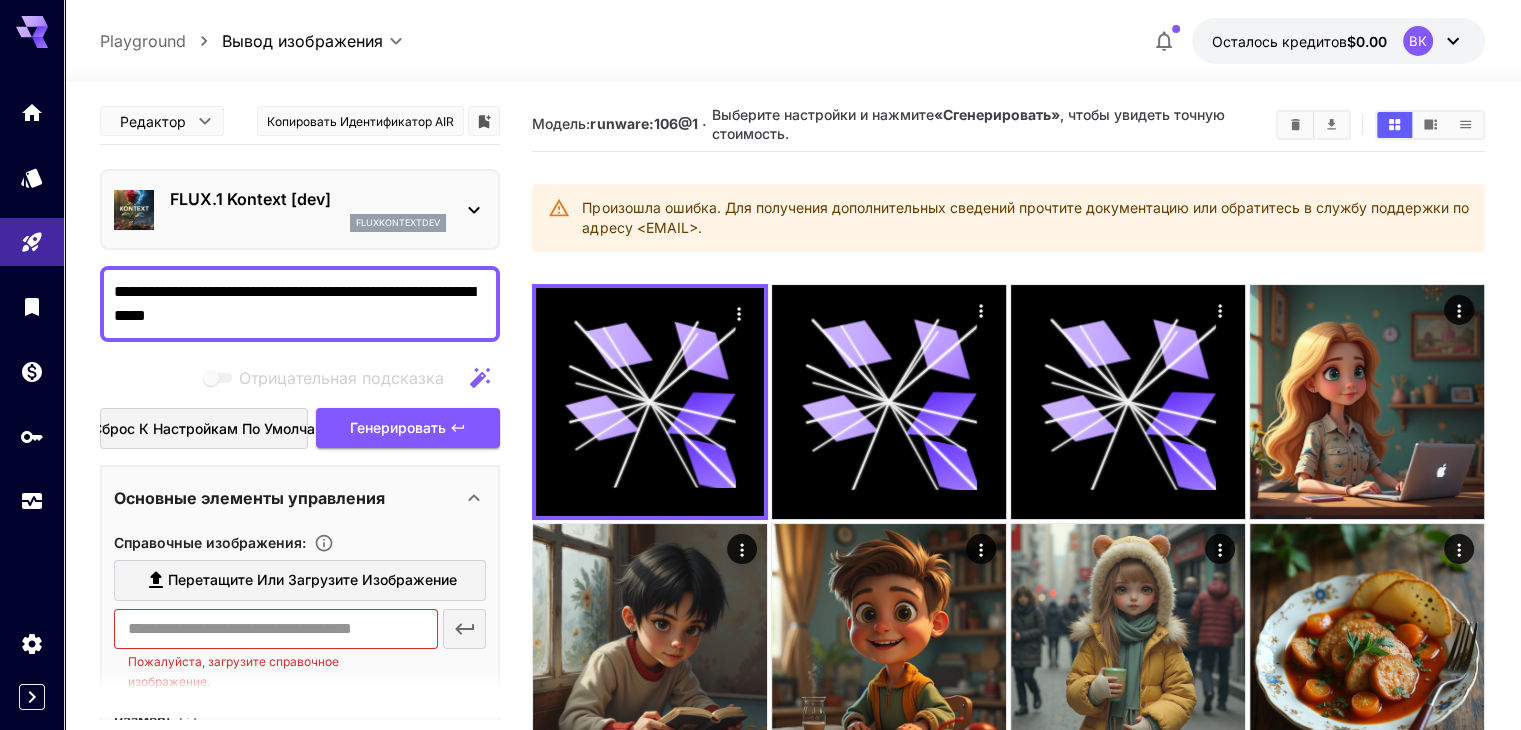 drag, startPoint x: 228, startPoint y: 313, endPoint x: 176, endPoint y: 325, distance: 53.366657 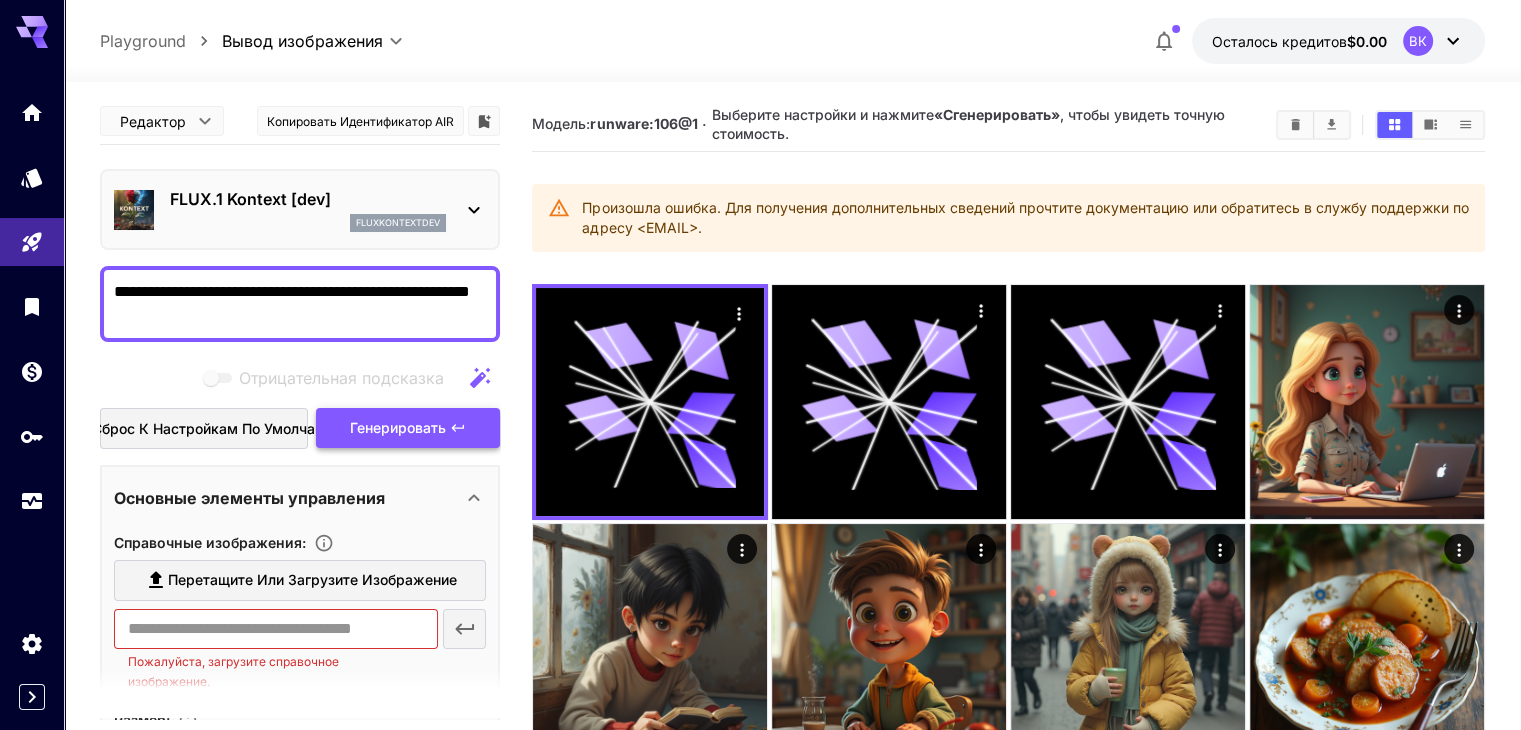 type on "**********" 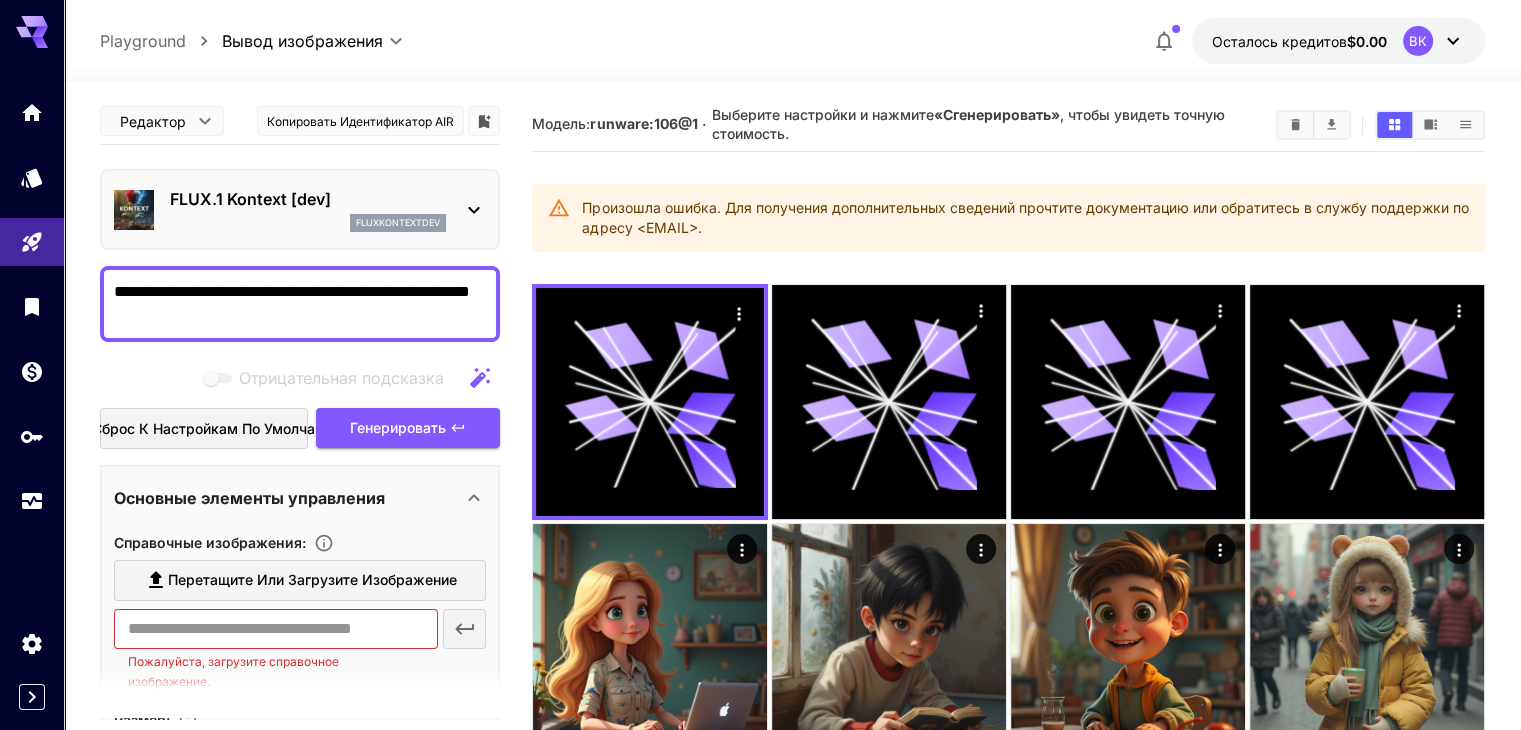 click 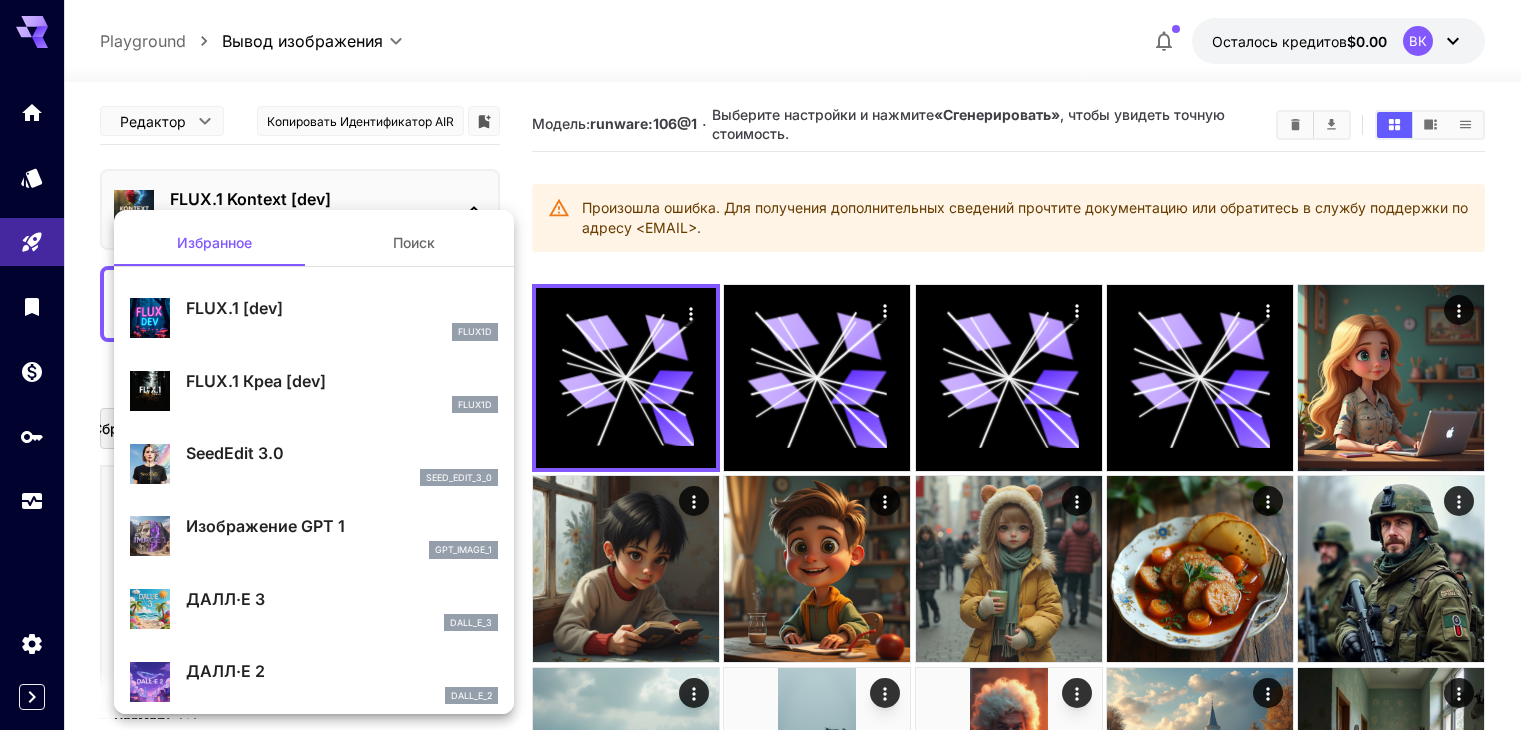 click on "FLUX.1 [dev]" at bounding box center (234, 308) 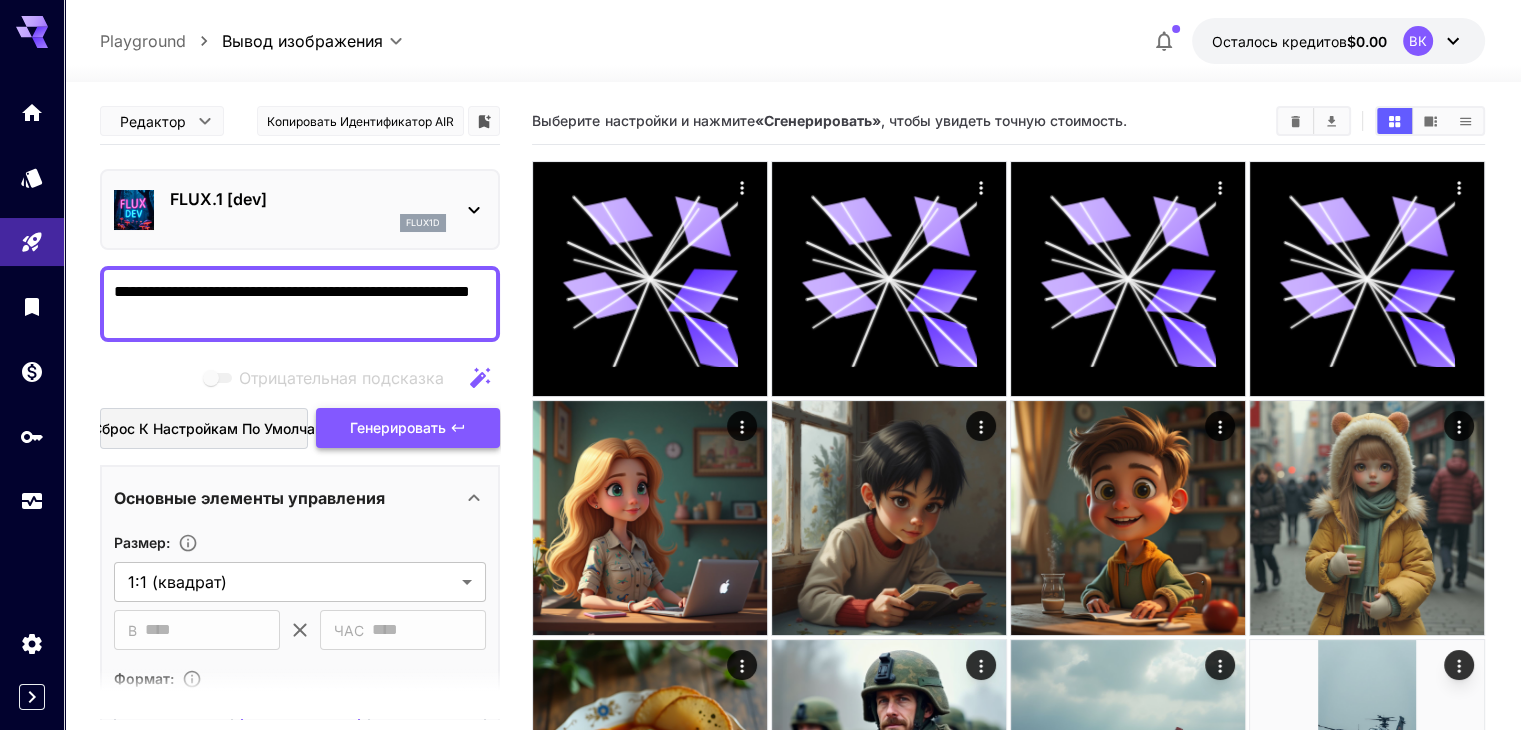 click on "Генерировать" at bounding box center (398, 427) 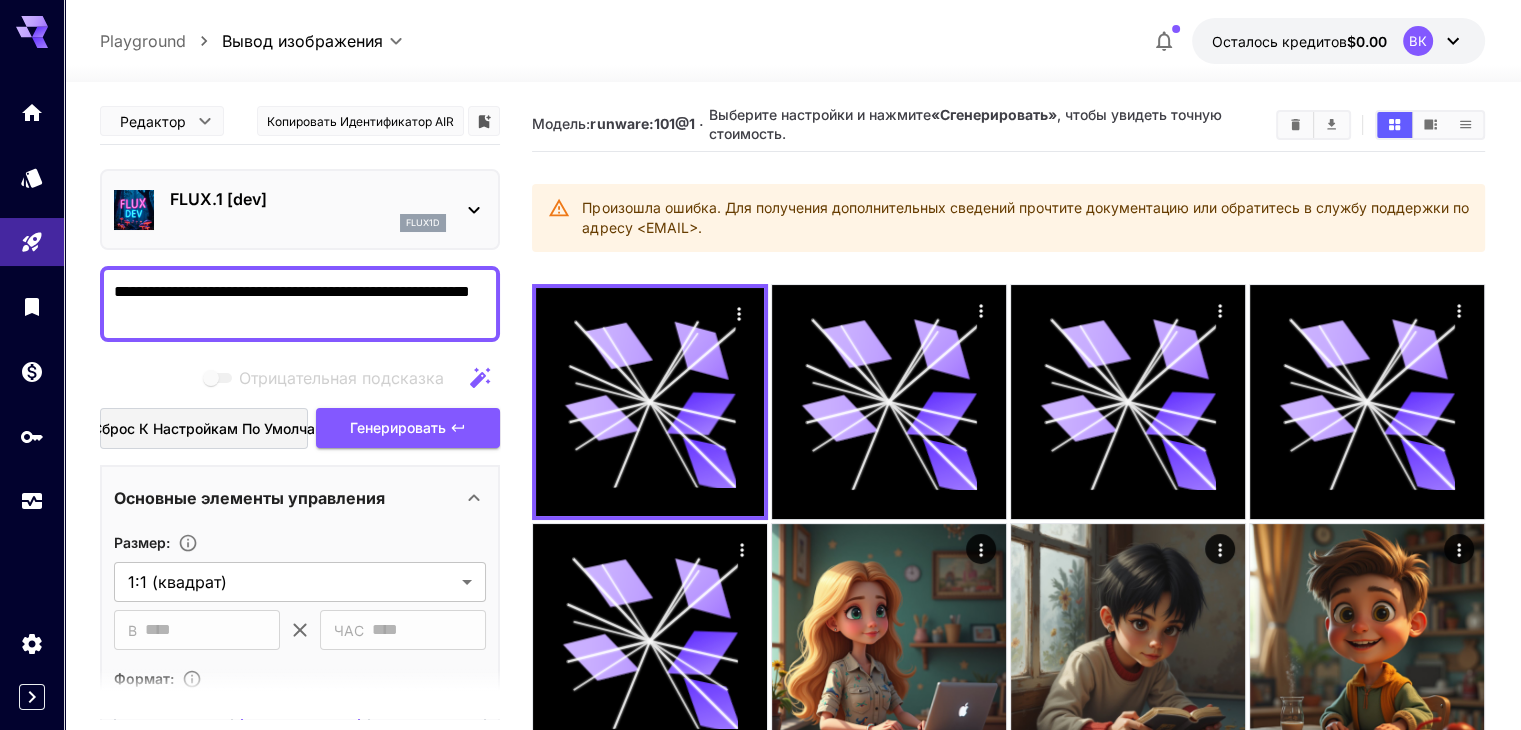 drag, startPoint x: 285, startPoint y: 321, endPoint x: 103, endPoint y: 321, distance: 182 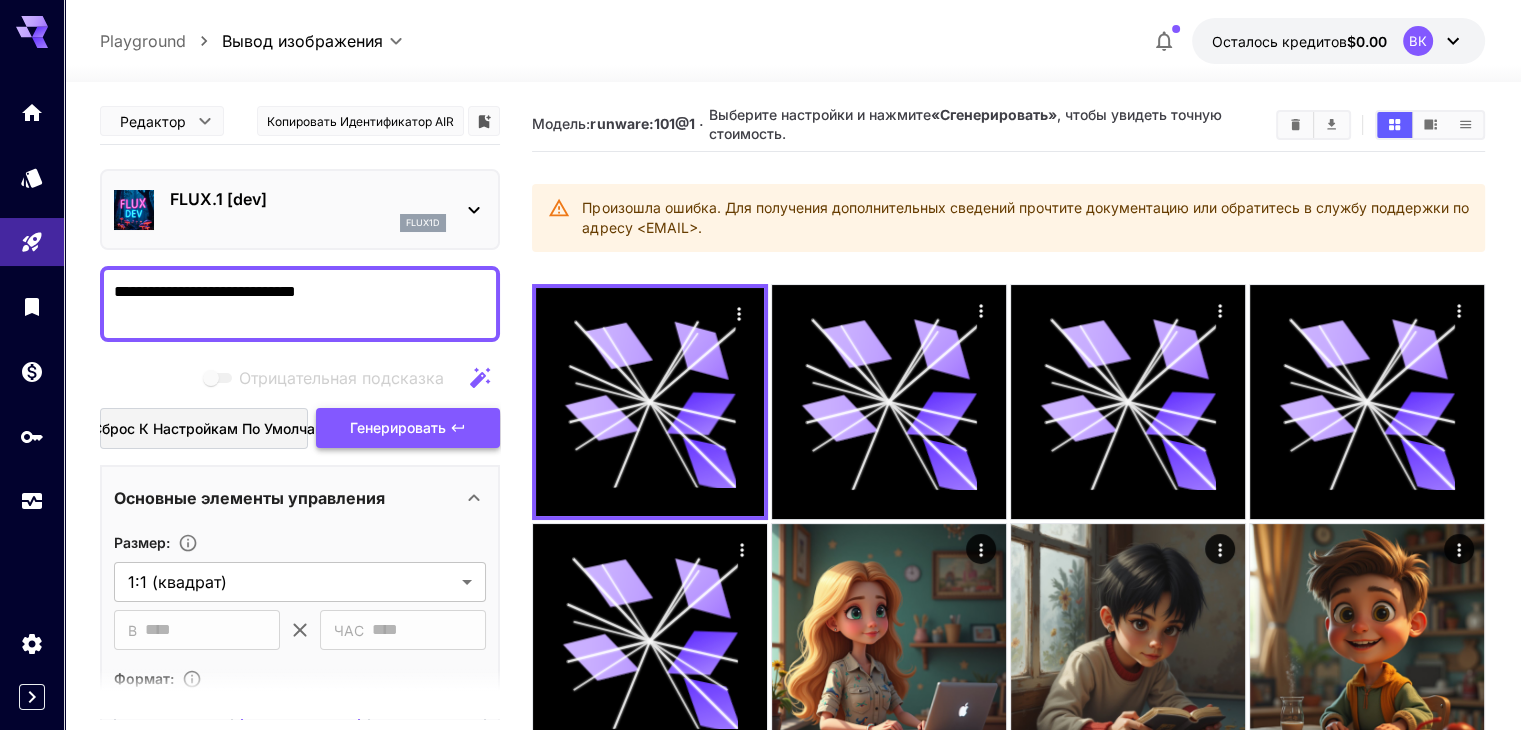 type on "**********" 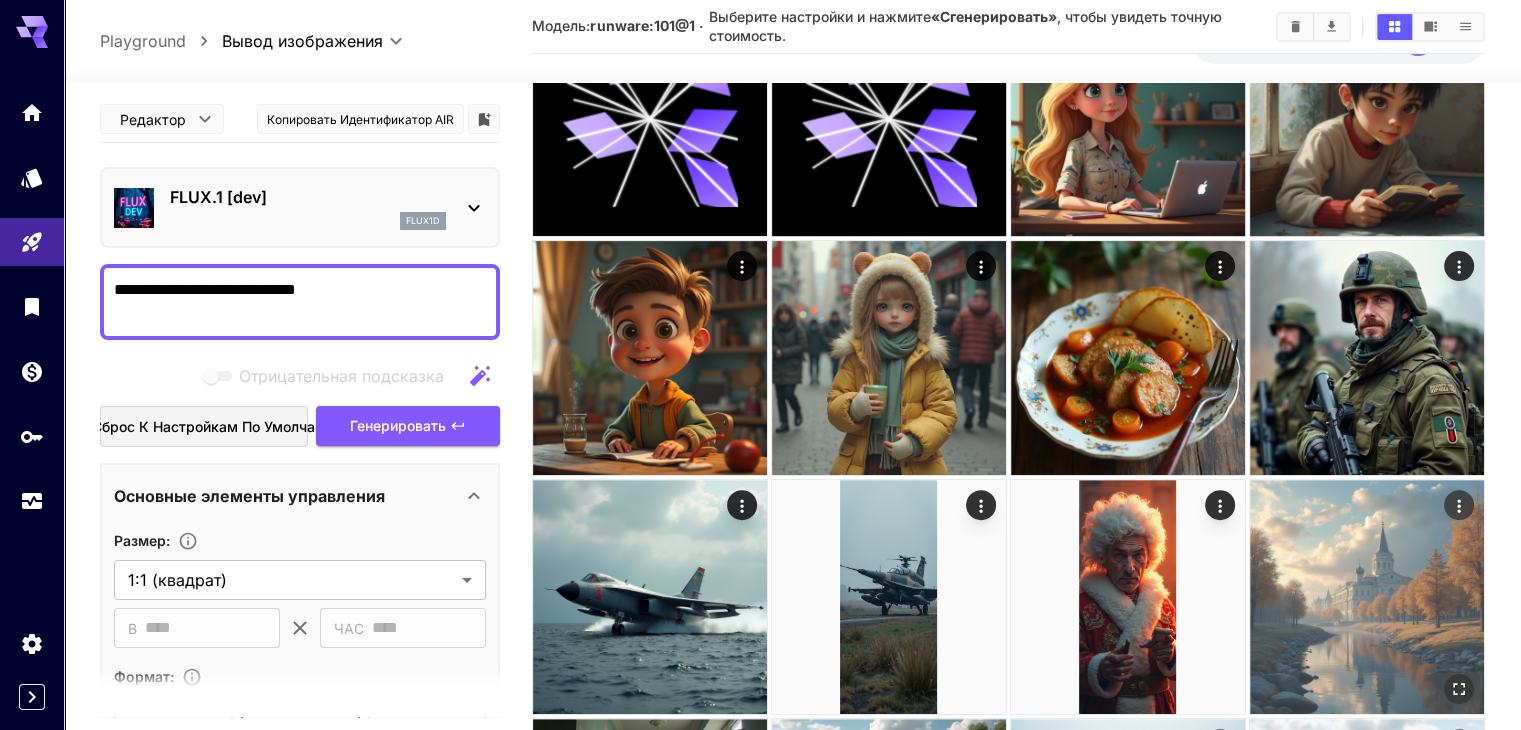 scroll, scrollTop: 566, scrollLeft: 0, axis: vertical 